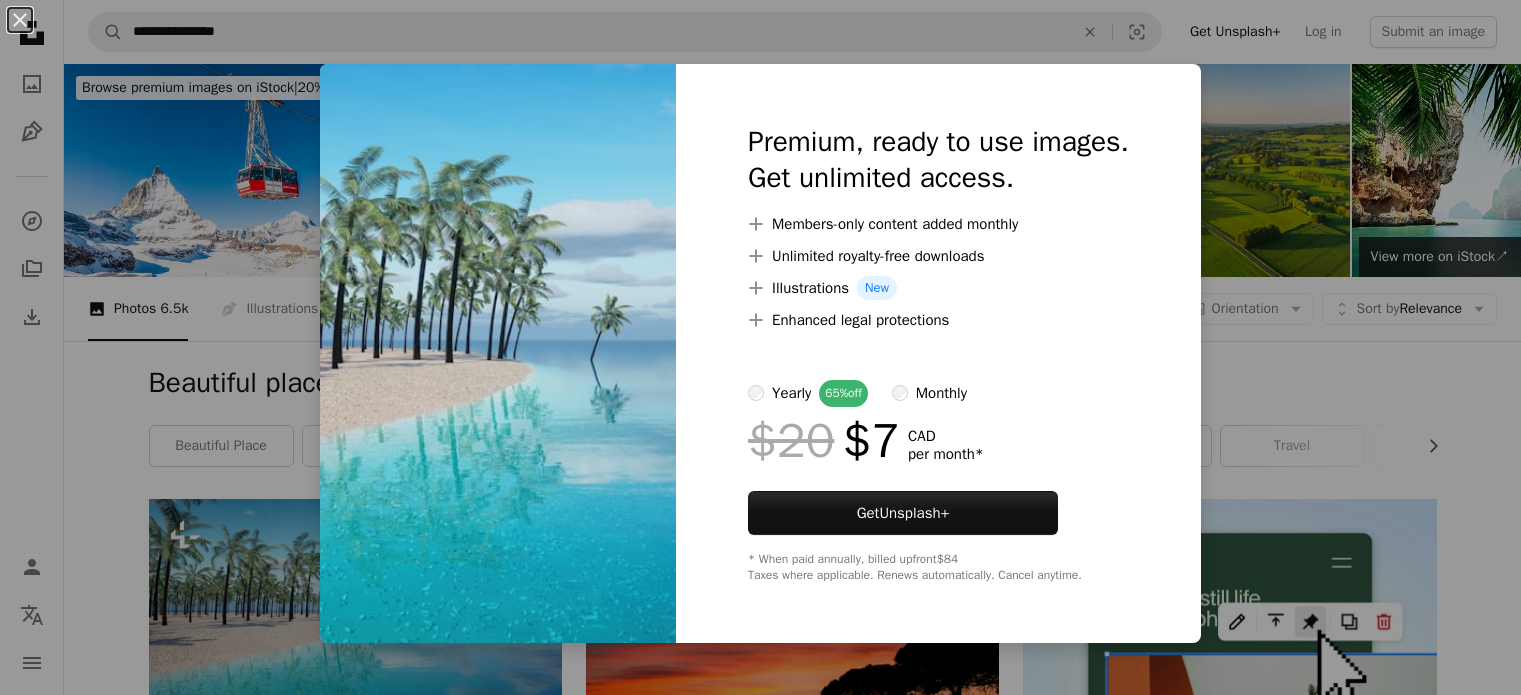 scroll, scrollTop: 100, scrollLeft: 0, axis: vertical 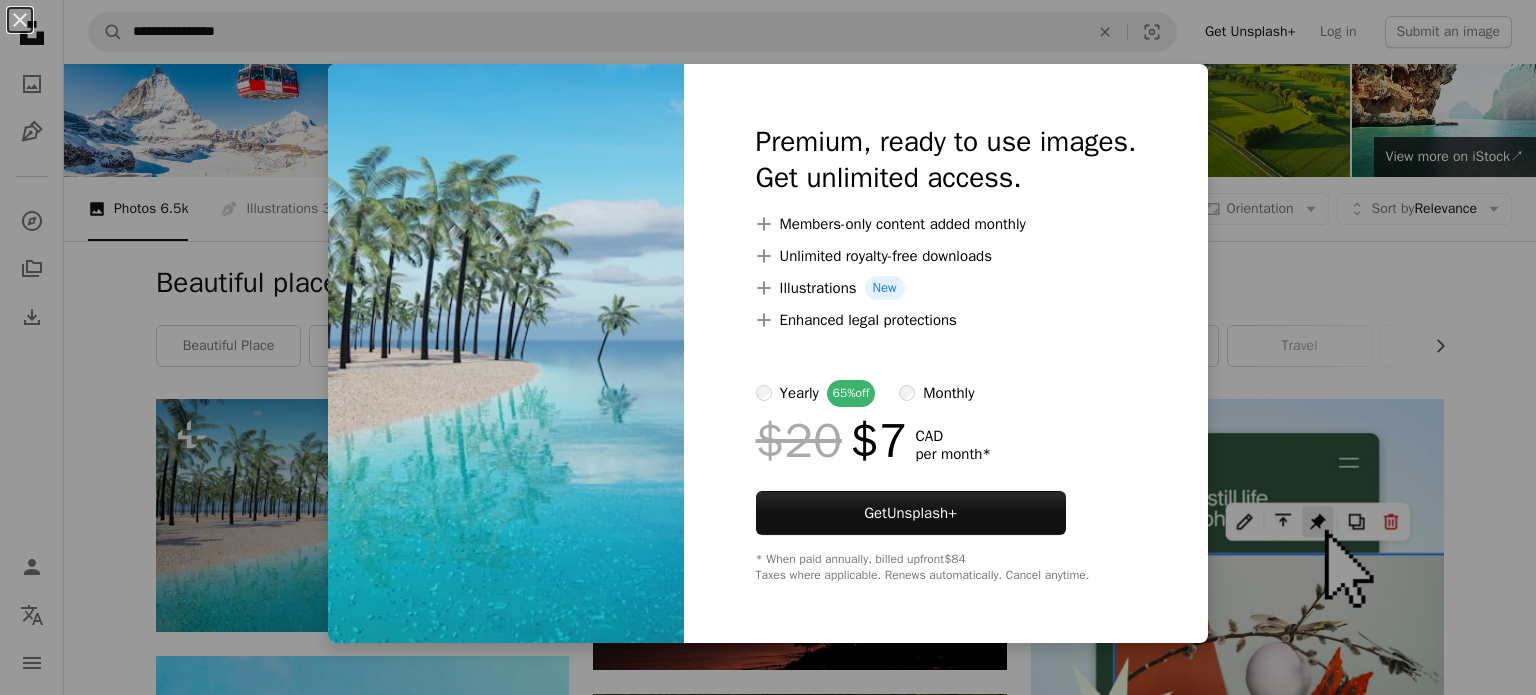 click on "An X shape Premium, ready to use images. Get unlimited access. A plus sign Members-only content added monthly A plus sign Unlimited royalty-free downloads A plus sign Illustrations  New A plus sign Enhanced legal protections yearly 65%  off monthly $20   $7 CAD per month * Get  Unsplash+ * When paid annually, billed upfront  $84 Taxes where applicable. Renews automatically. Cancel anytime." at bounding box center [768, 347] 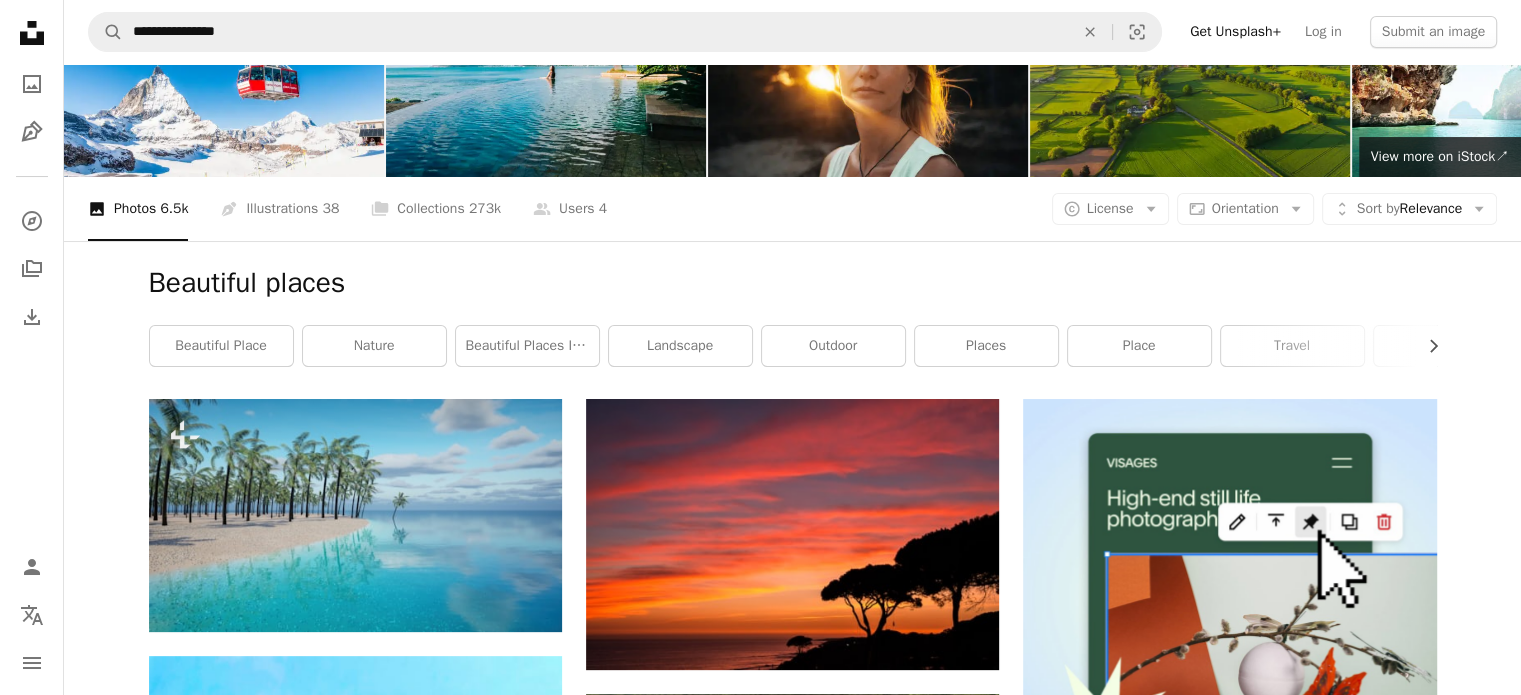 scroll, scrollTop: 252, scrollLeft: 0, axis: vertical 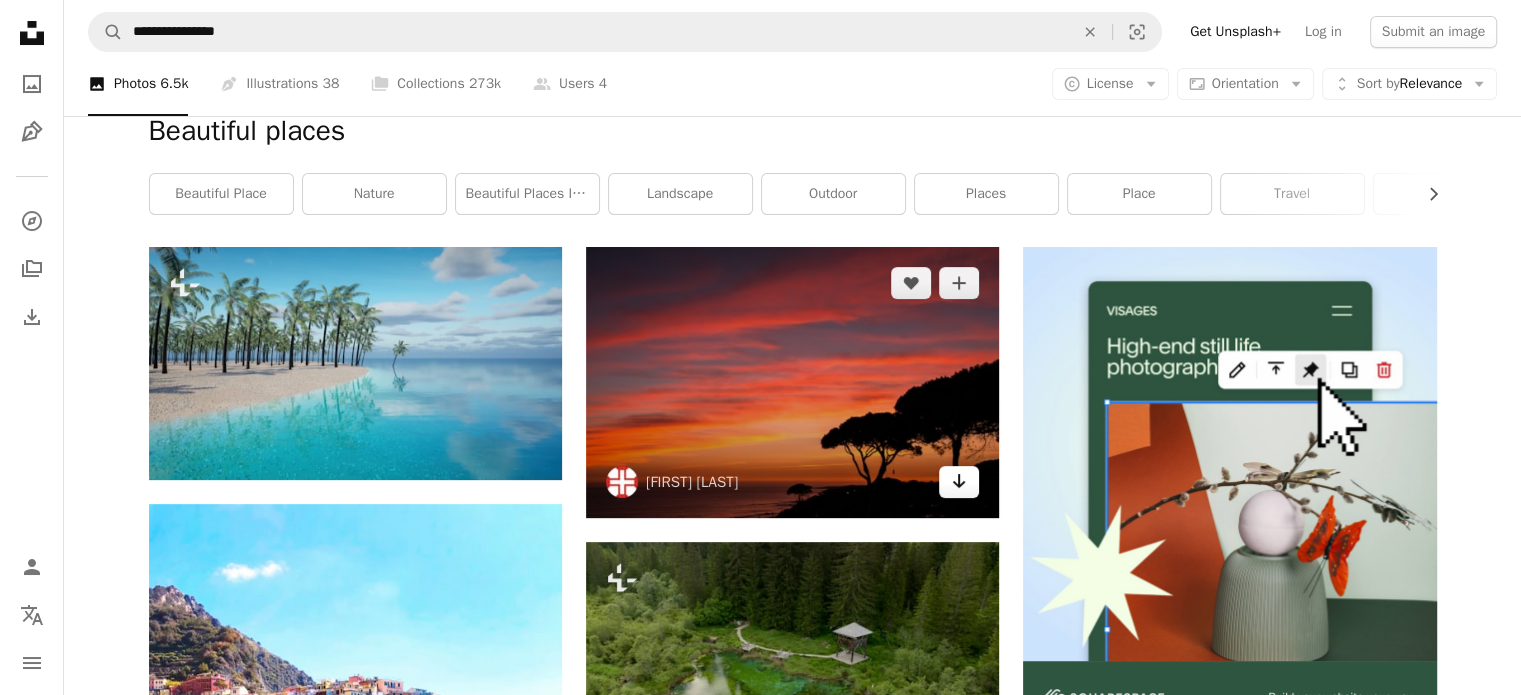 click on "Arrow pointing down" 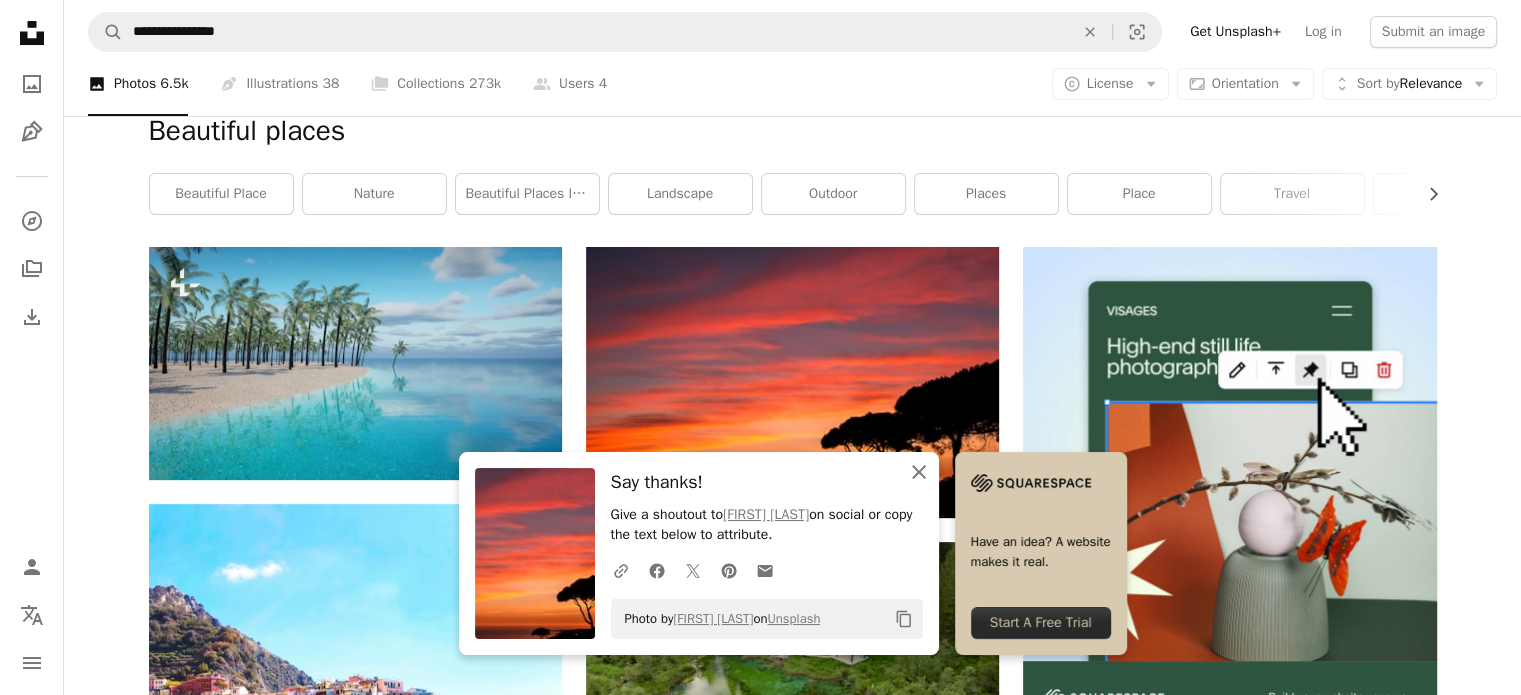 click on "An X shape" 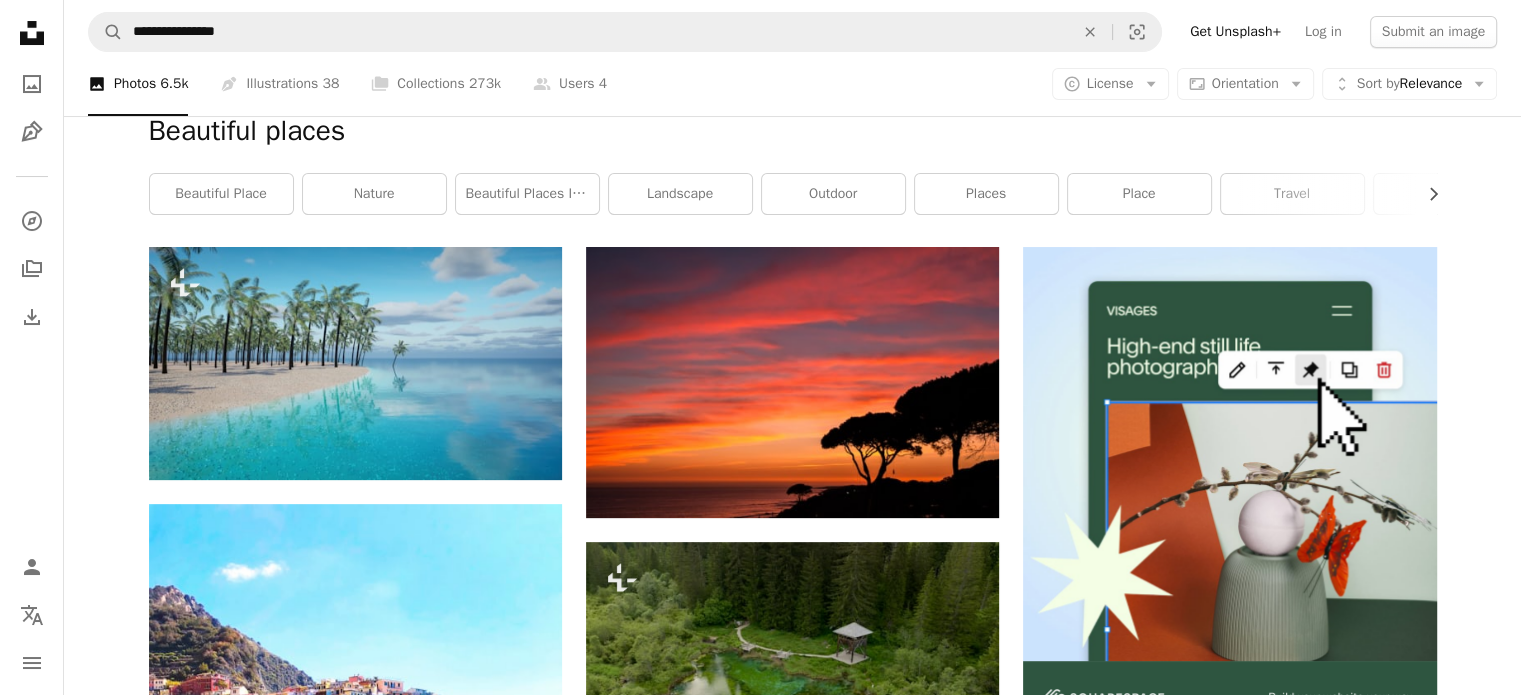 click at bounding box center (1506, 680) 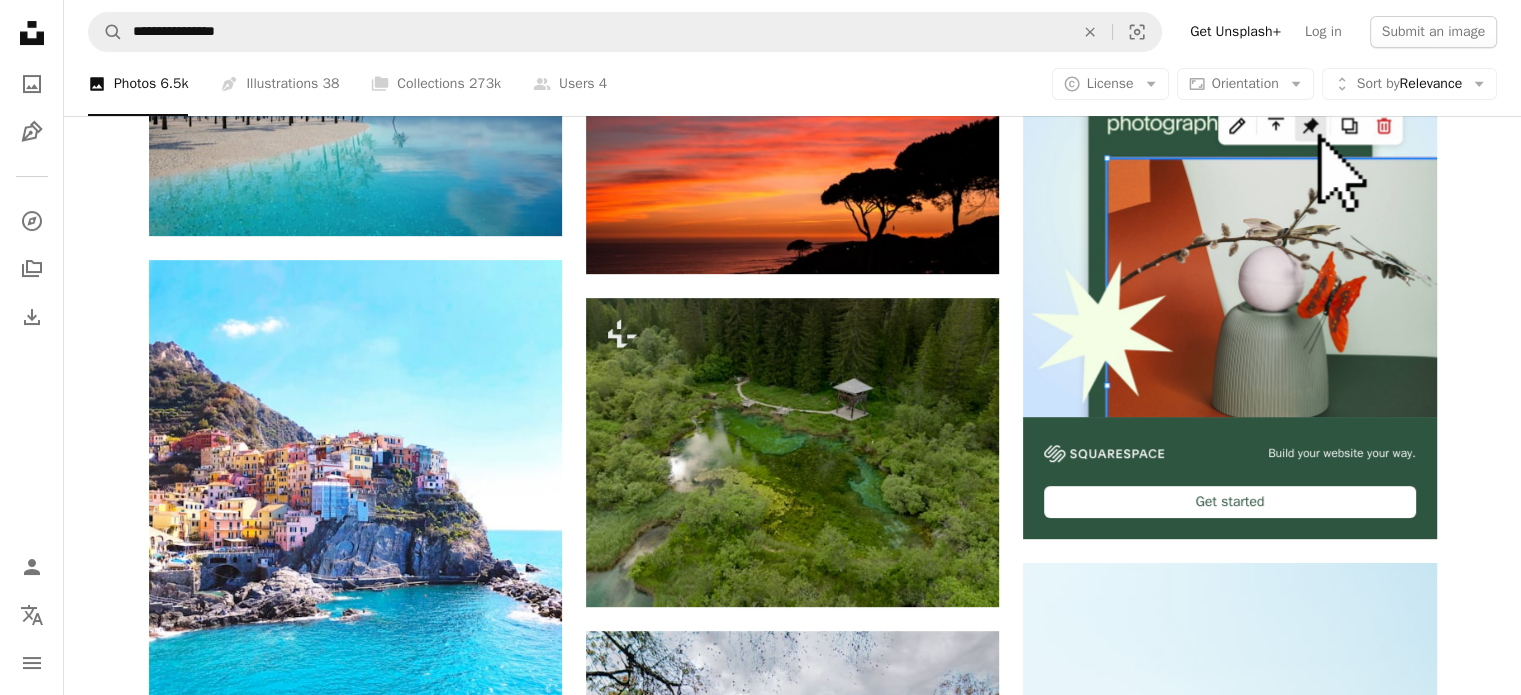 scroll, scrollTop: 501, scrollLeft: 0, axis: vertical 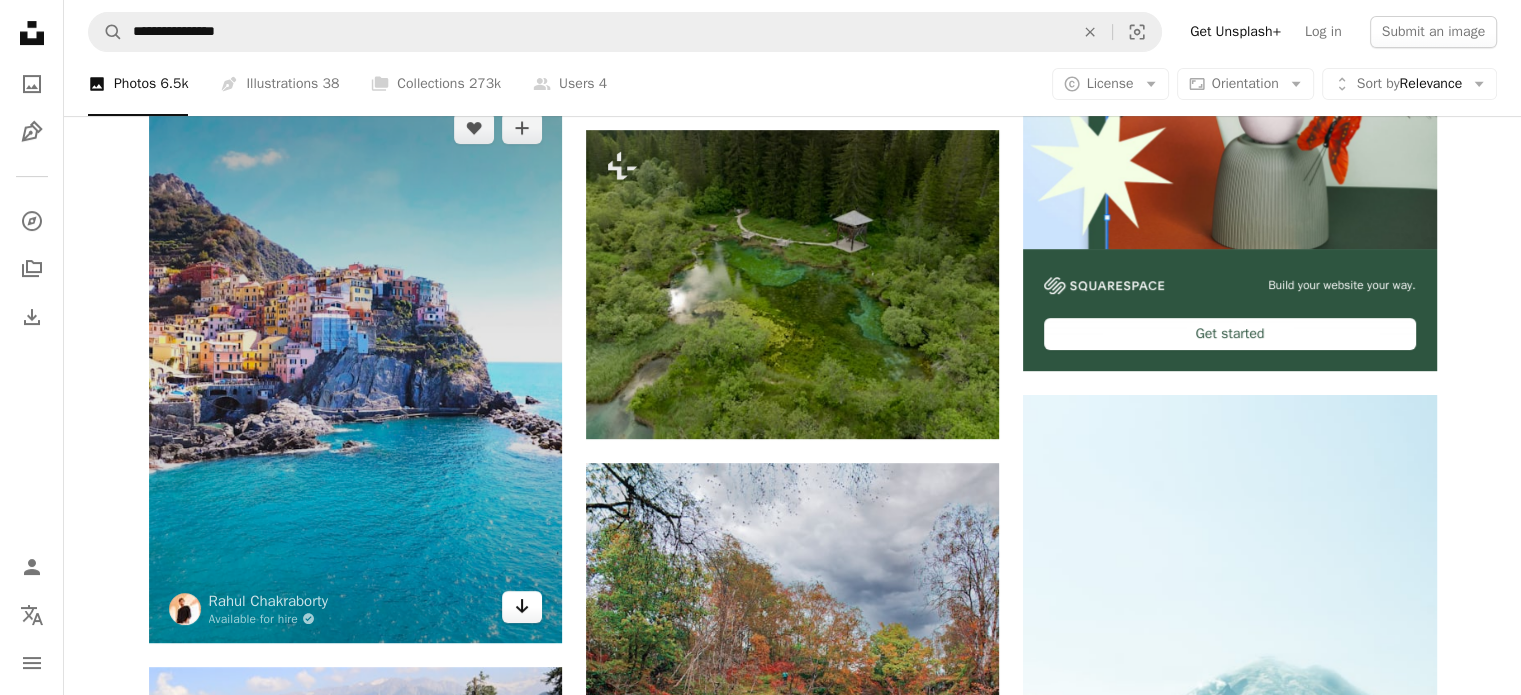 click on "Arrow pointing down" 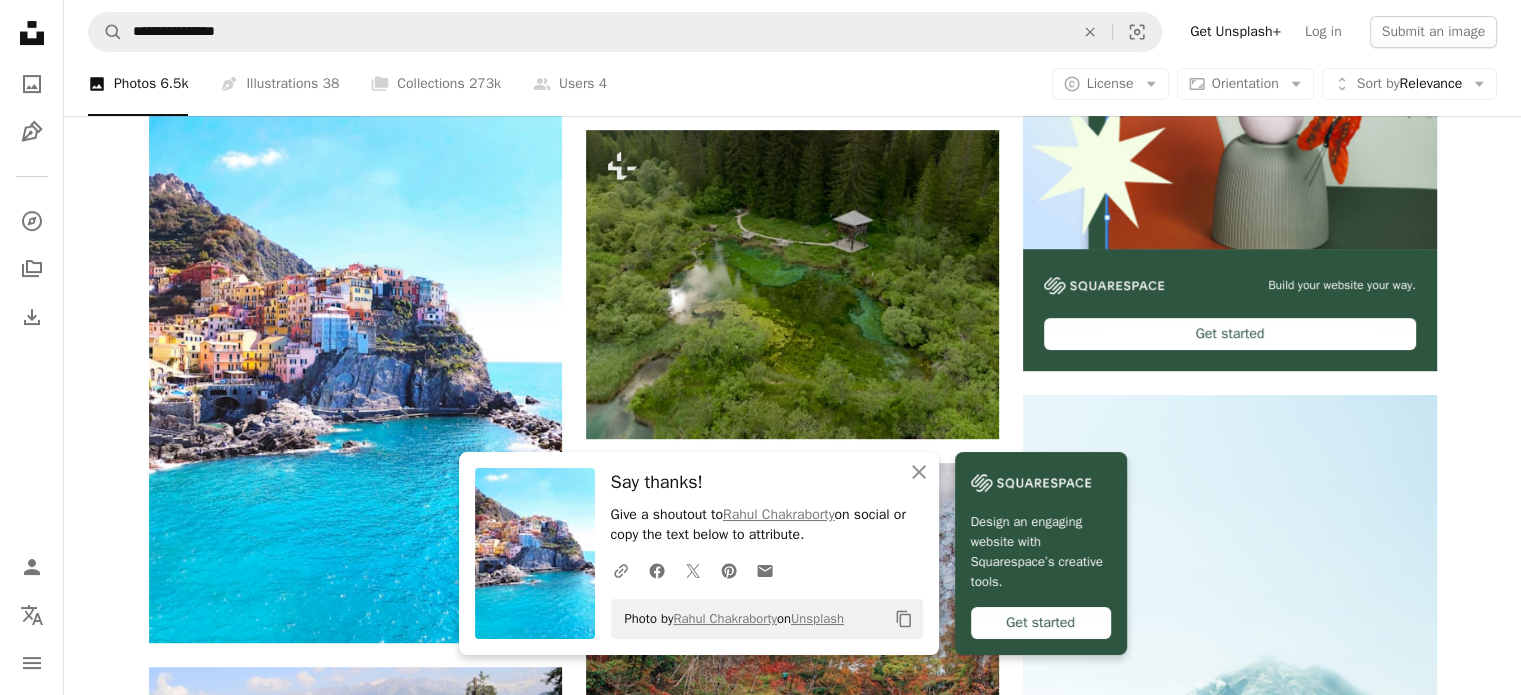 click at bounding box center (1506, 680) 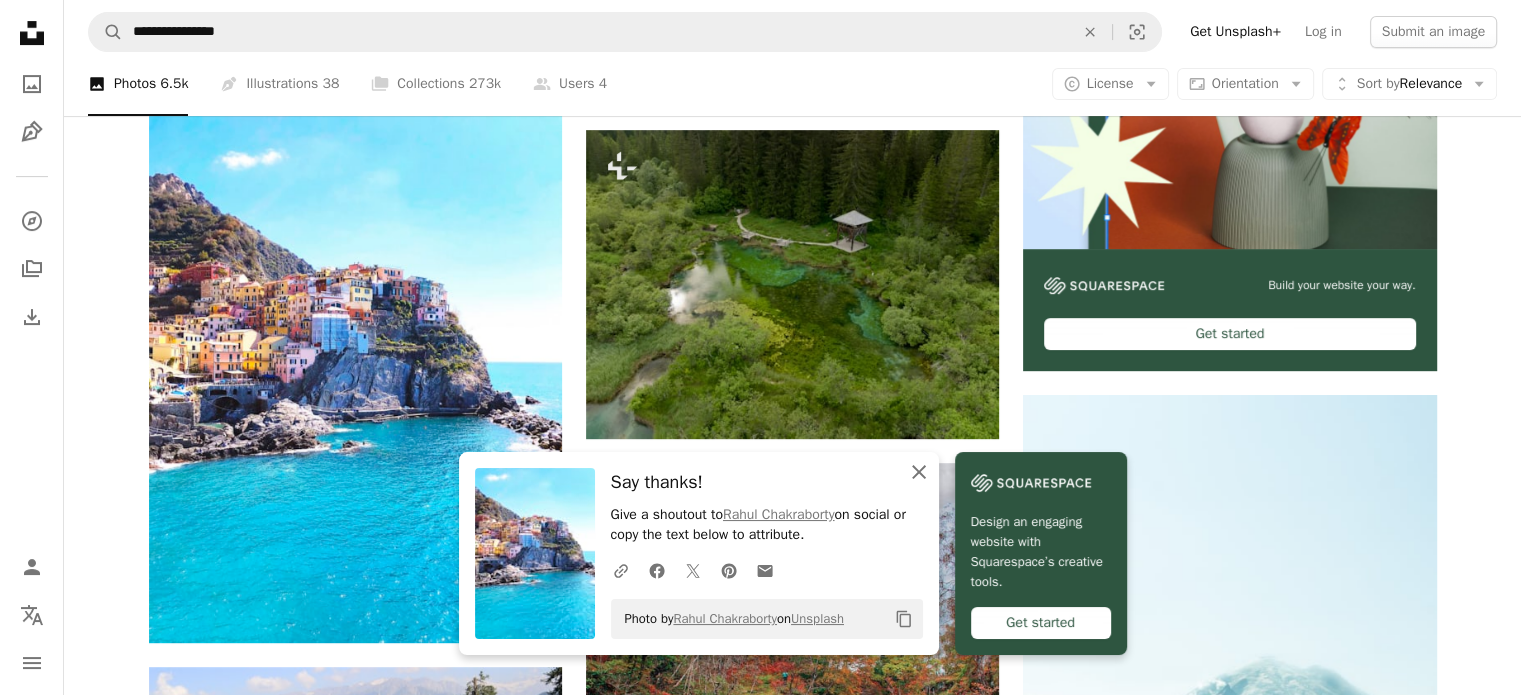 click on "An X shape" 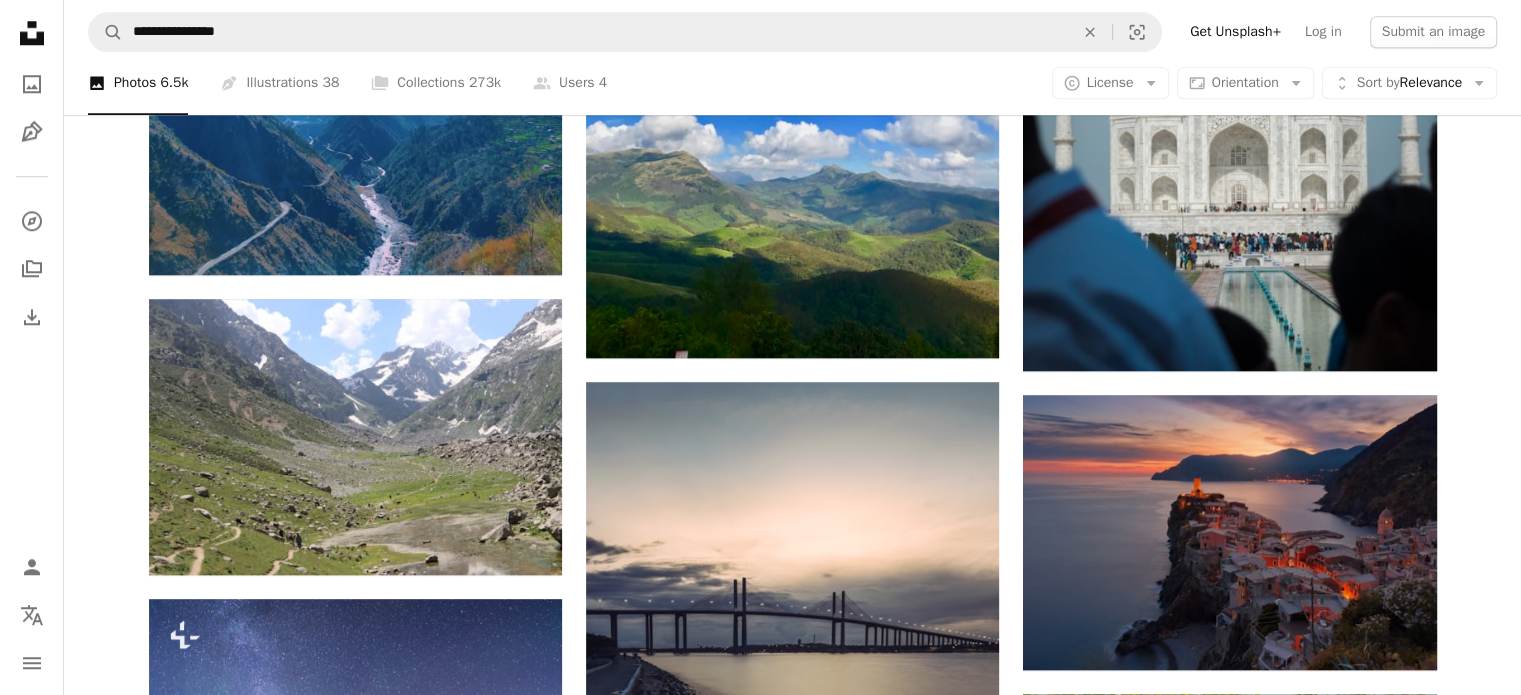 scroll, scrollTop: 1993, scrollLeft: 0, axis: vertical 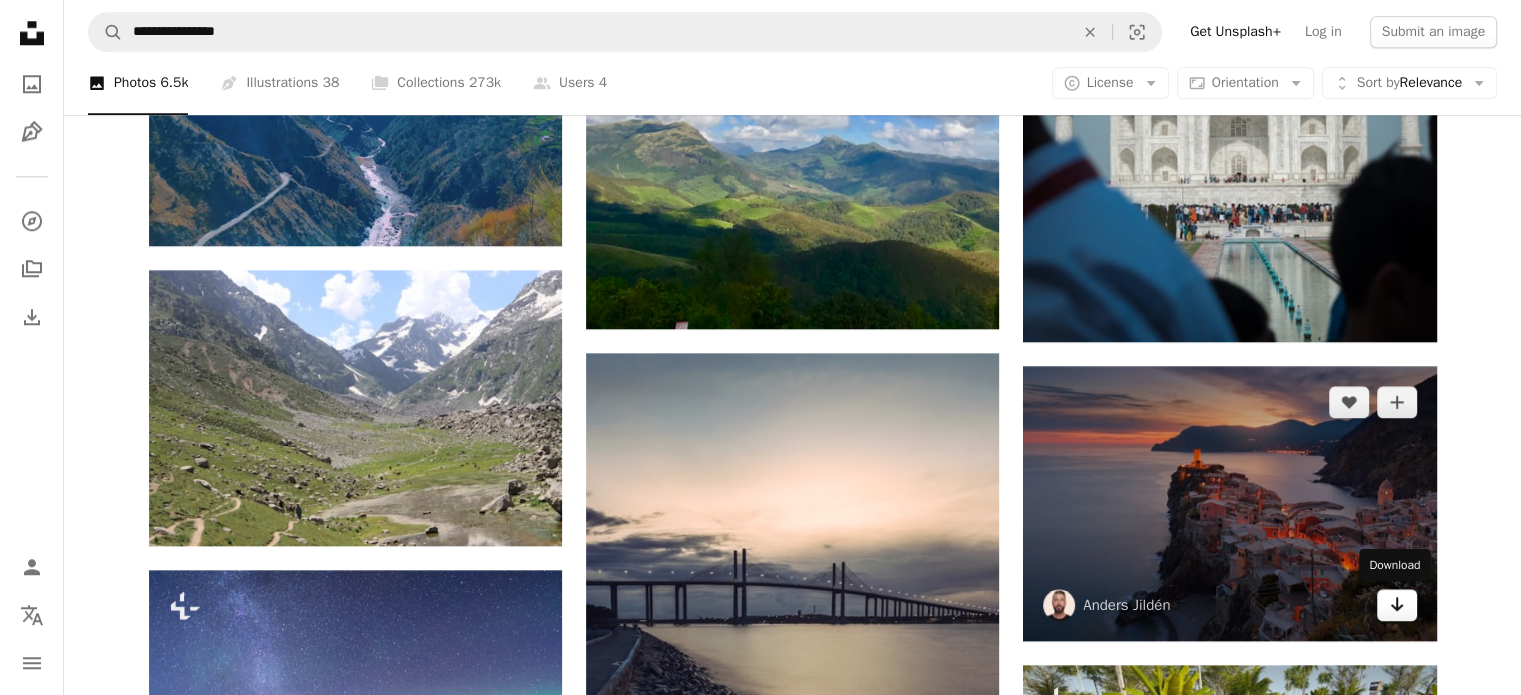 click on "Arrow pointing down" 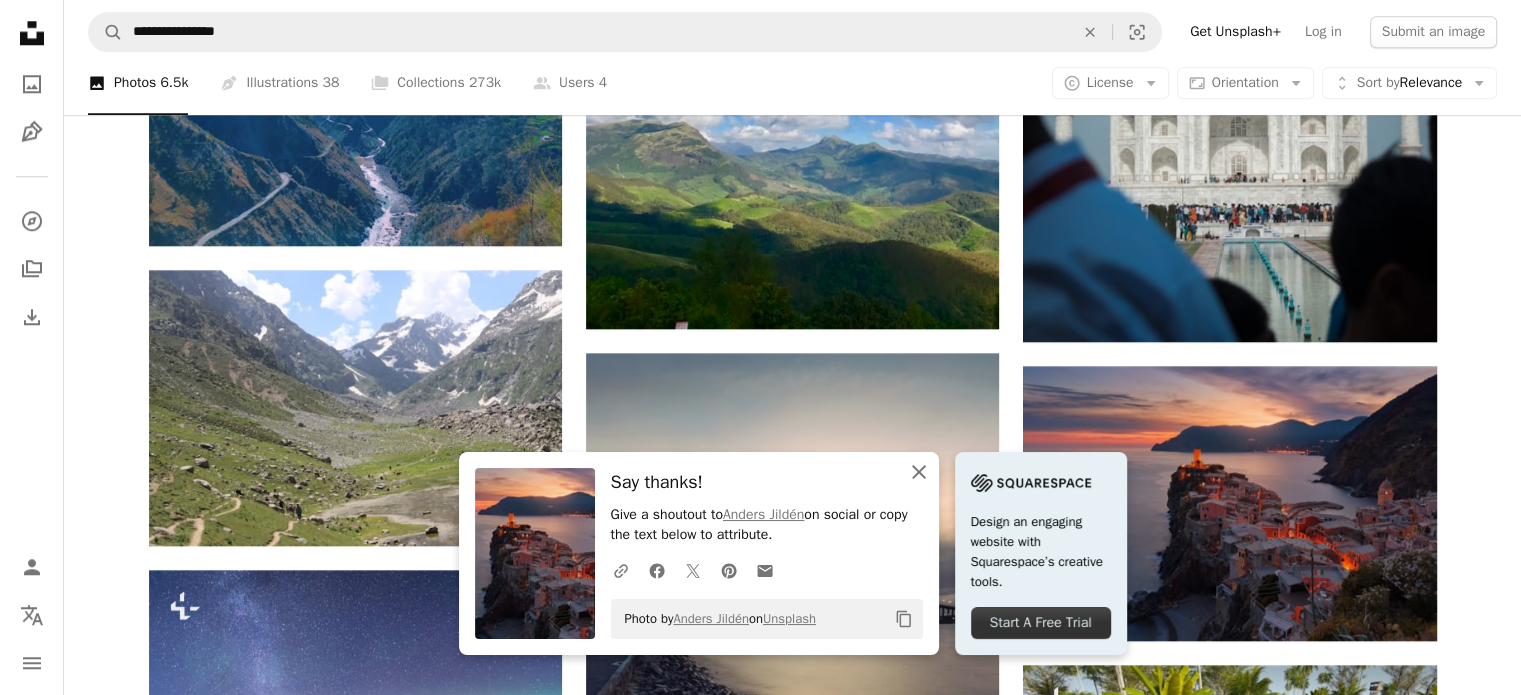 click on "An X shape" 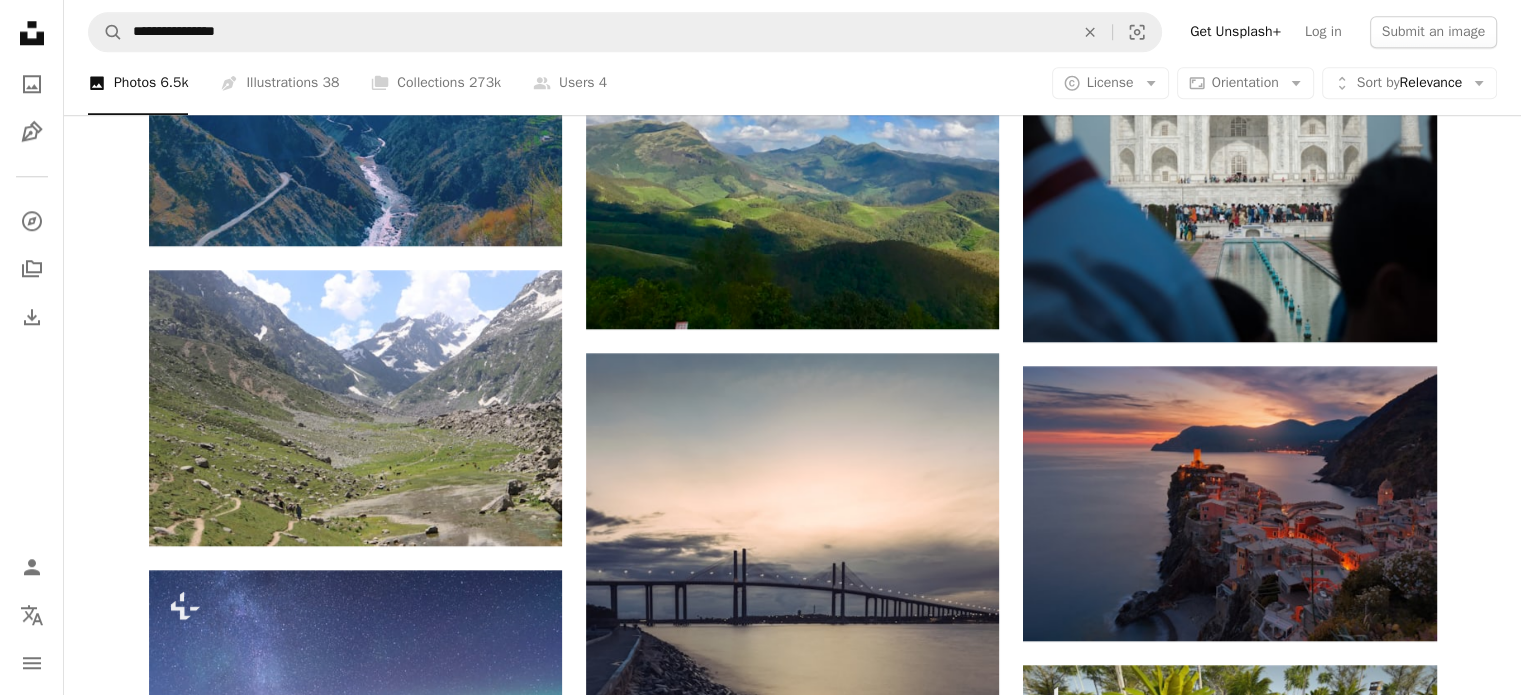 click at bounding box center [1506, 680] 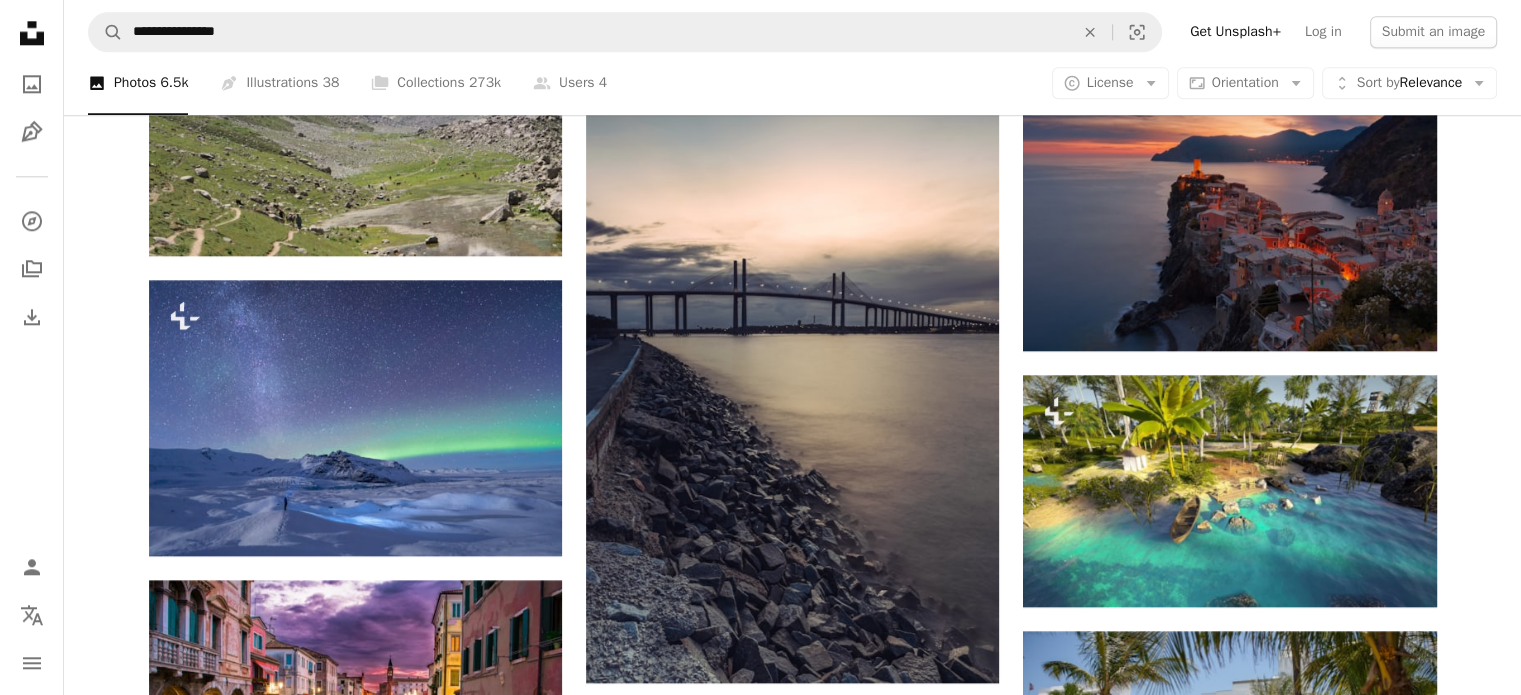scroll, scrollTop: 2277, scrollLeft: 0, axis: vertical 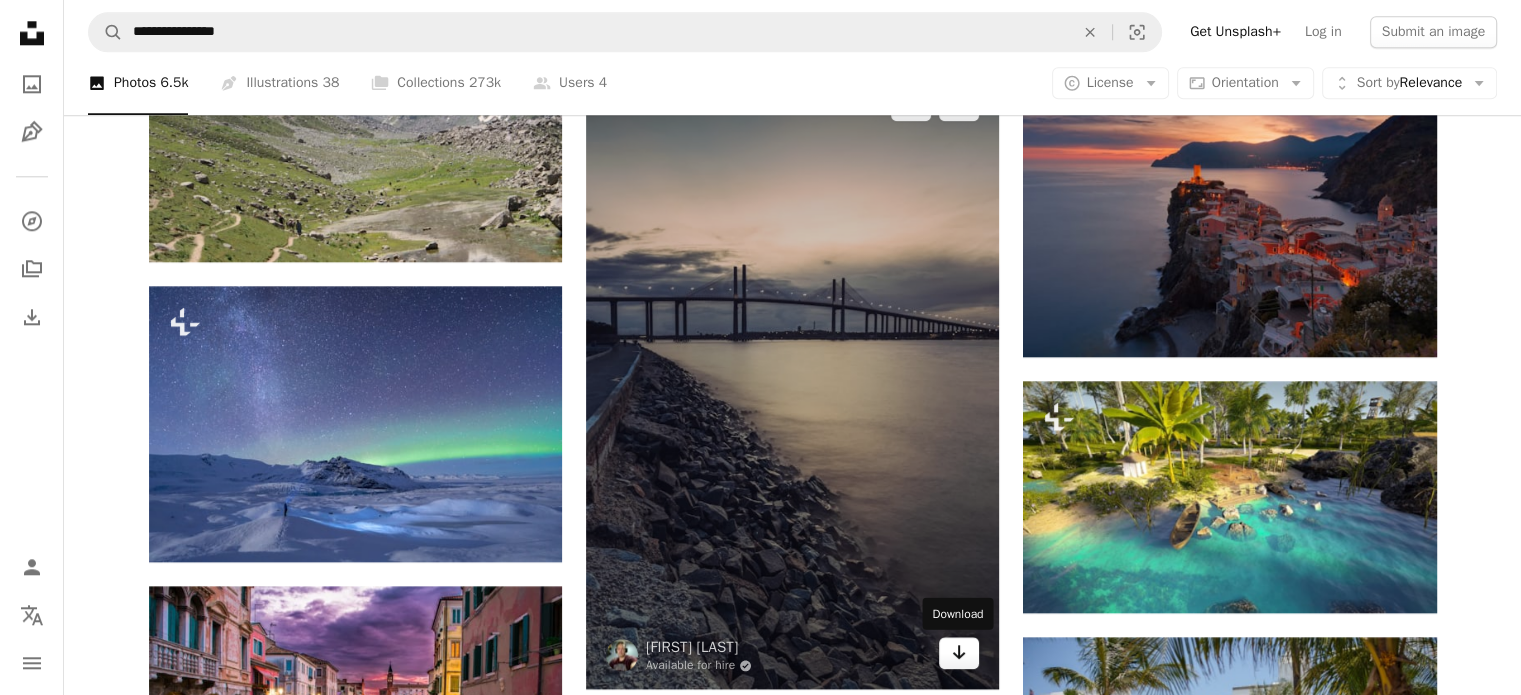 click on "Arrow pointing down" 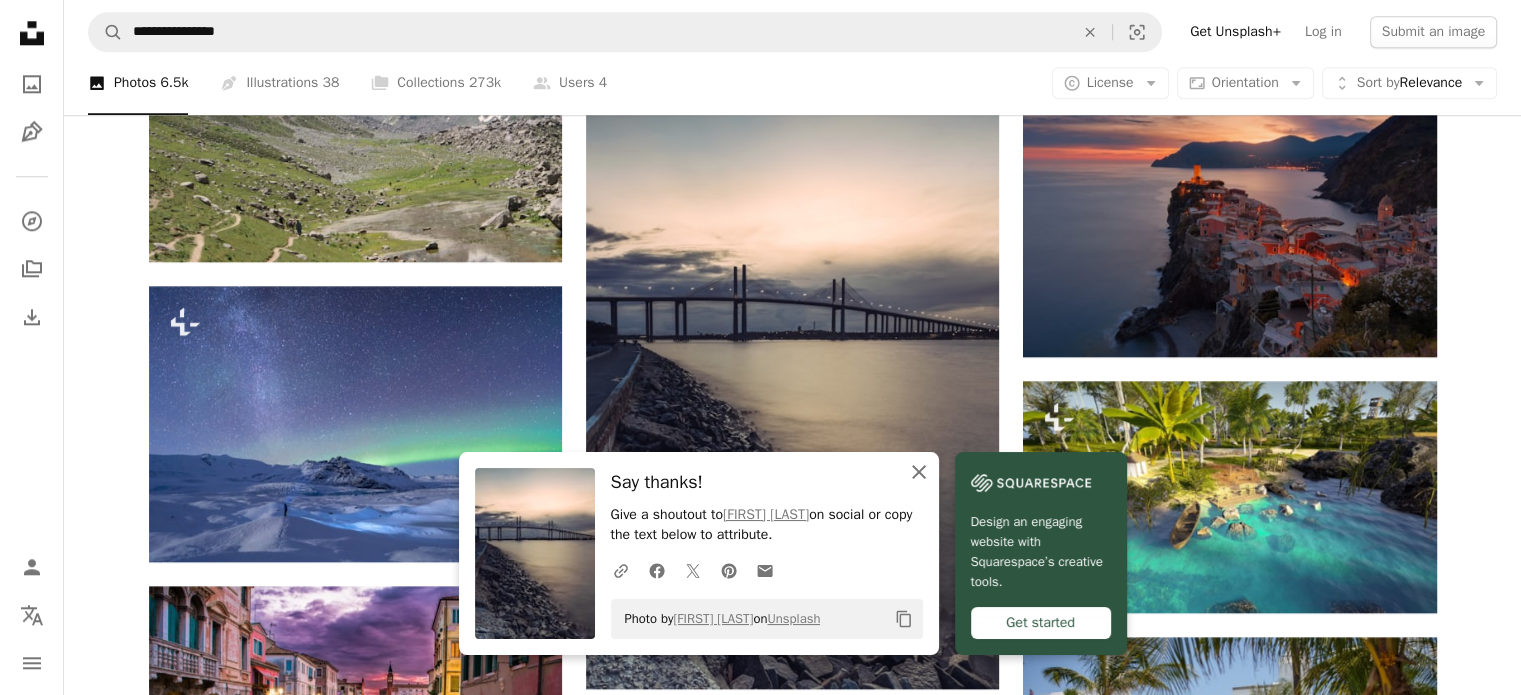 click on "An X shape" 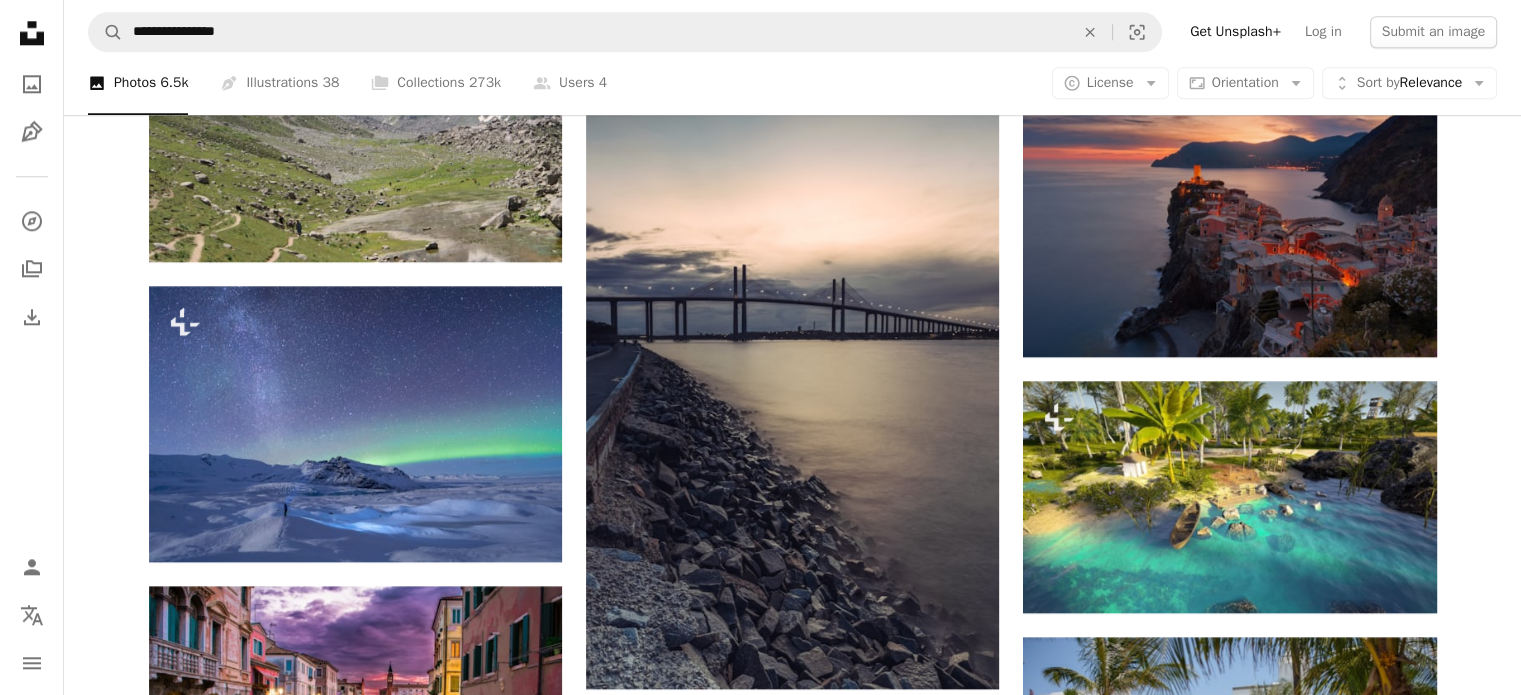 click at bounding box center [1506, 680] 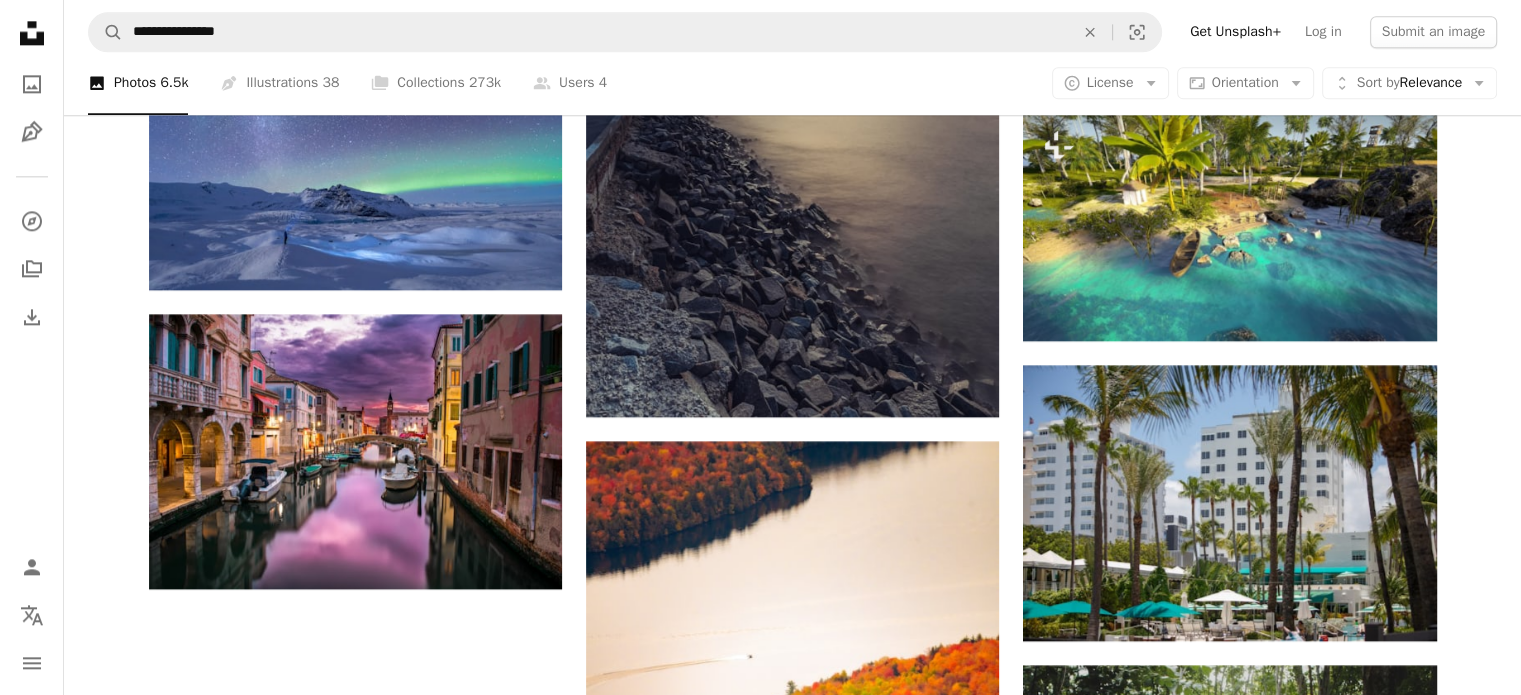 scroll, scrollTop: 2544, scrollLeft: 0, axis: vertical 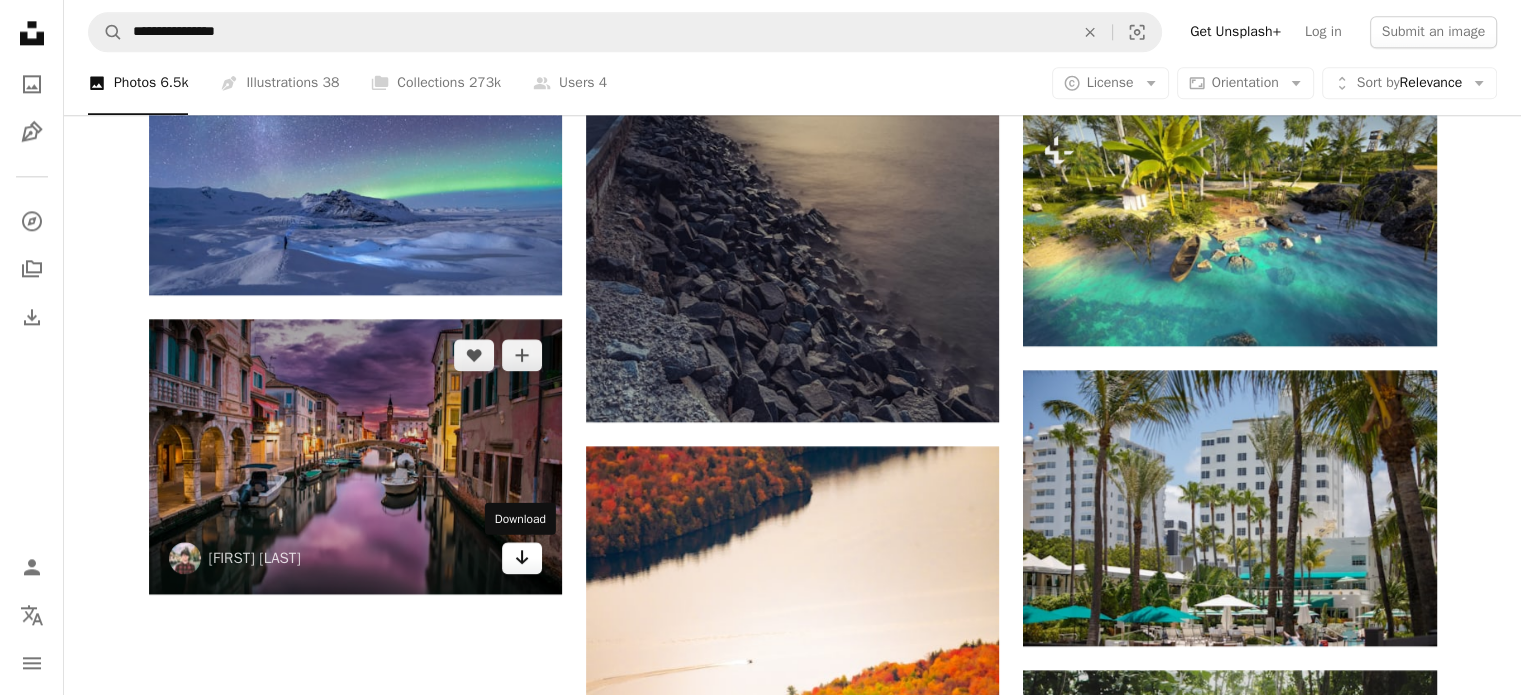 click on "Arrow pointing down" 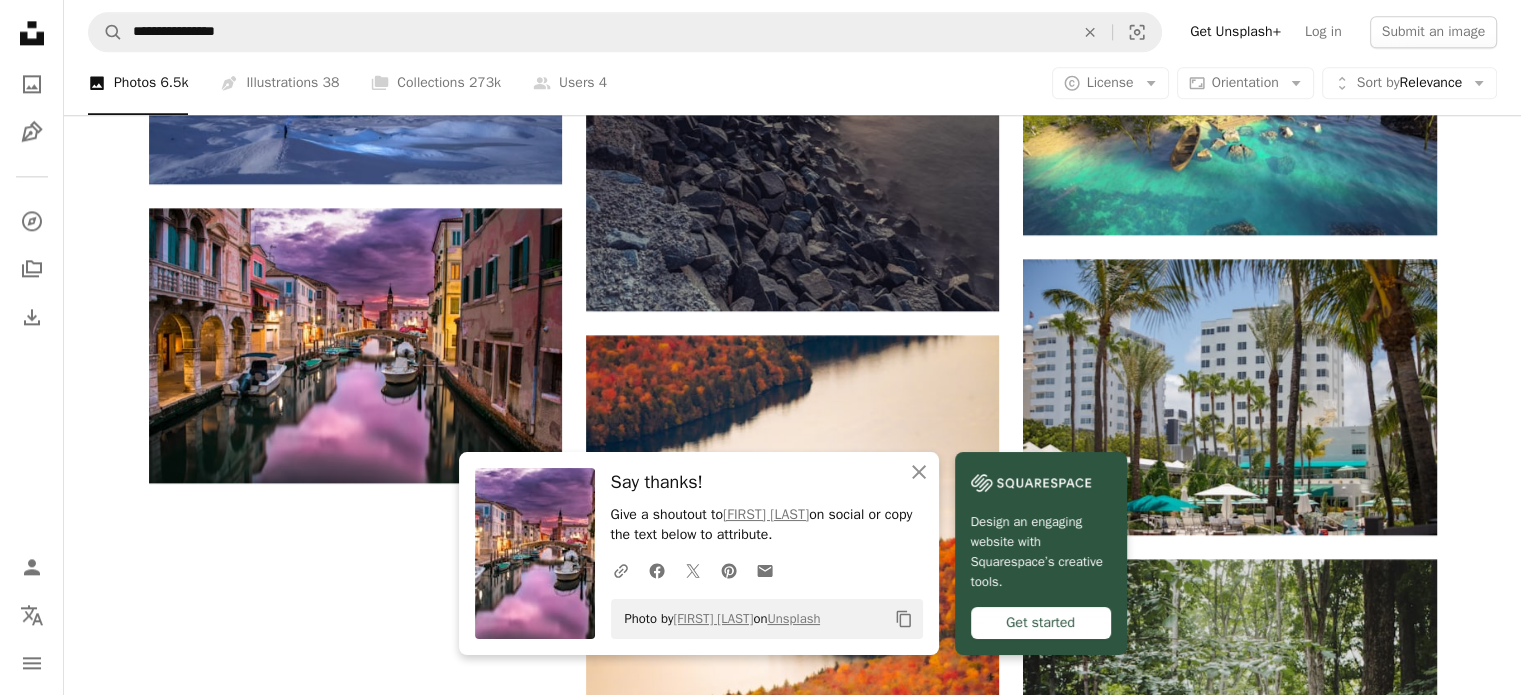 scroll, scrollTop: 2660, scrollLeft: 0, axis: vertical 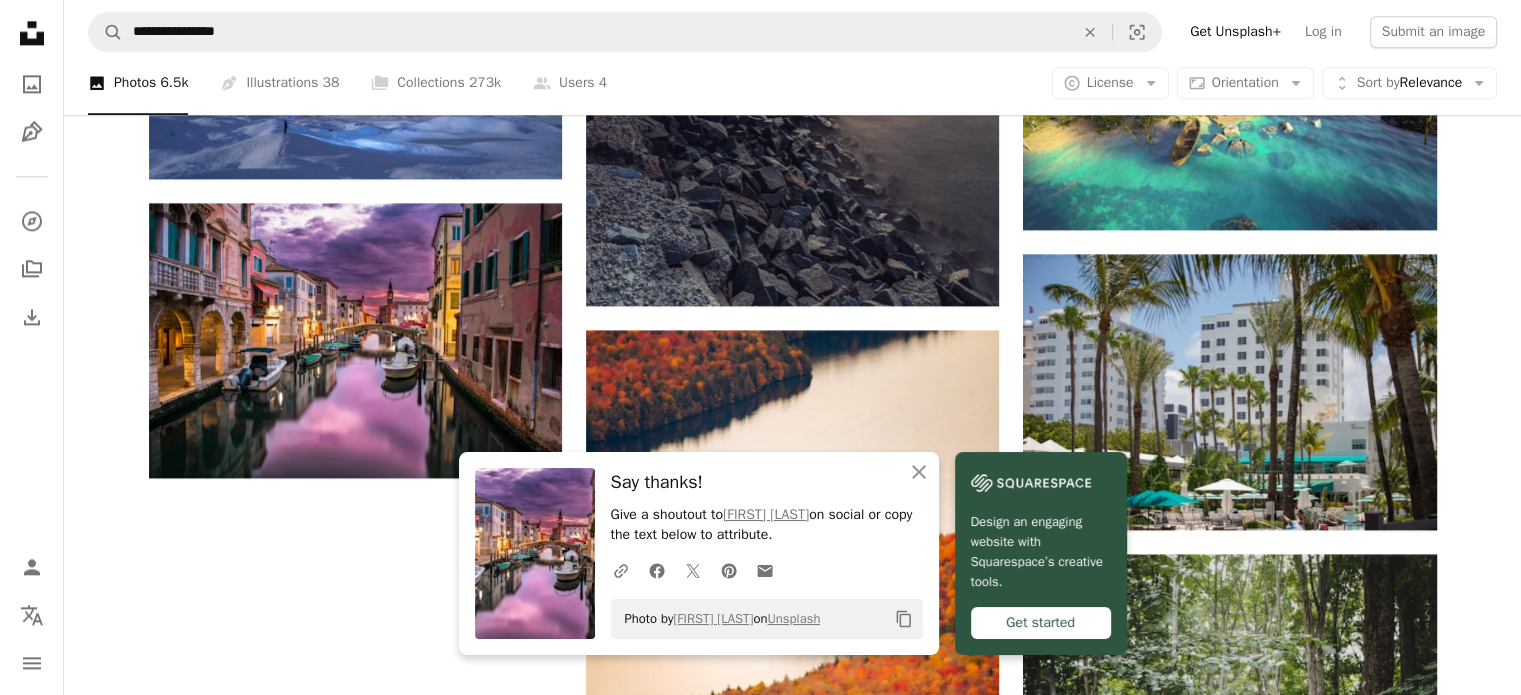 click at bounding box center [1506, 680] 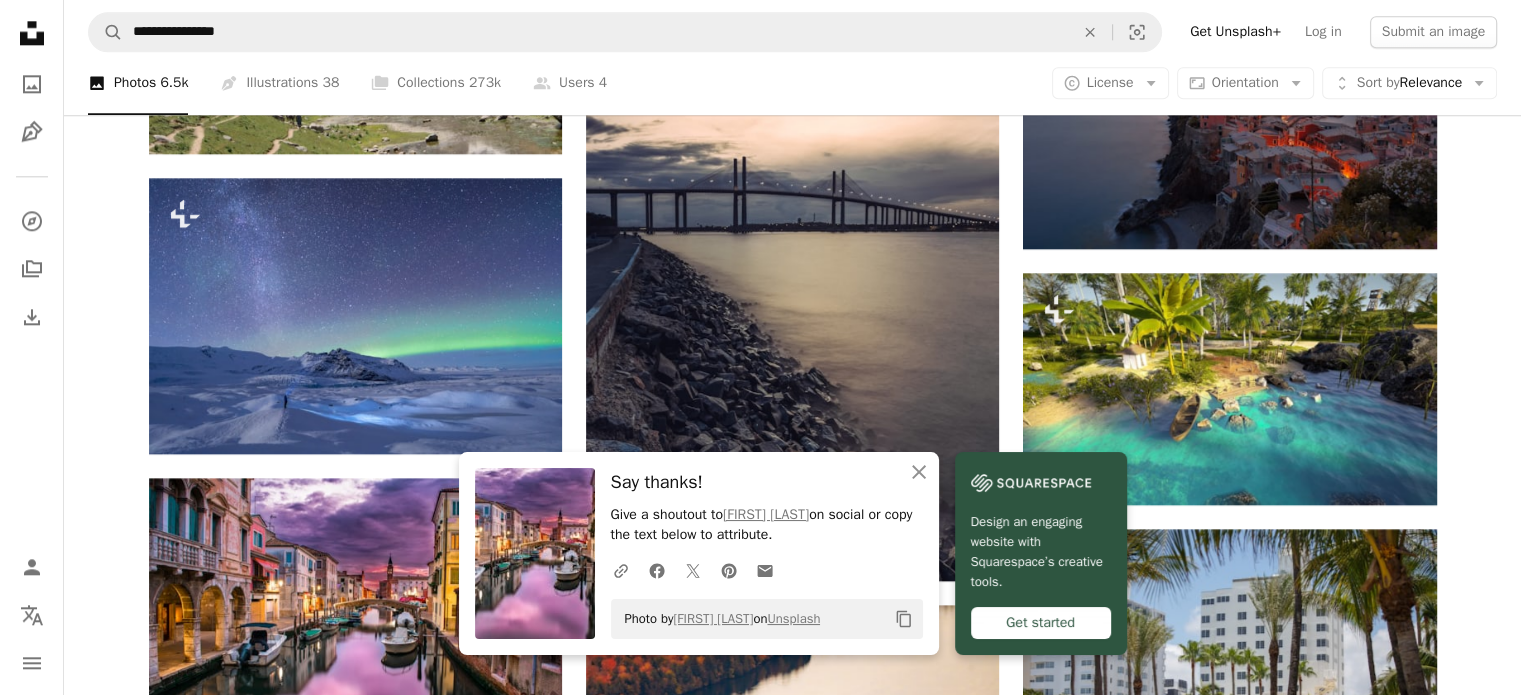 scroll, scrollTop: 2380, scrollLeft: 0, axis: vertical 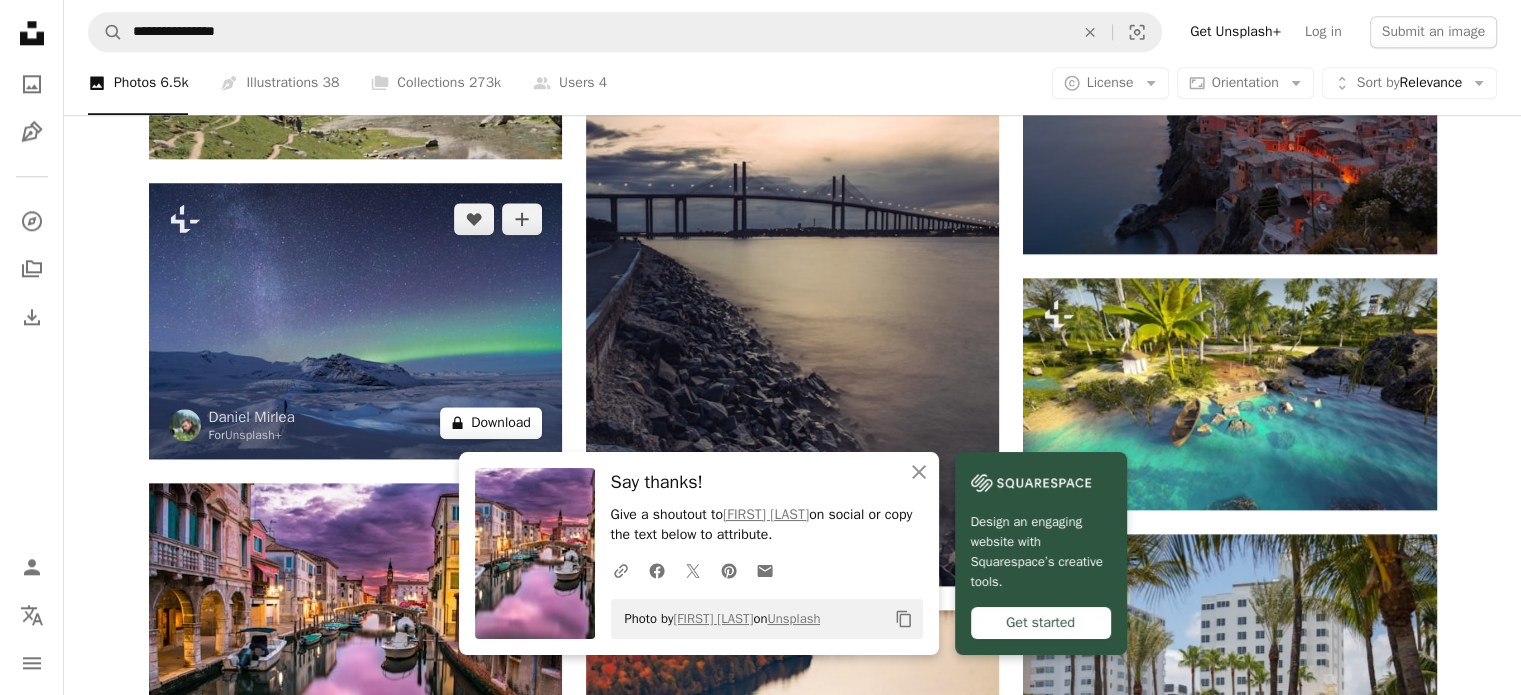 click on "A lock   Download" at bounding box center [491, 423] 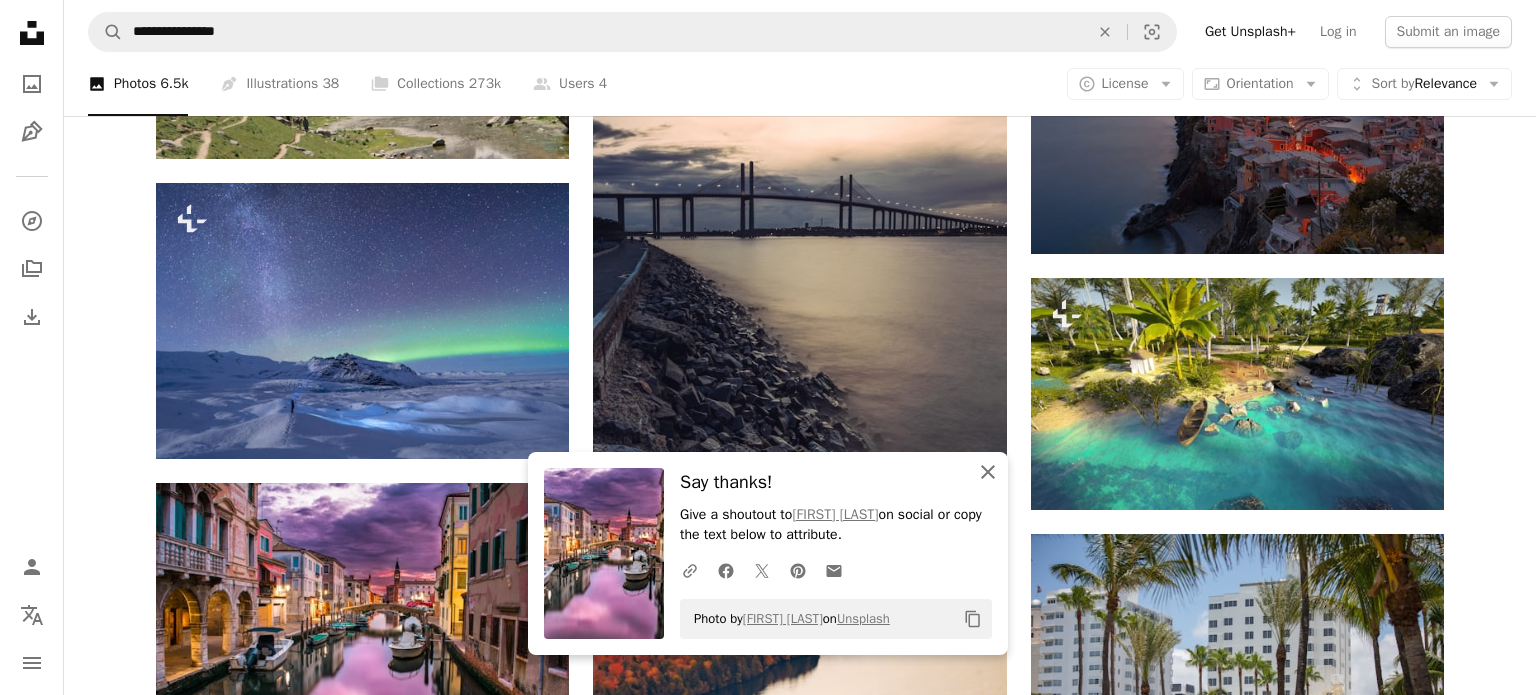 click on "An X shape" 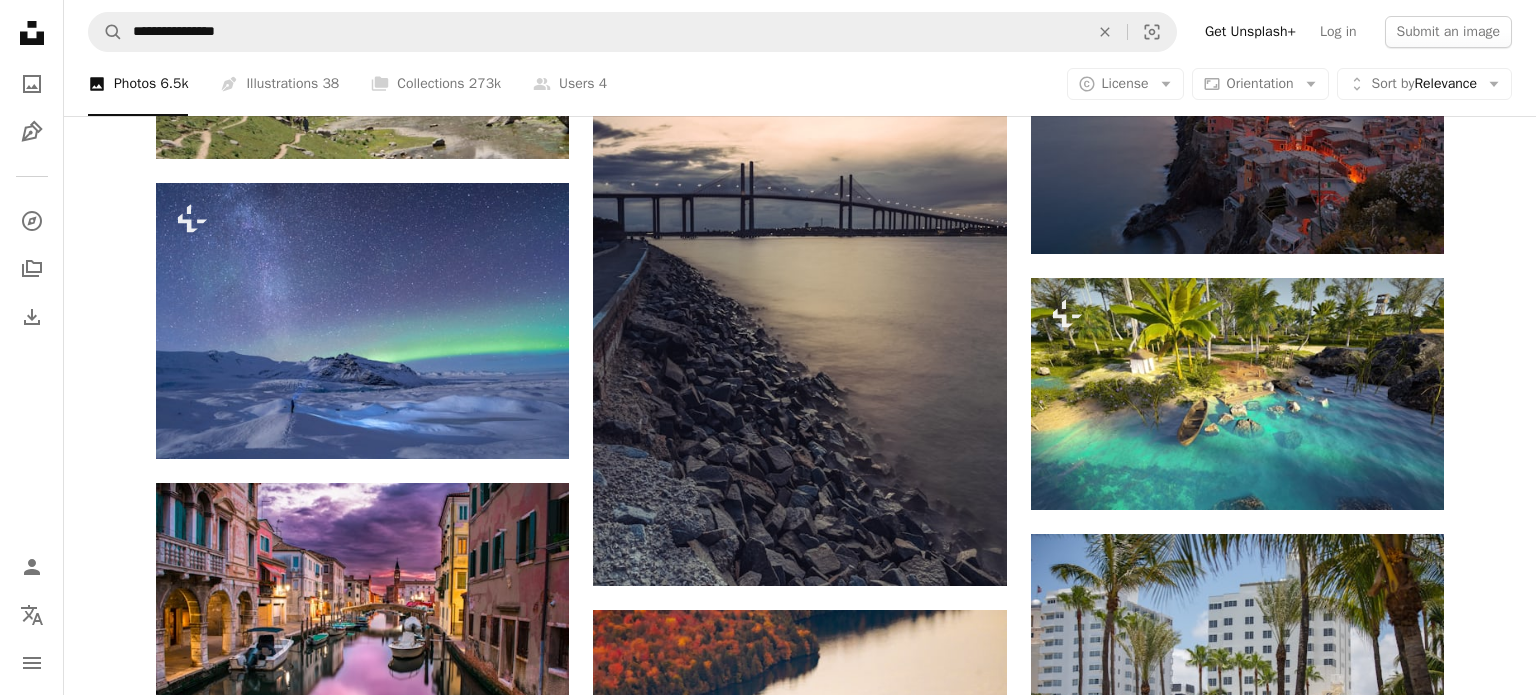 click on "An X shape Premium, ready to use images. Get unlimited access. A plus sign Members-only content added monthly A plus sign Unlimited royalty-free downloads A plus sign Illustrations  New A plus sign Enhanced legal protections yearly 65%  off monthly $20   $7 CAD per month * Get  Unsplash+ * When paid annually, billed upfront  $84 Taxes where applicable. Renews automatically. Cancel anytime." at bounding box center (768, 2718) 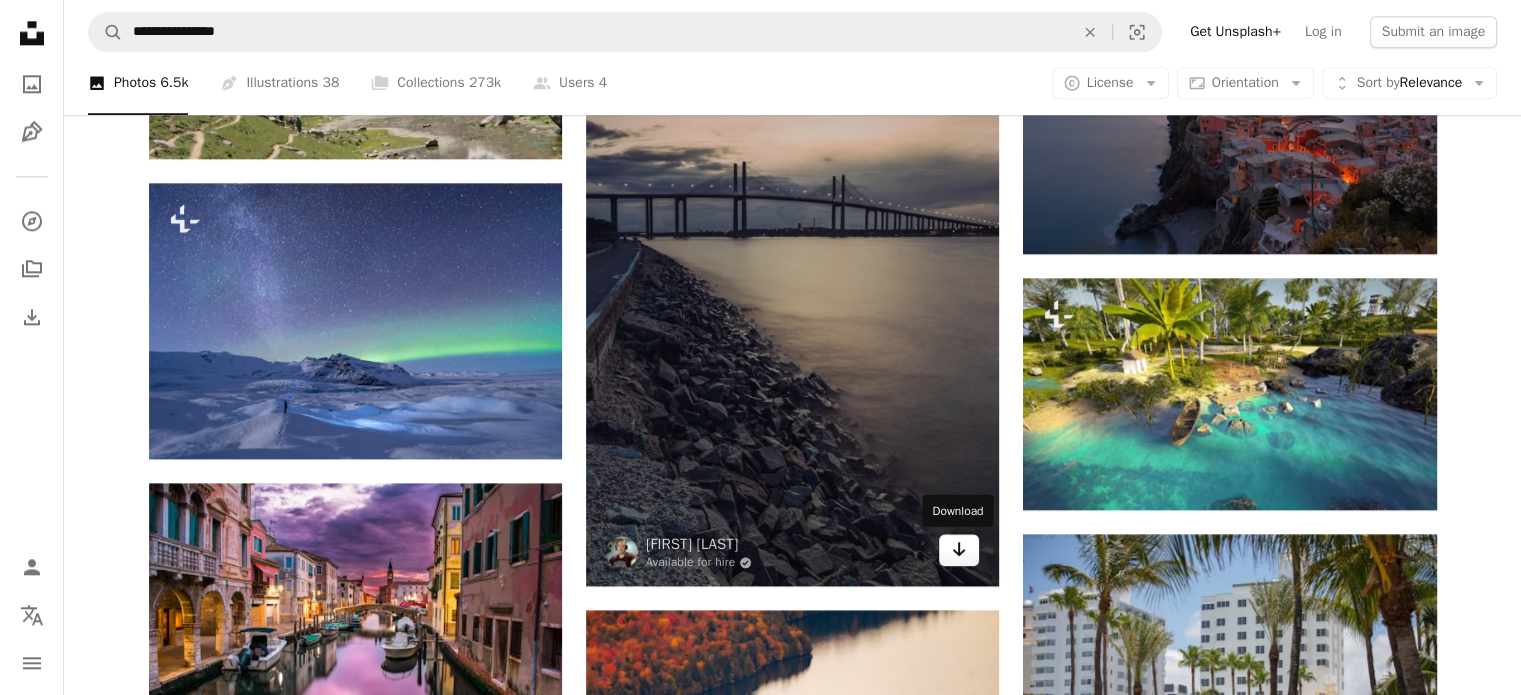 click on "Arrow pointing down" at bounding box center [959, 550] 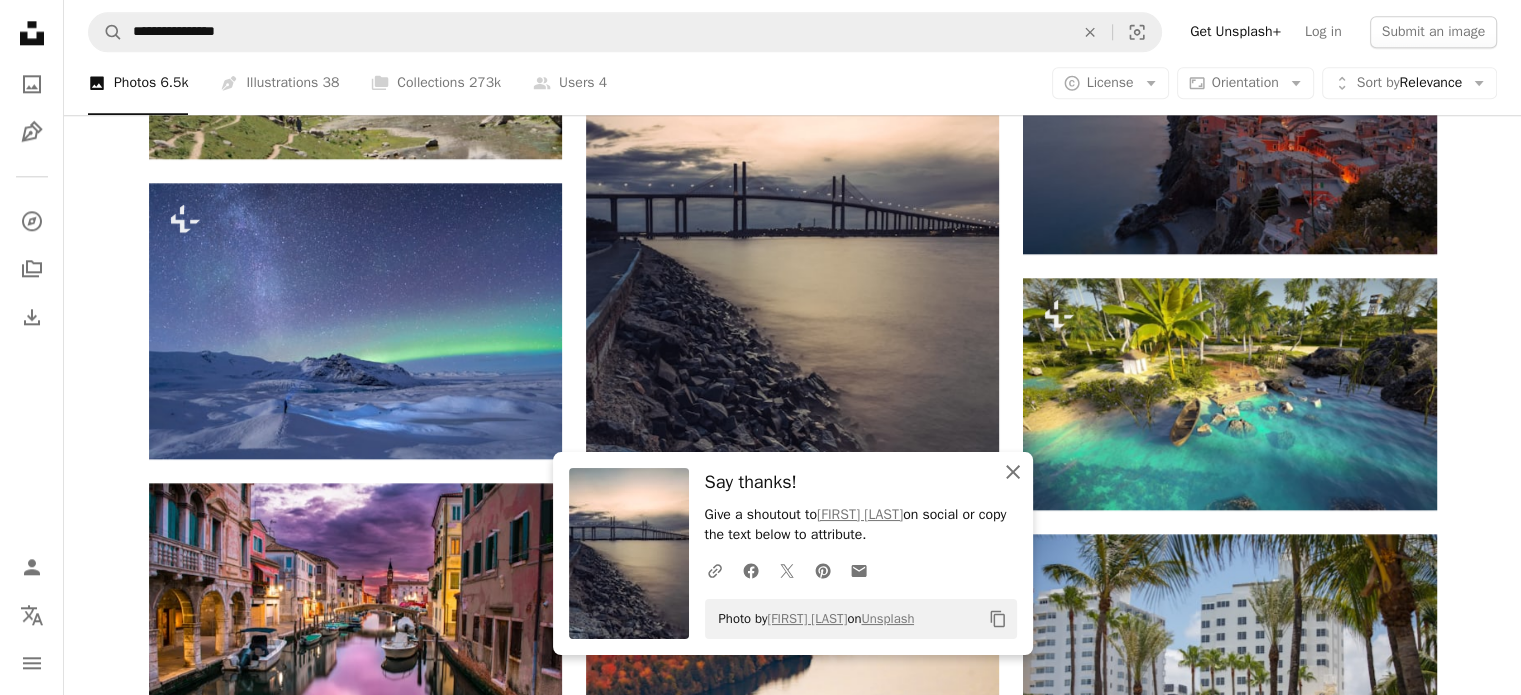 click 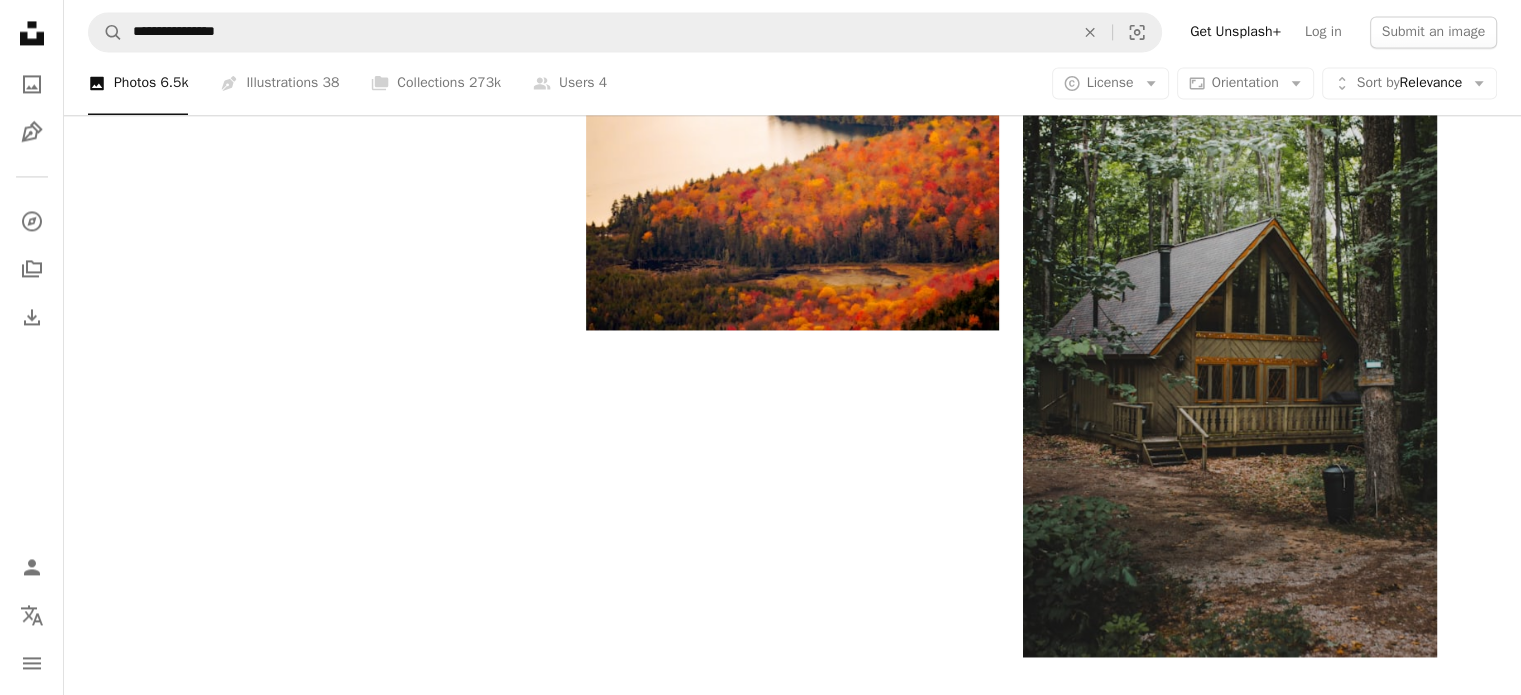 scroll, scrollTop: 3172, scrollLeft: 0, axis: vertical 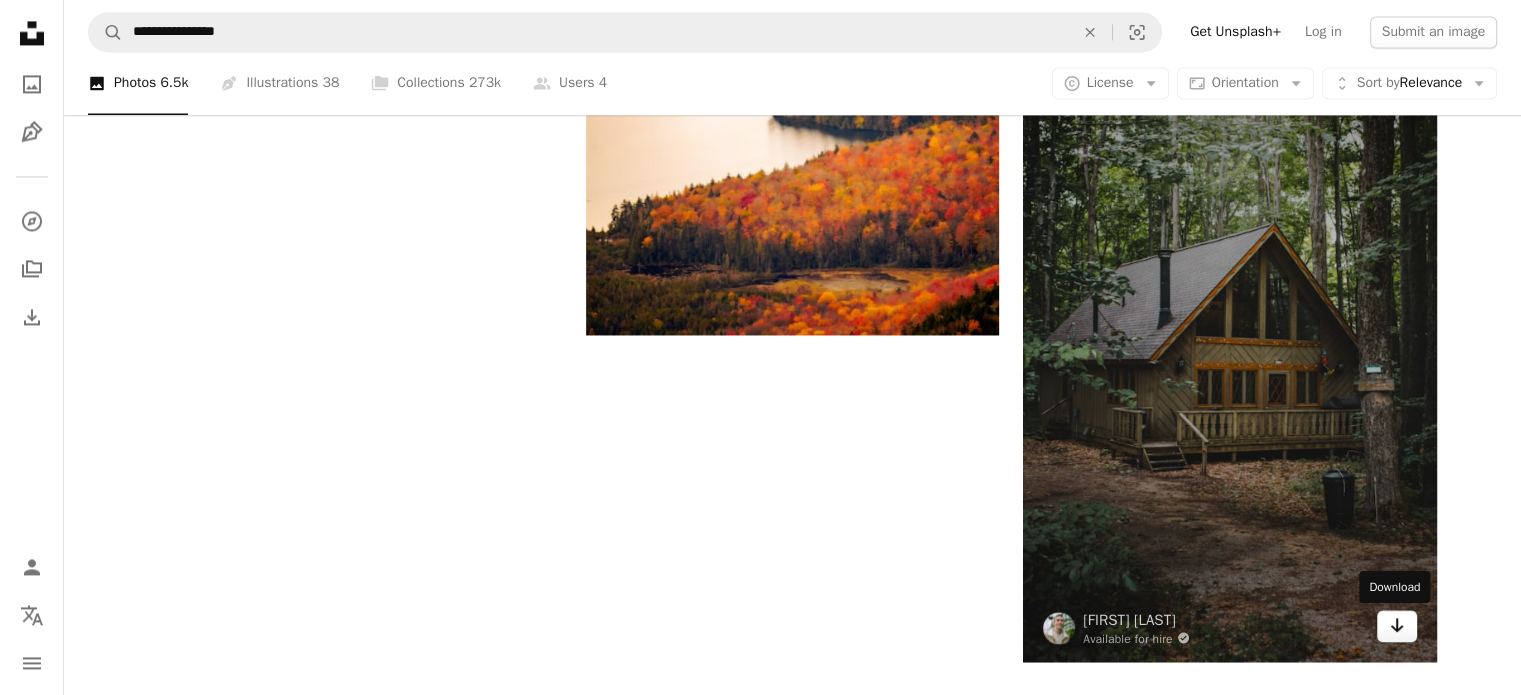 click on "Arrow pointing down" 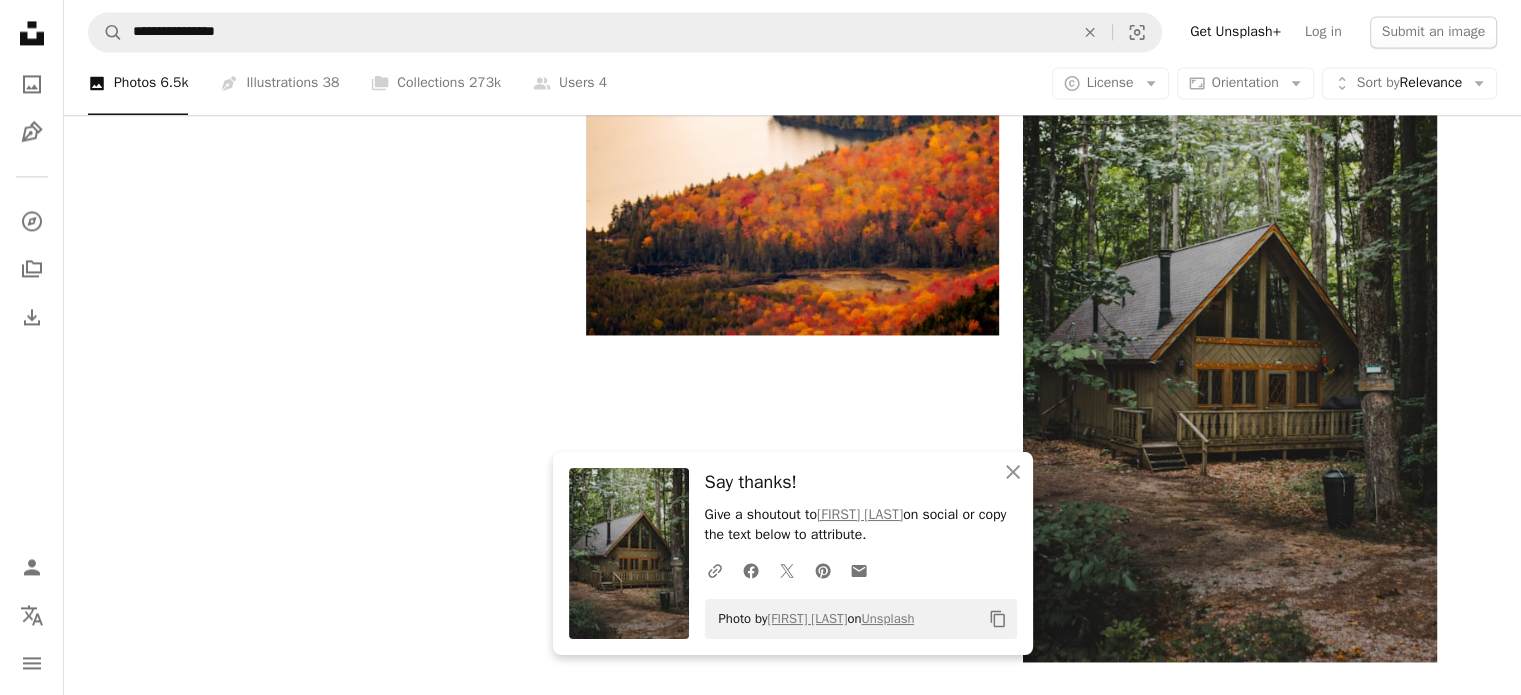 click at bounding box center [1506, 680] 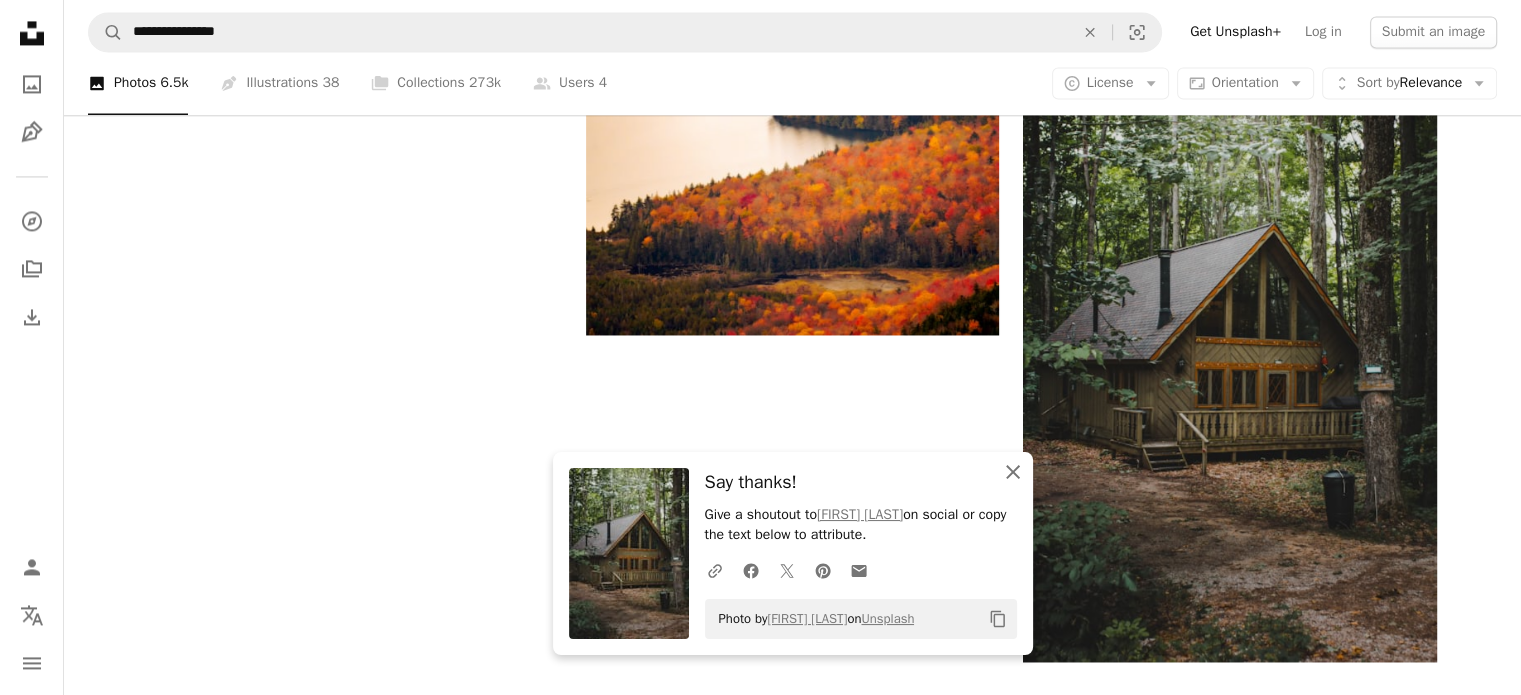 click 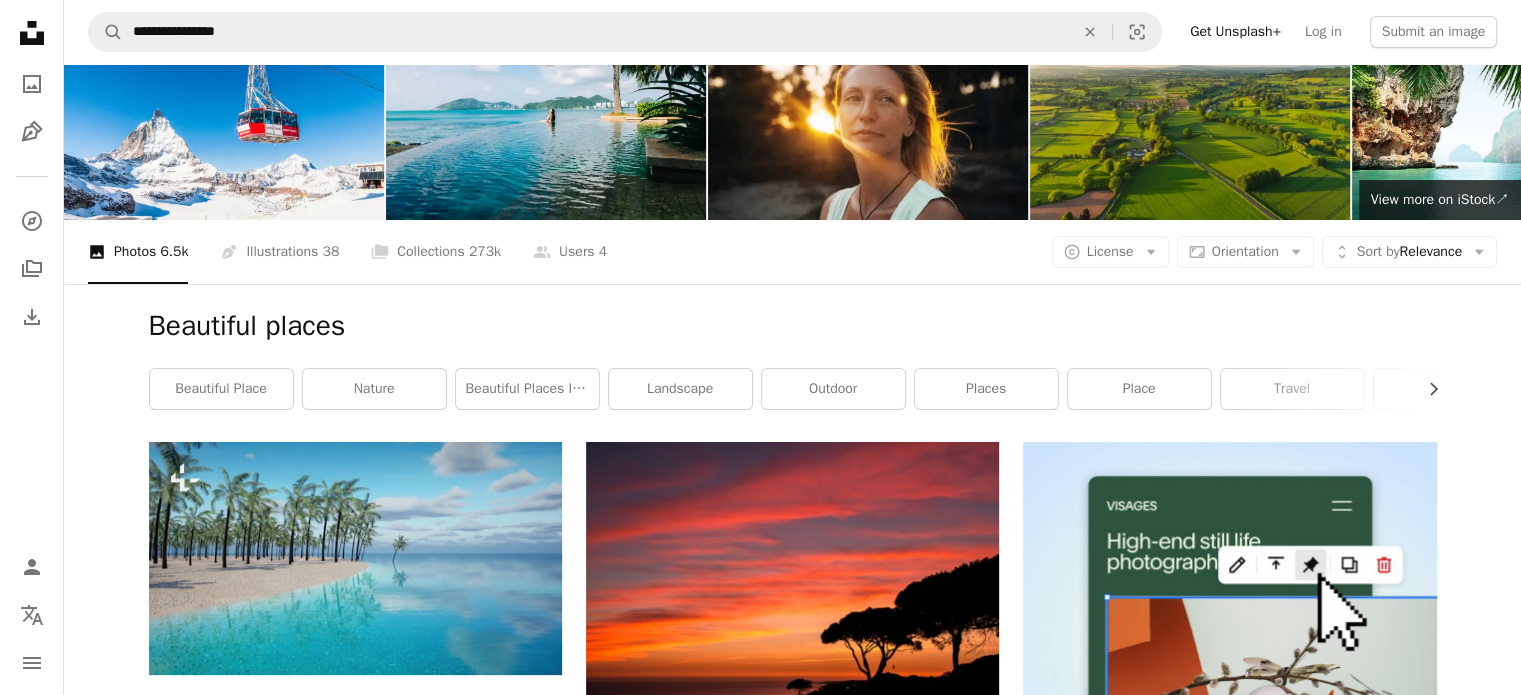 scroll, scrollTop: 0, scrollLeft: 0, axis: both 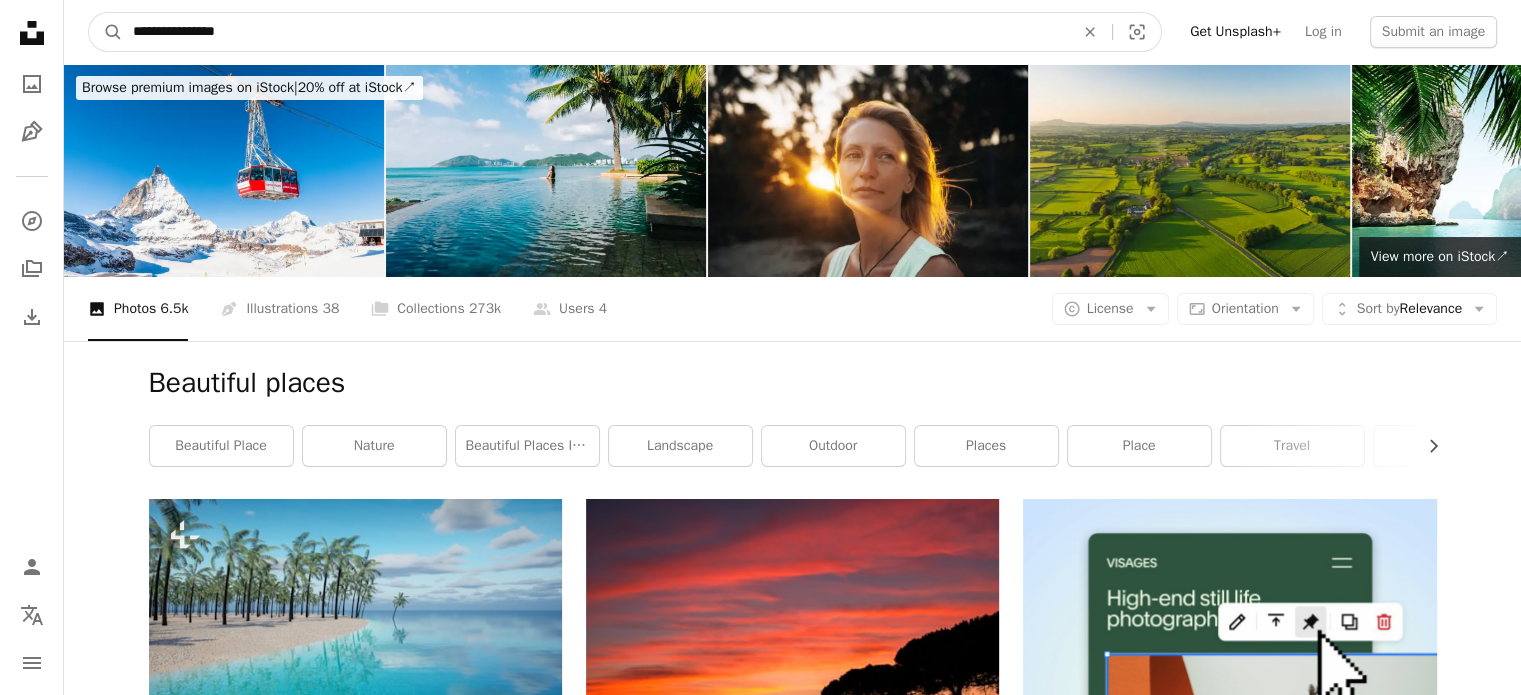 click on "**********" at bounding box center [595, 32] 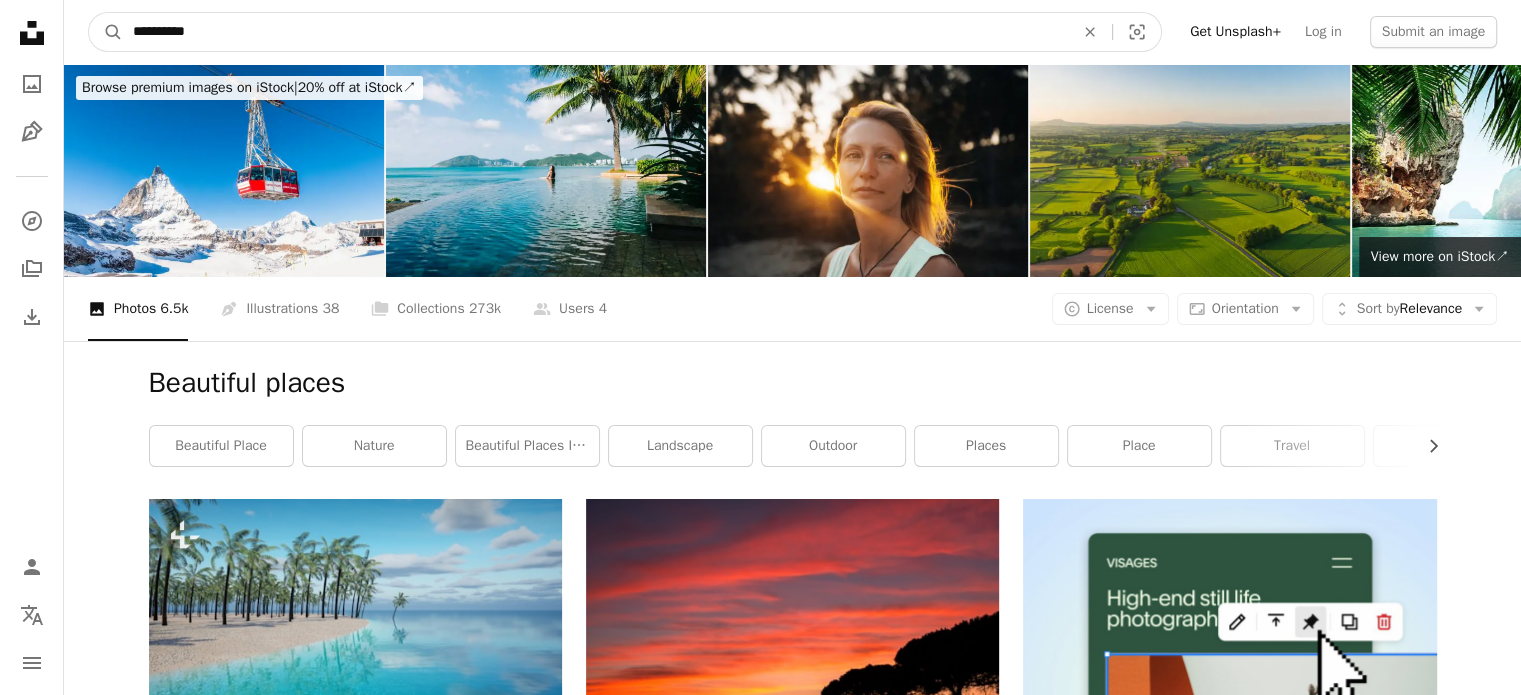 type on "*********" 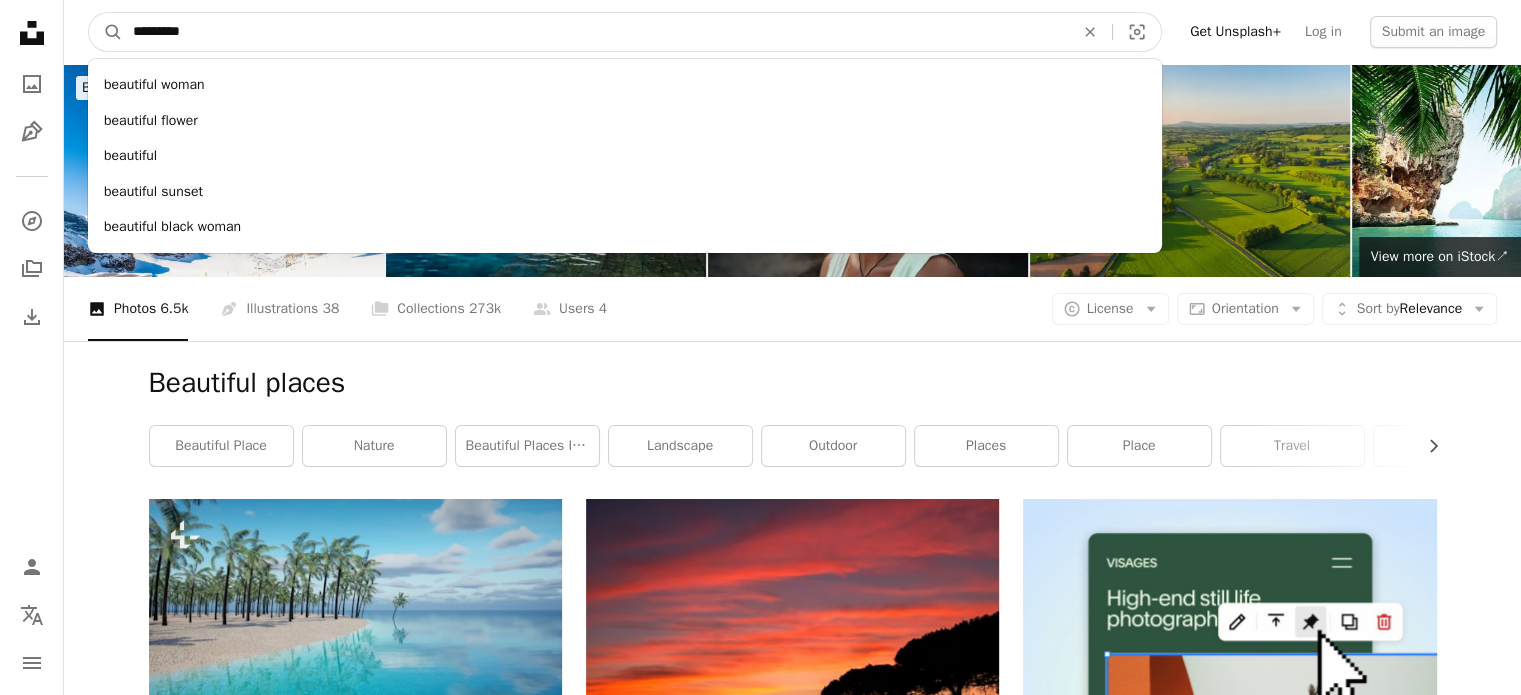 click on "A magnifying glass" at bounding box center [106, 32] 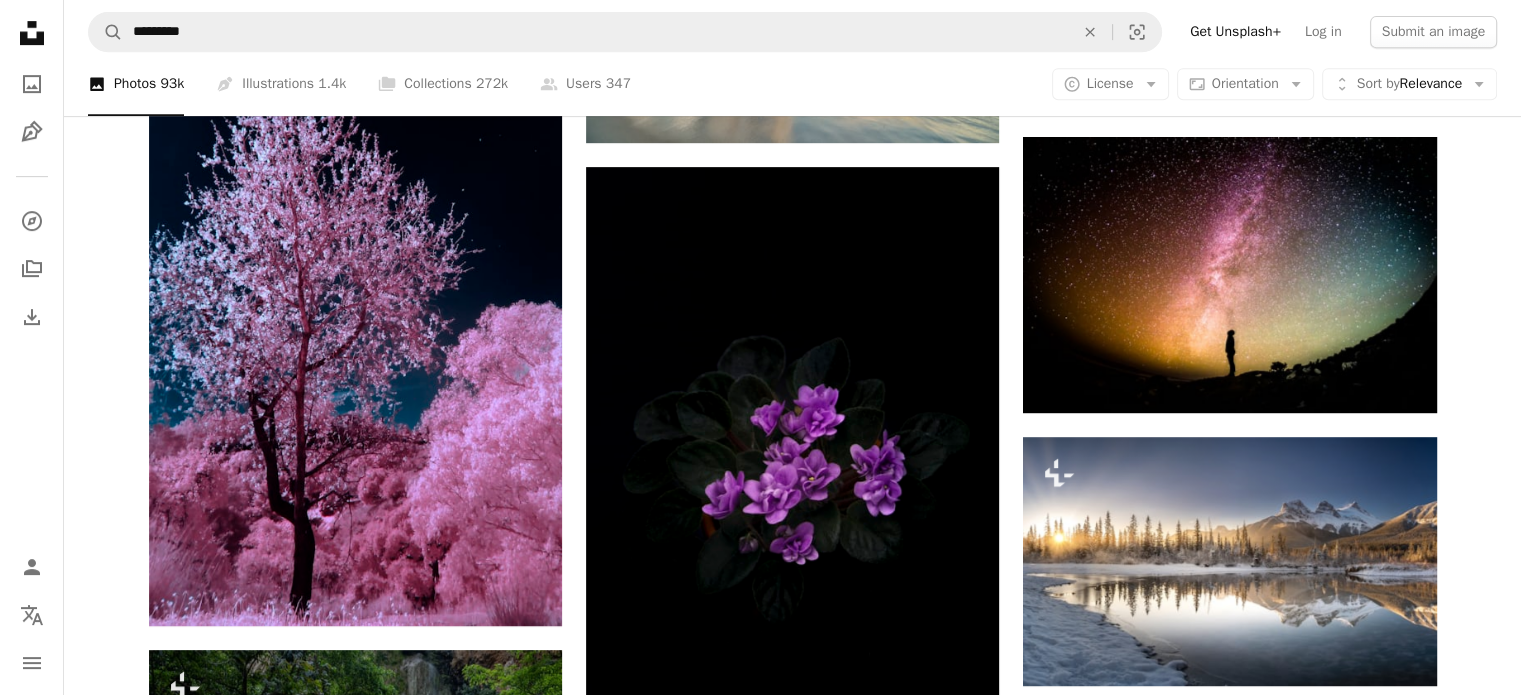 scroll, scrollTop: 928, scrollLeft: 0, axis: vertical 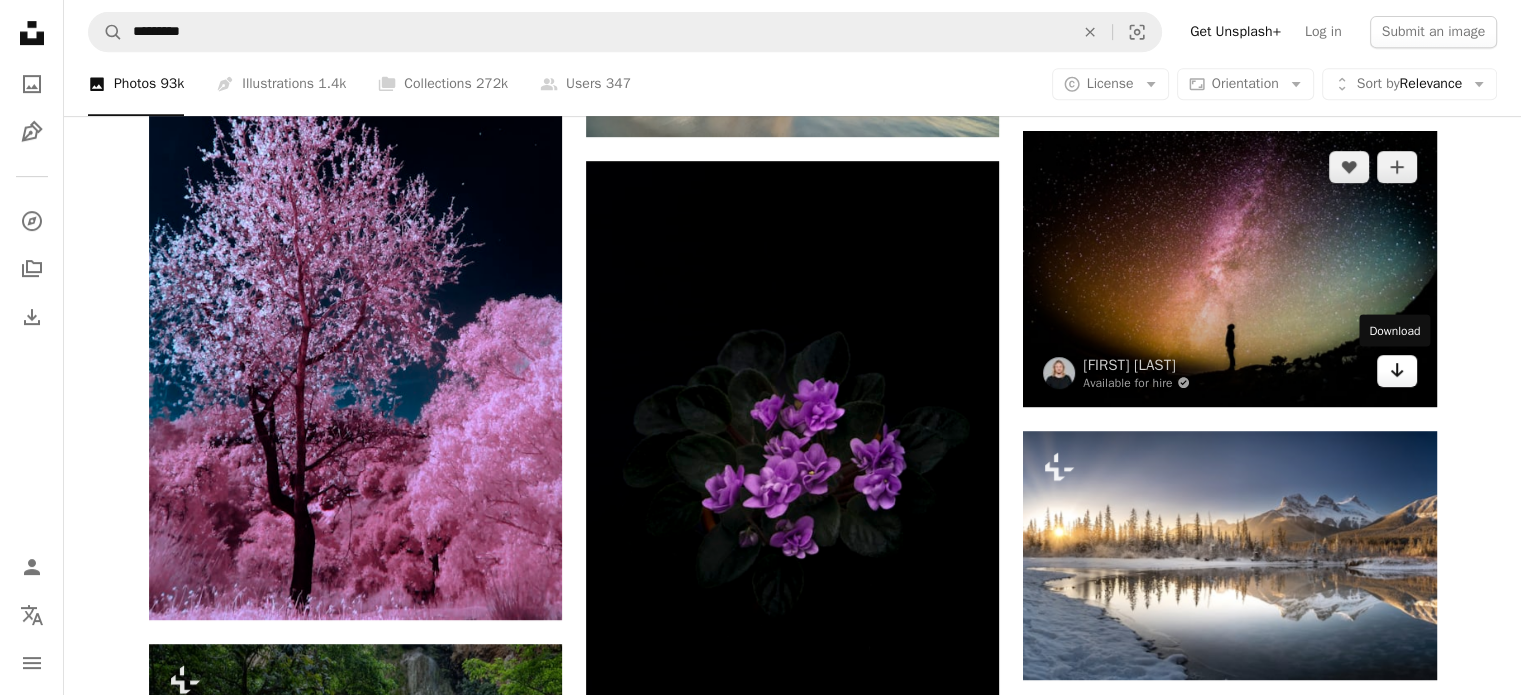 click on "Arrow pointing down" 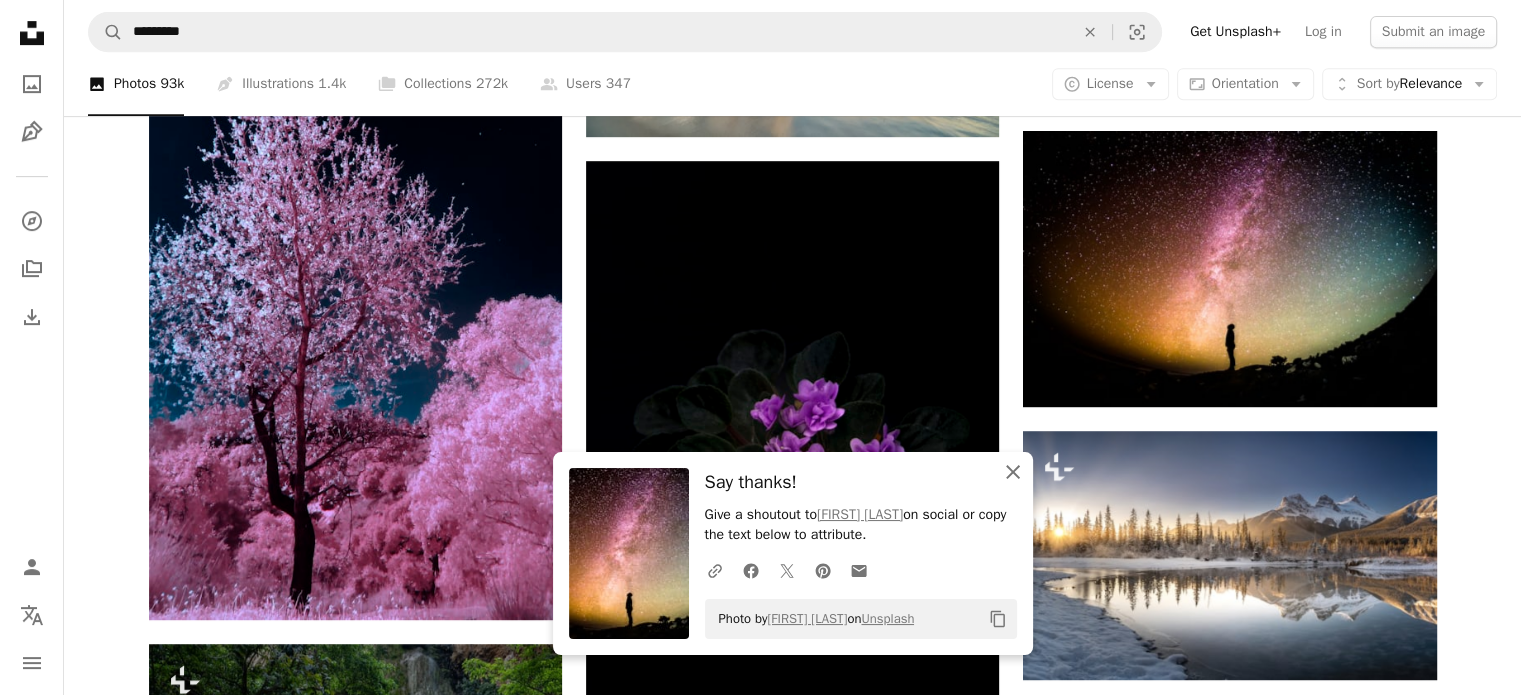 click on "An X shape" 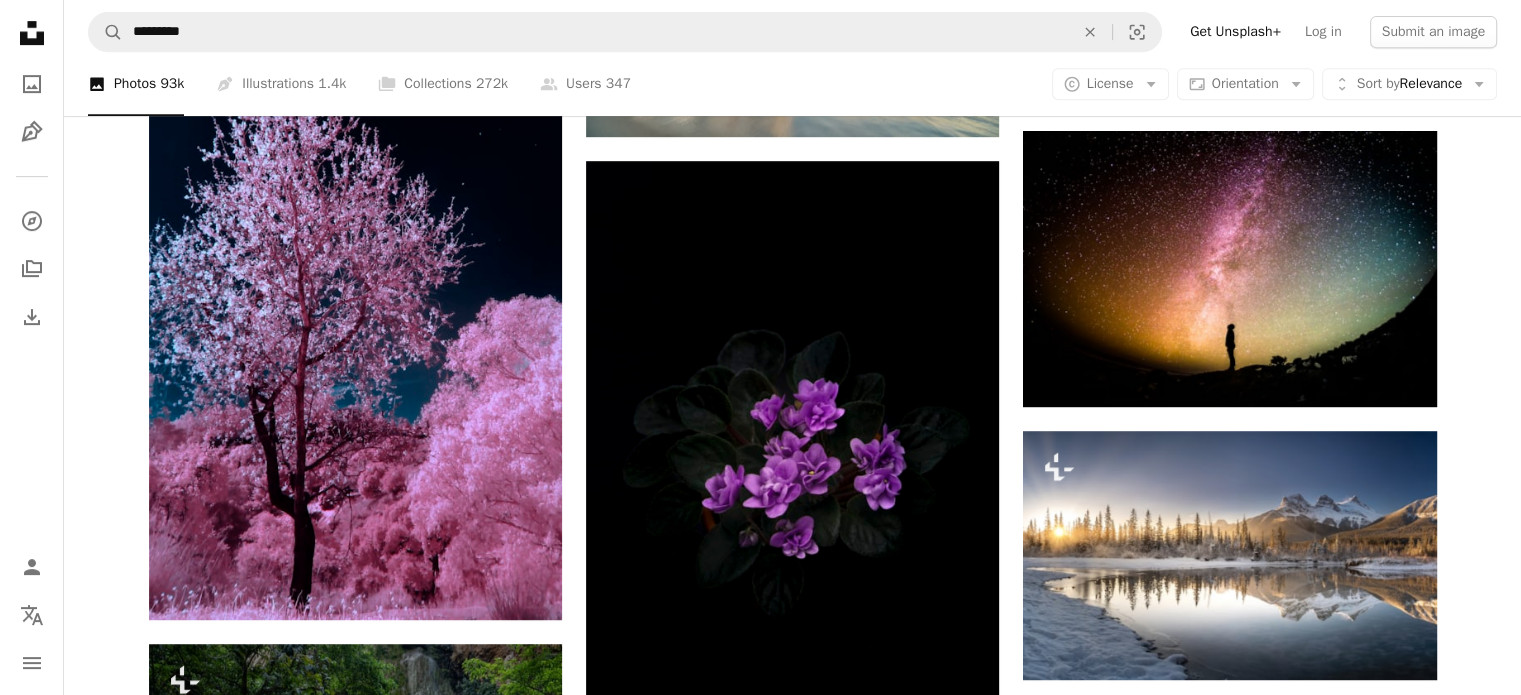 click at bounding box center (1506, 680) 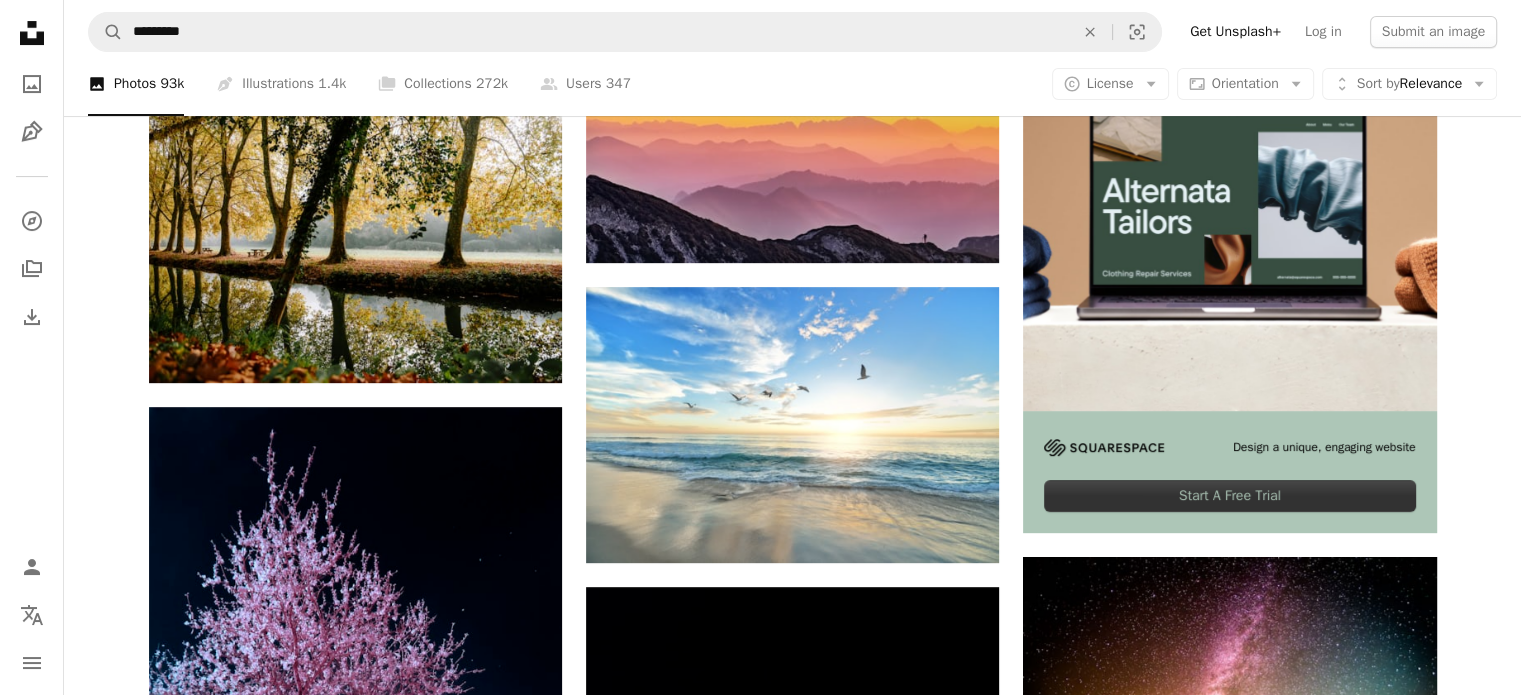 scroll, scrollTop: 483, scrollLeft: 0, axis: vertical 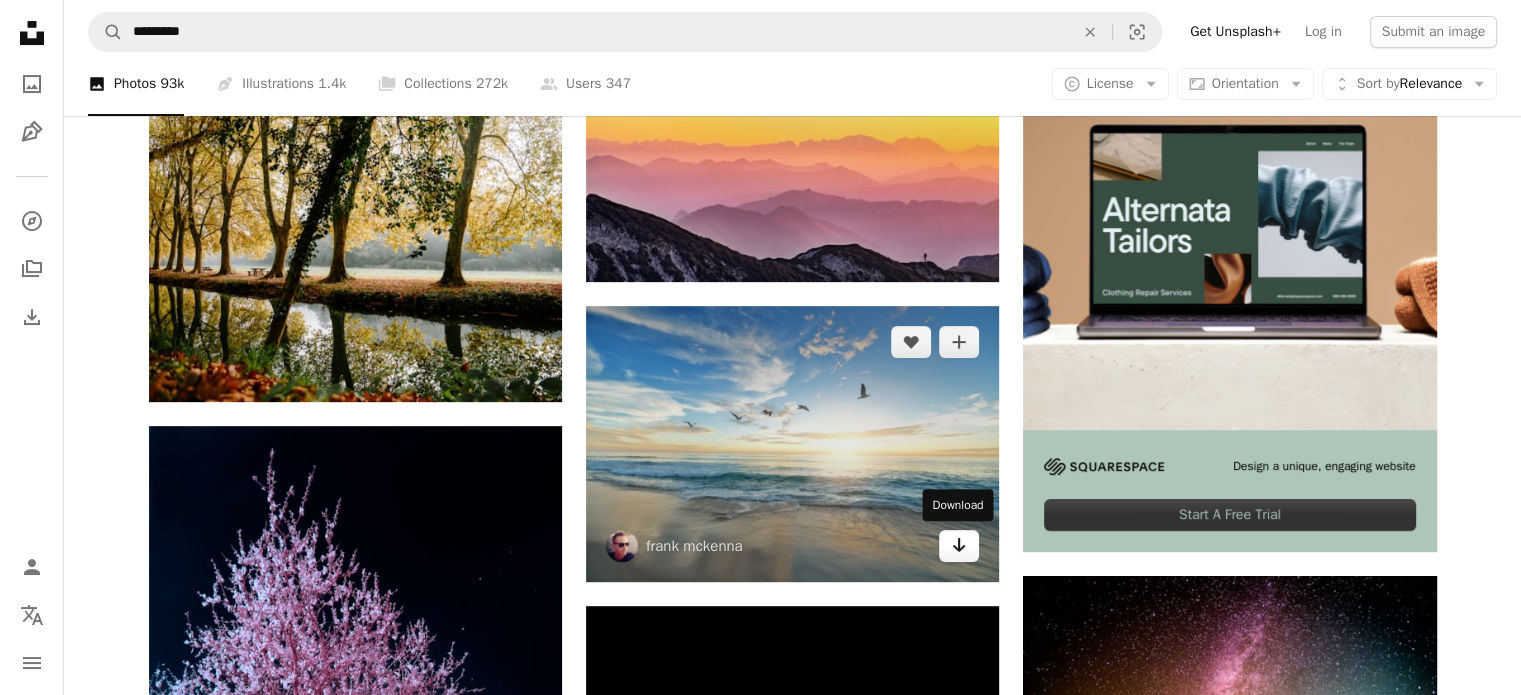 click on "Arrow pointing down" 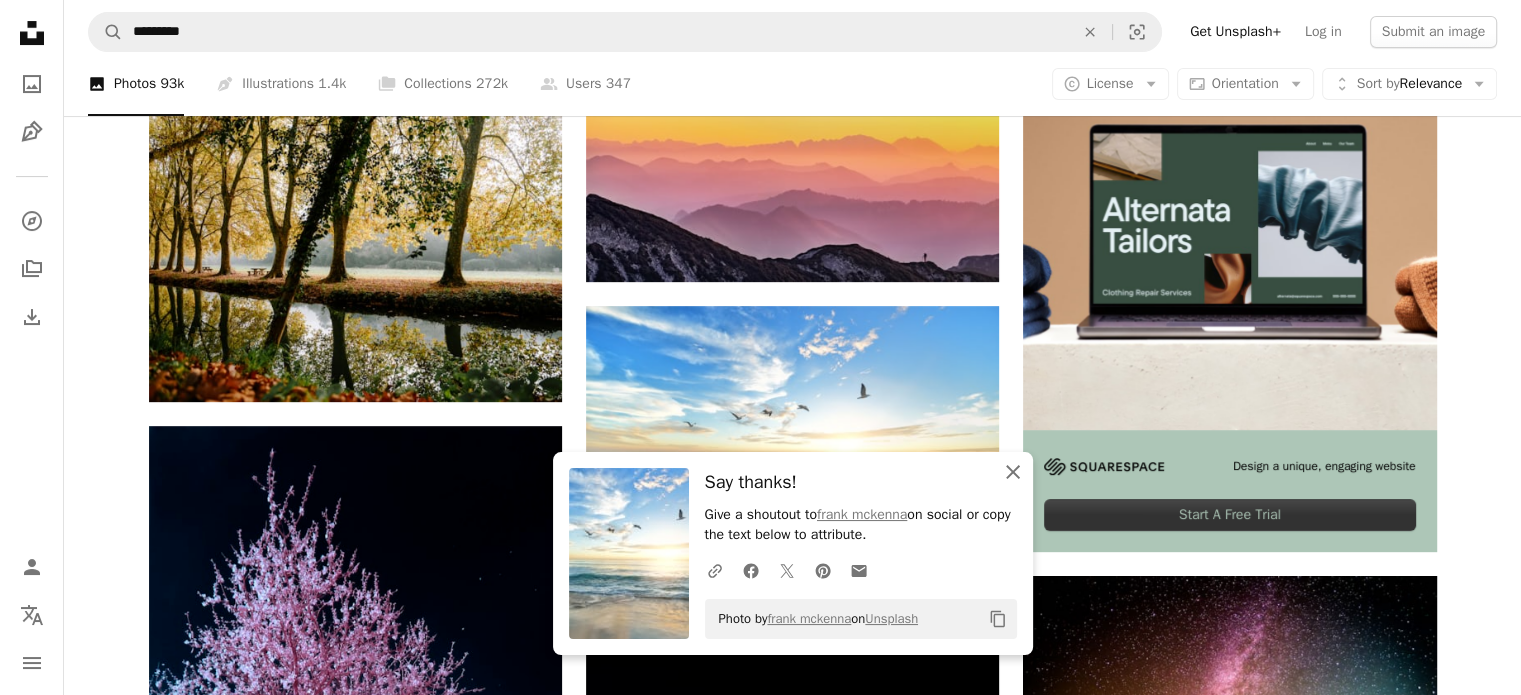 click 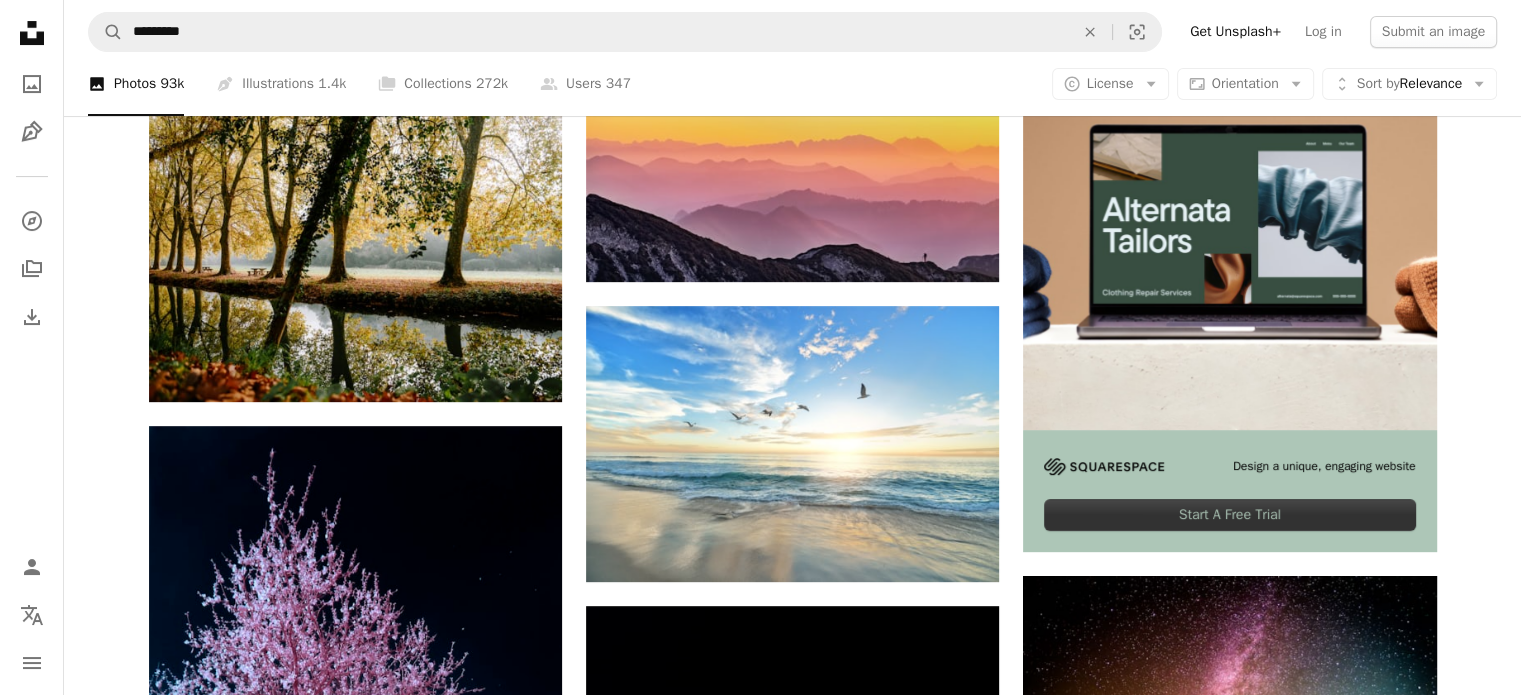 click at bounding box center (1506, 680) 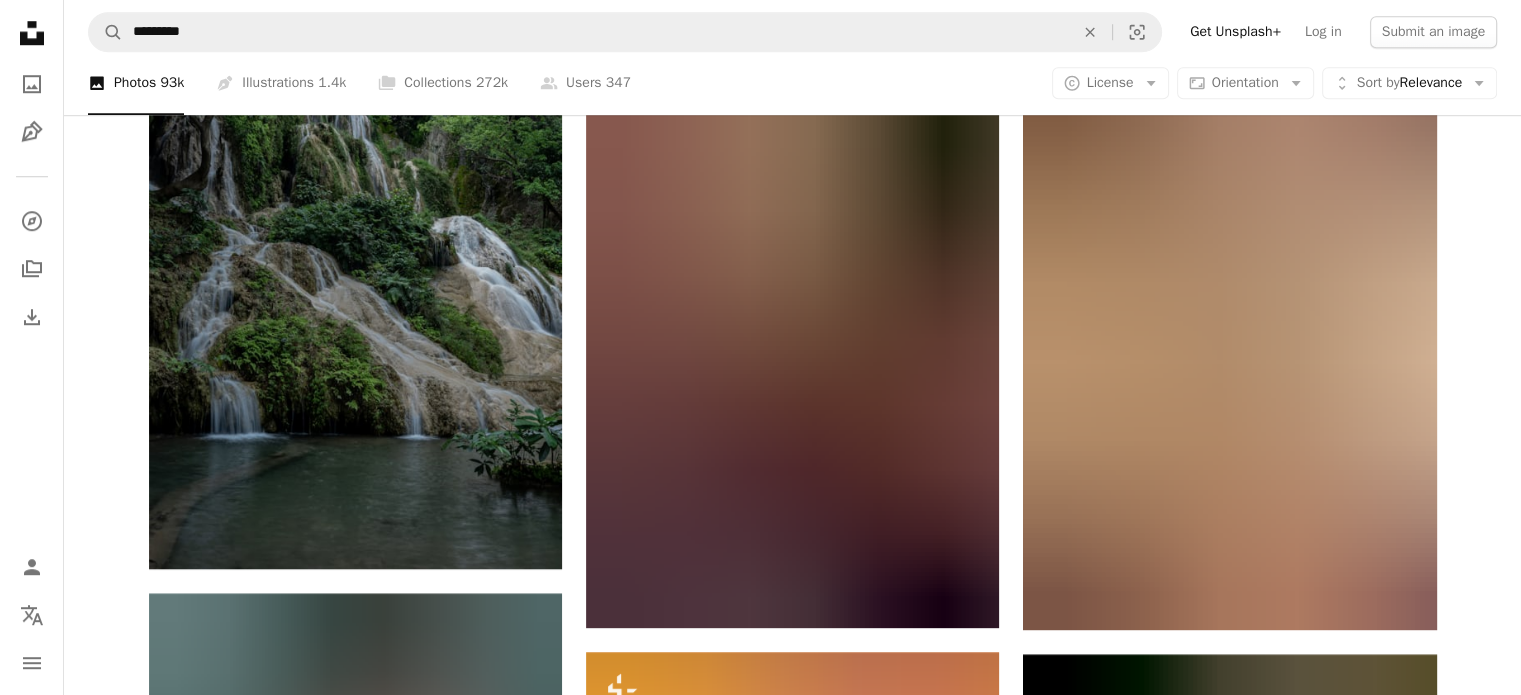 scroll, scrollTop: 1628, scrollLeft: 0, axis: vertical 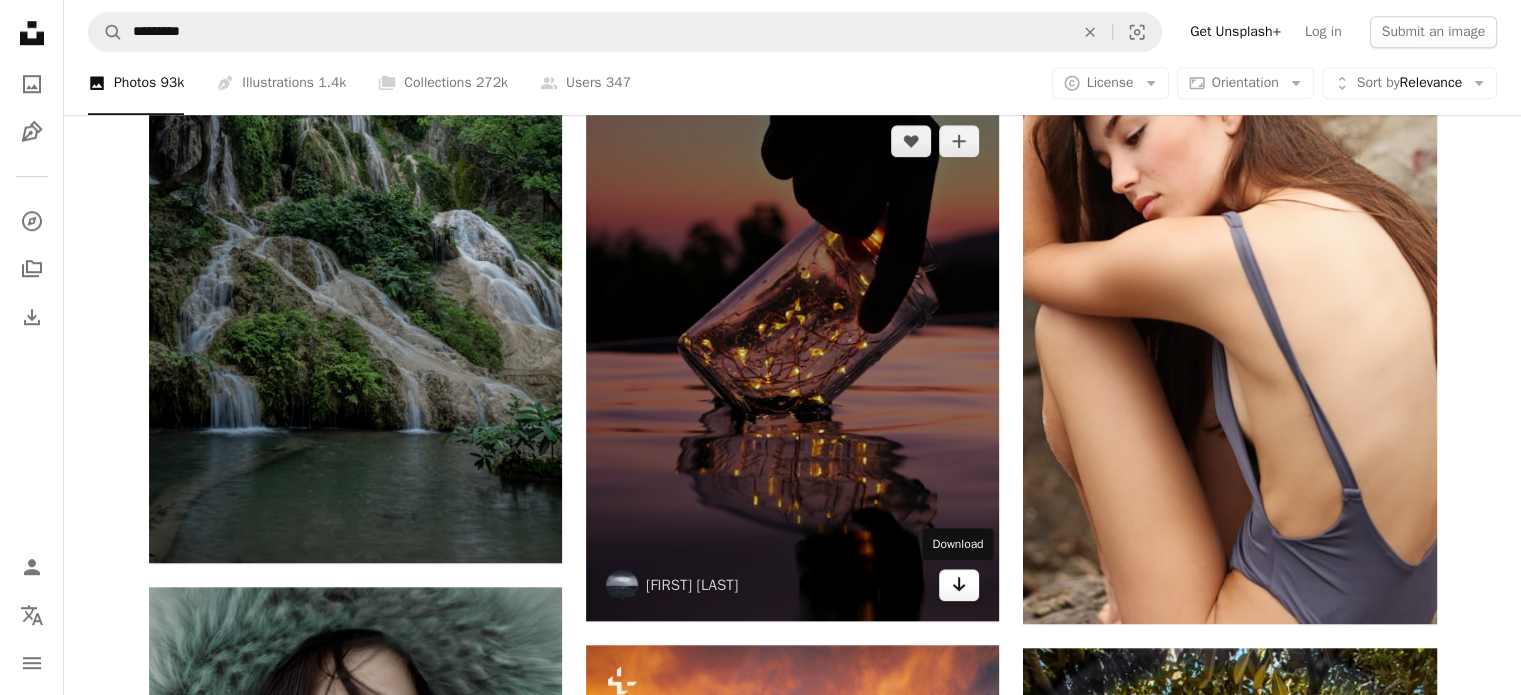 click 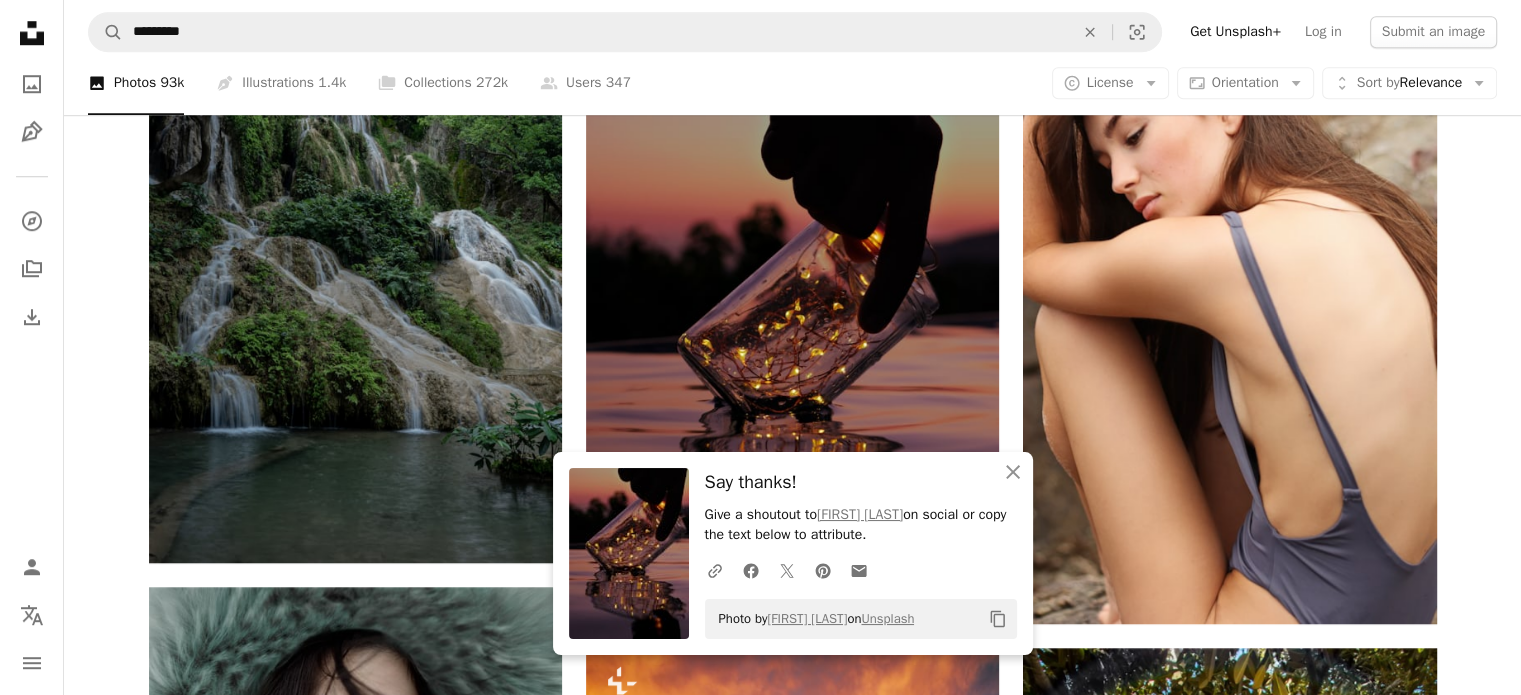 scroll, scrollTop: 1624, scrollLeft: 0, axis: vertical 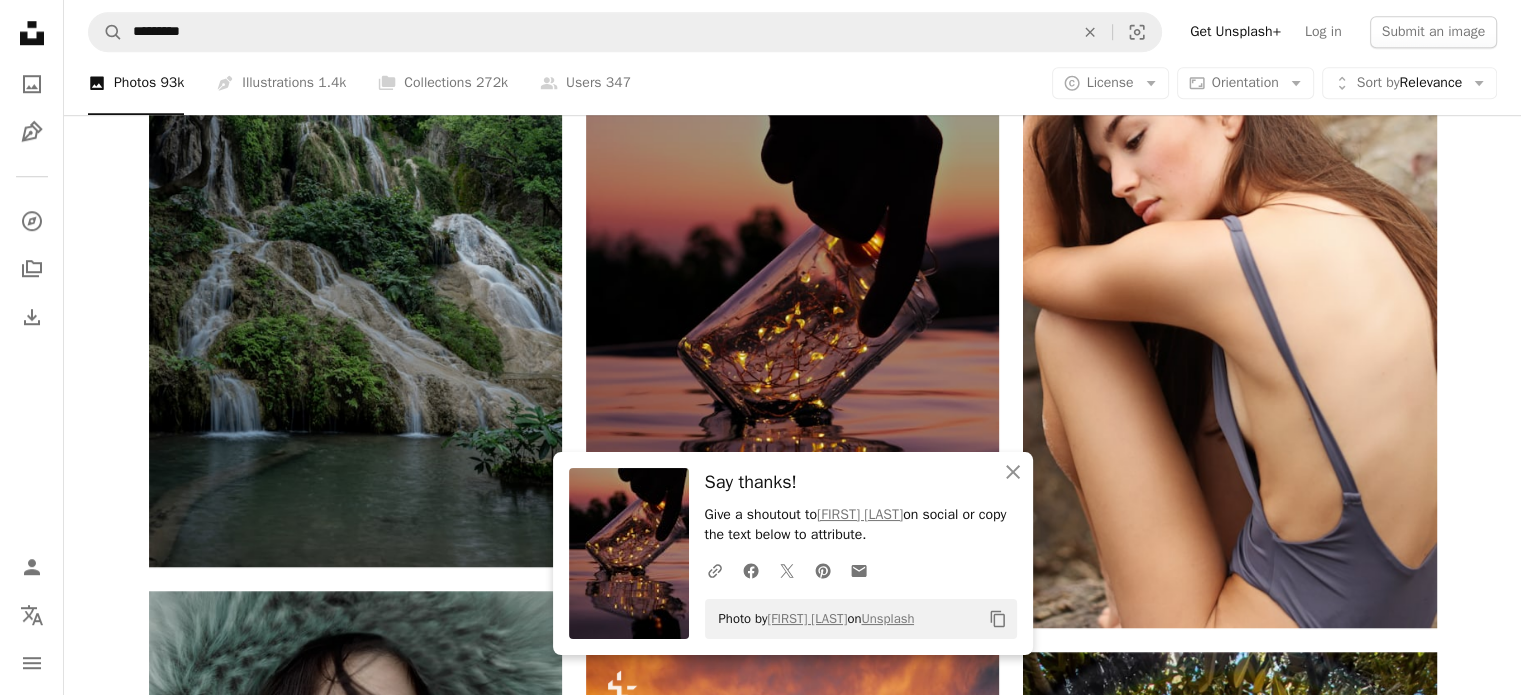 click at bounding box center [1506, 680] 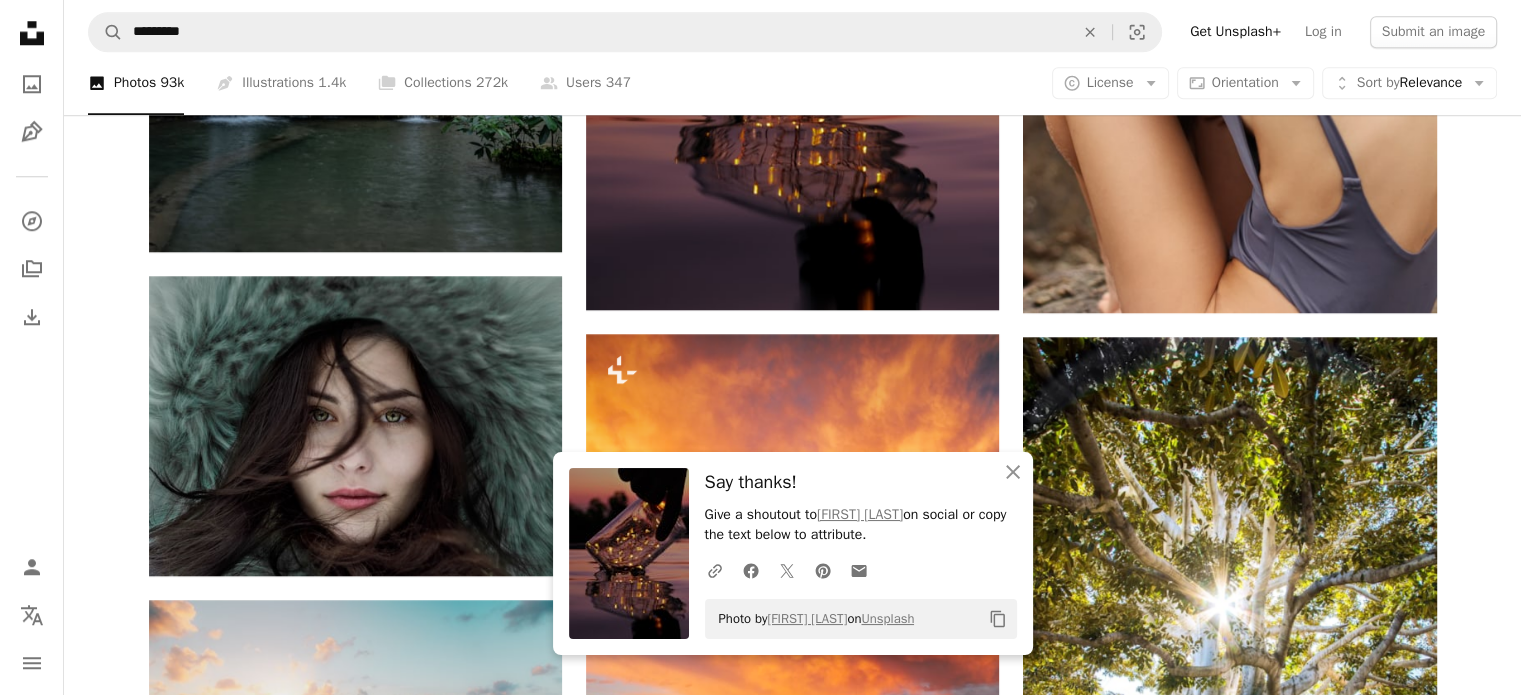 scroll, scrollTop: 1963, scrollLeft: 0, axis: vertical 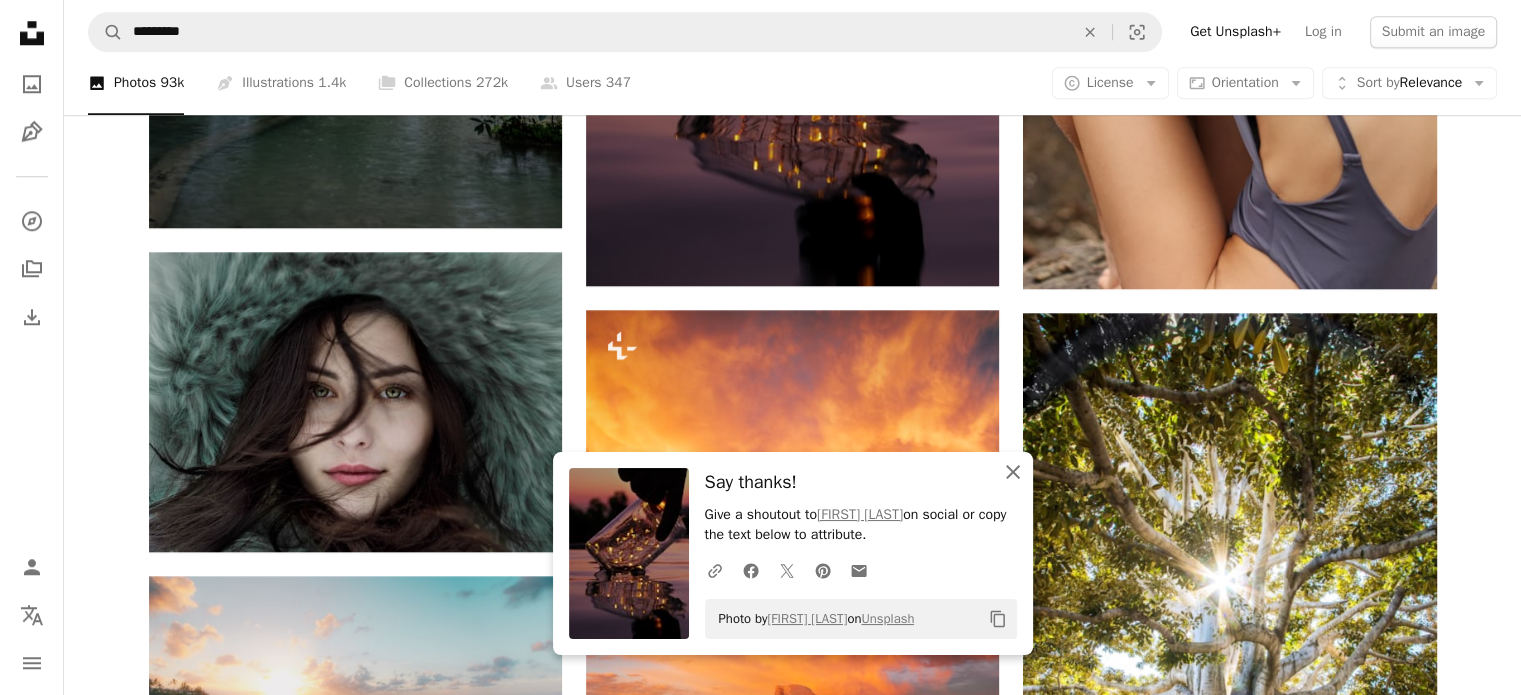click 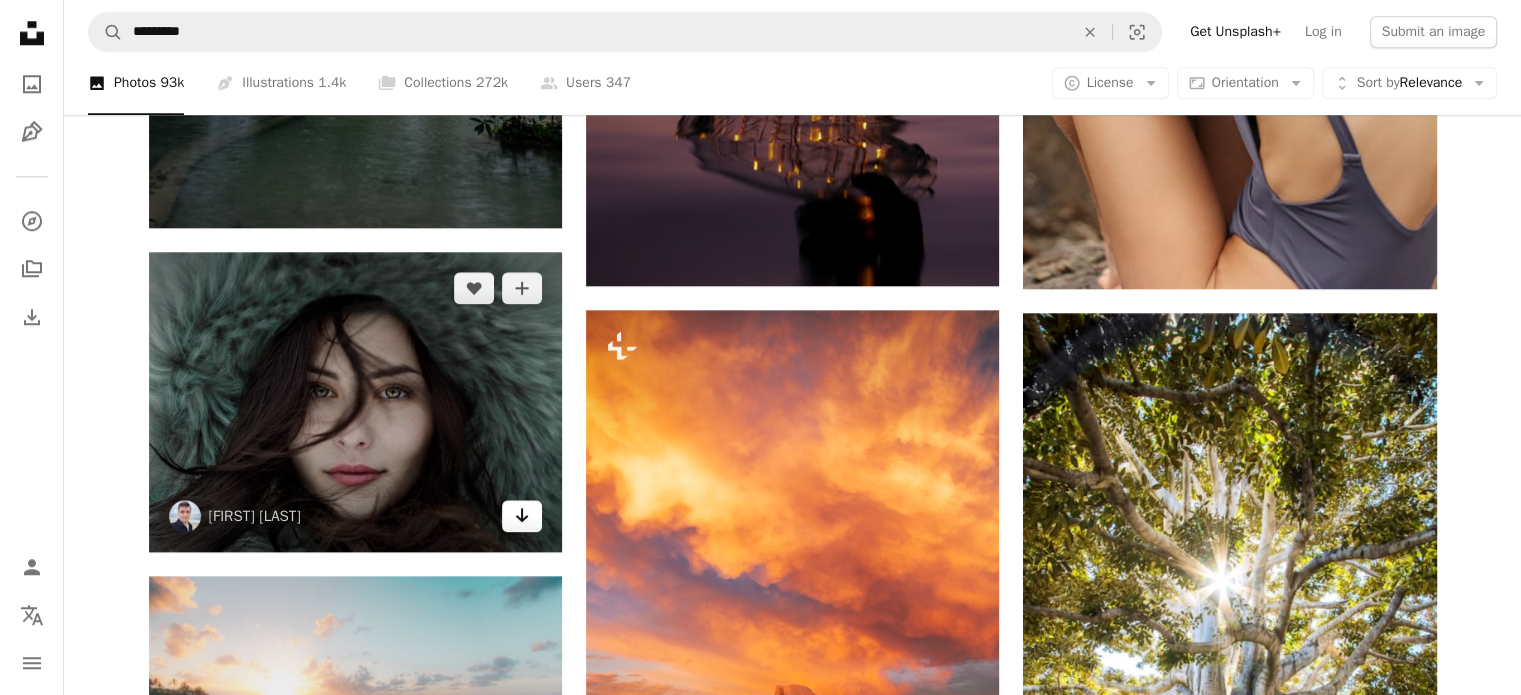 click on "Arrow pointing down" 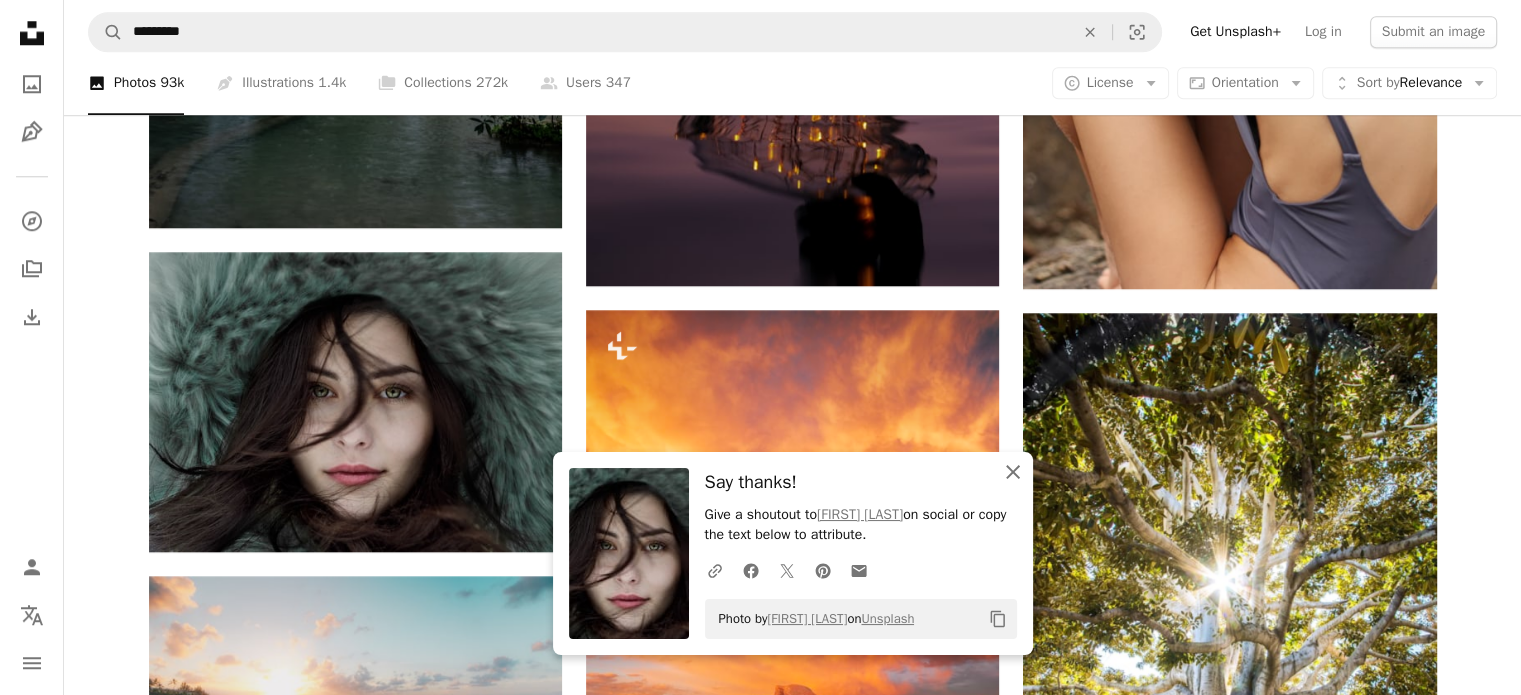 click on "An X shape" 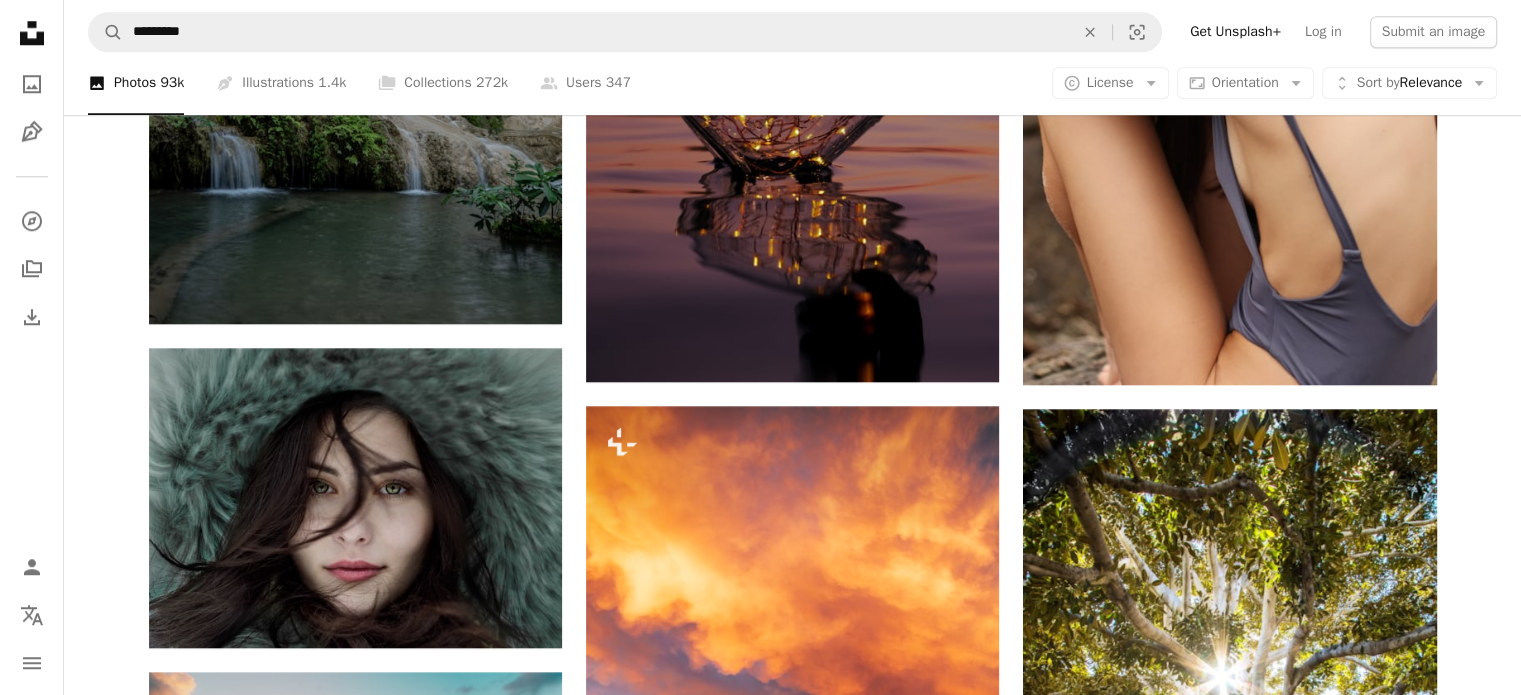 scroll, scrollTop: 1916, scrollLeft: 0, axis: vertical 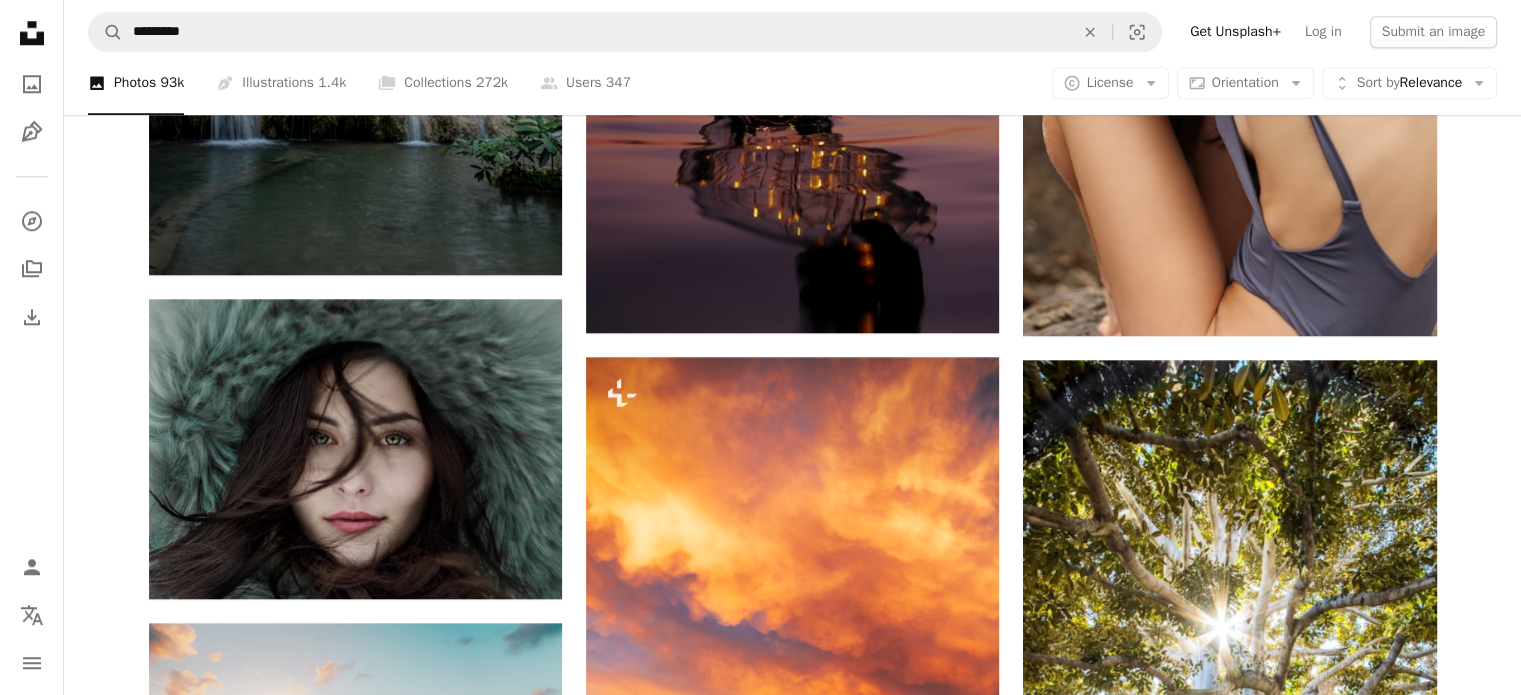 click at bounding box center (1506, 680) 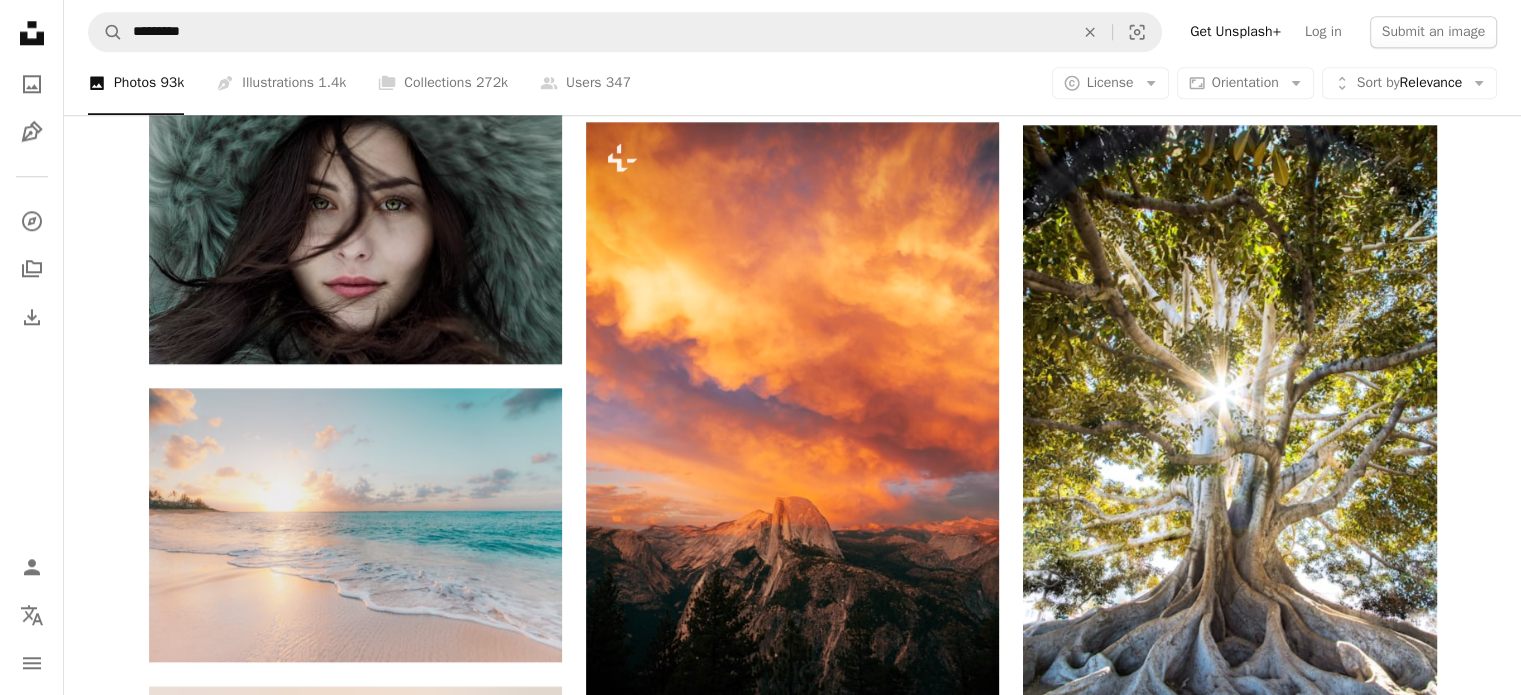 scroll, scrollTop: 2224, scrollLeft: 0, axis: vertical 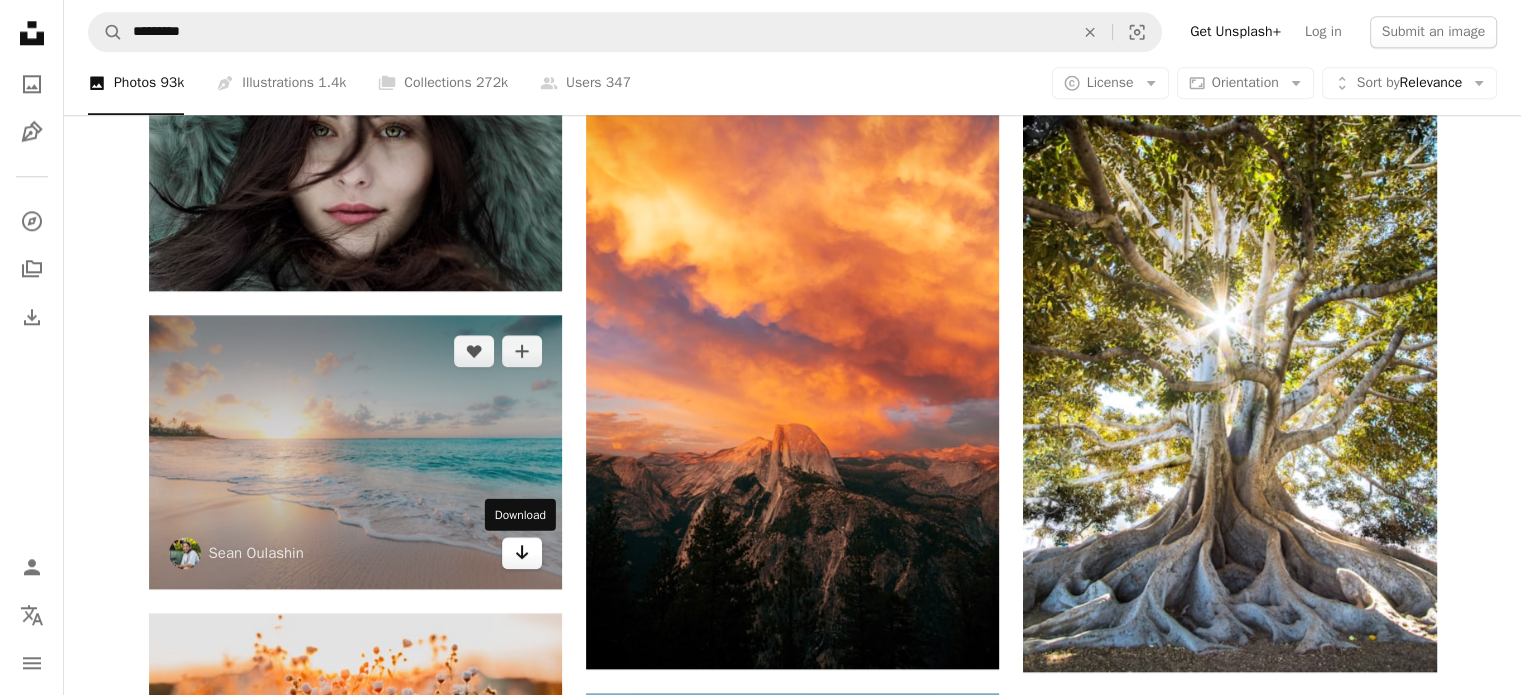 click on "Arrow pointing down" 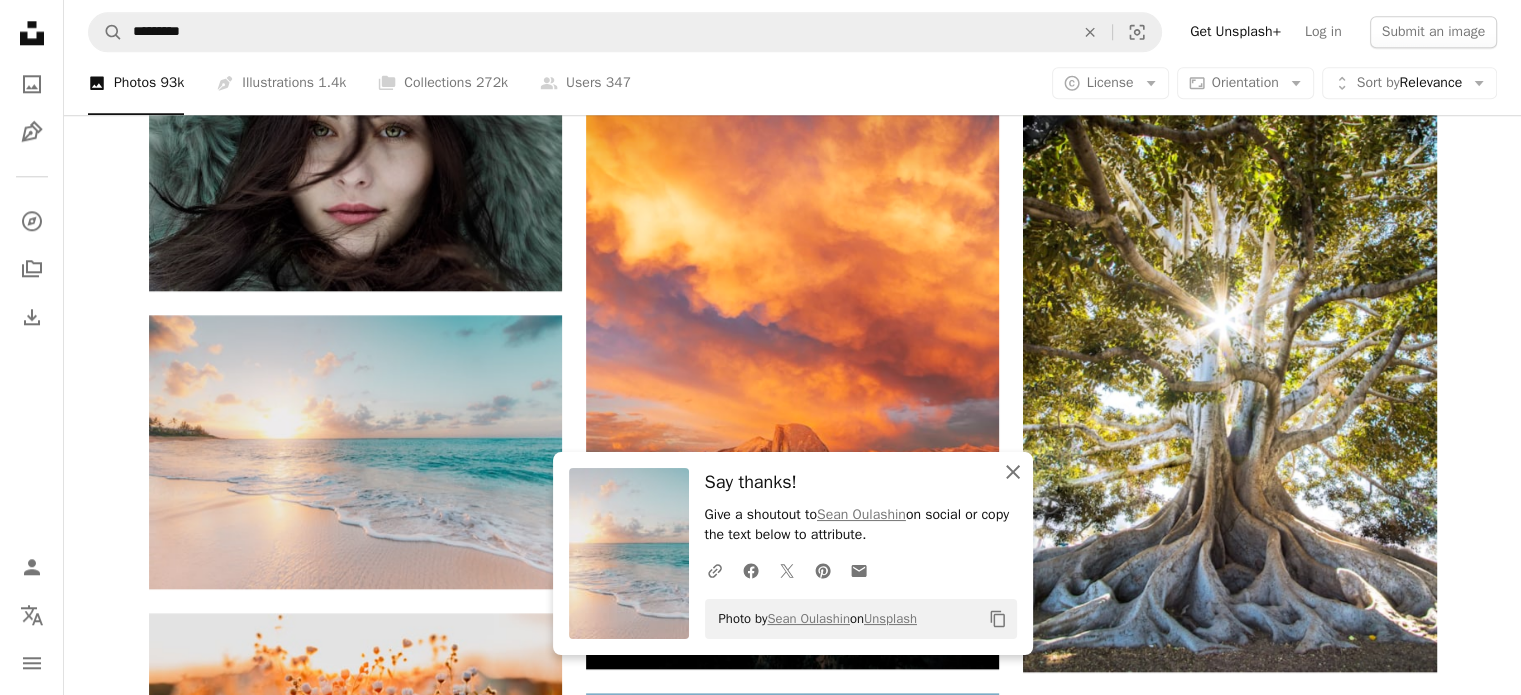 click 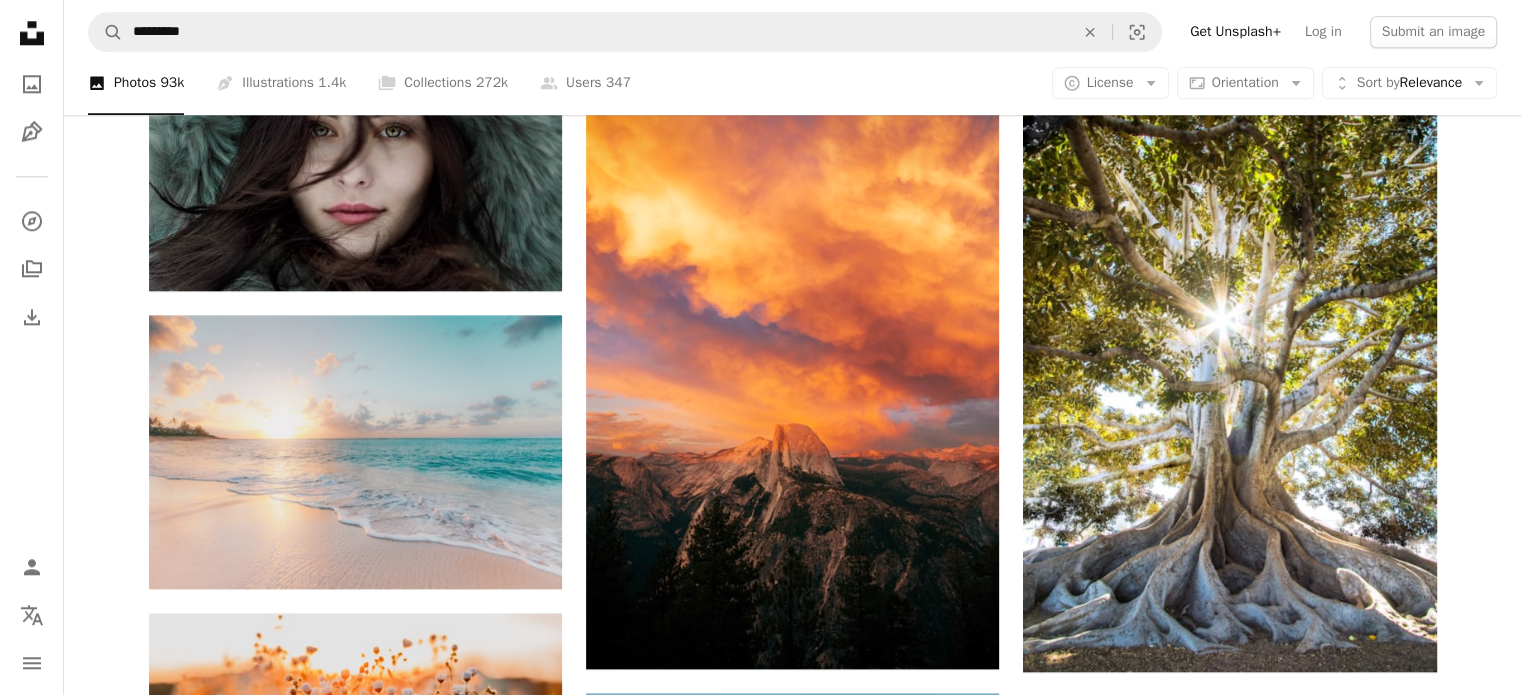 click at bounding box center (1506, 680) 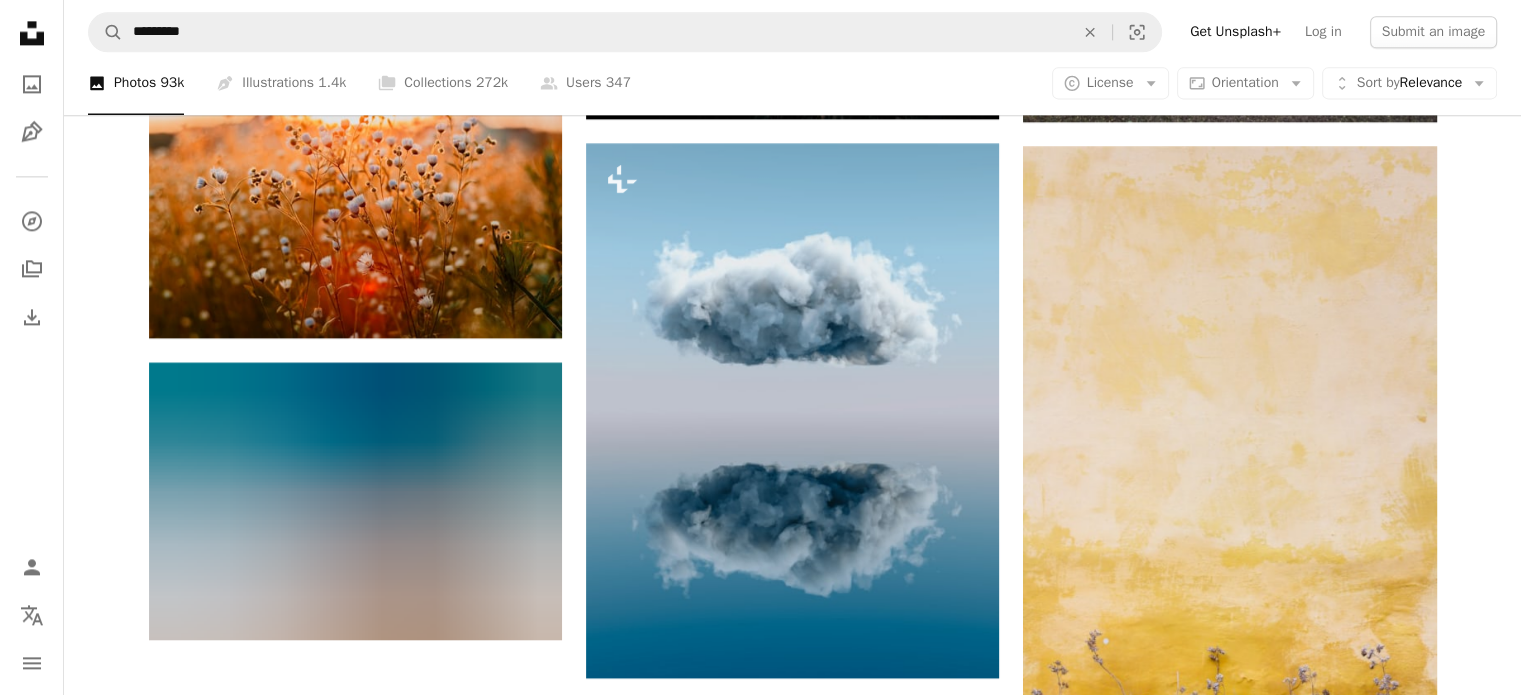 scroll, scrollTop: 2786, scrollLeft: 0, axis: vertical 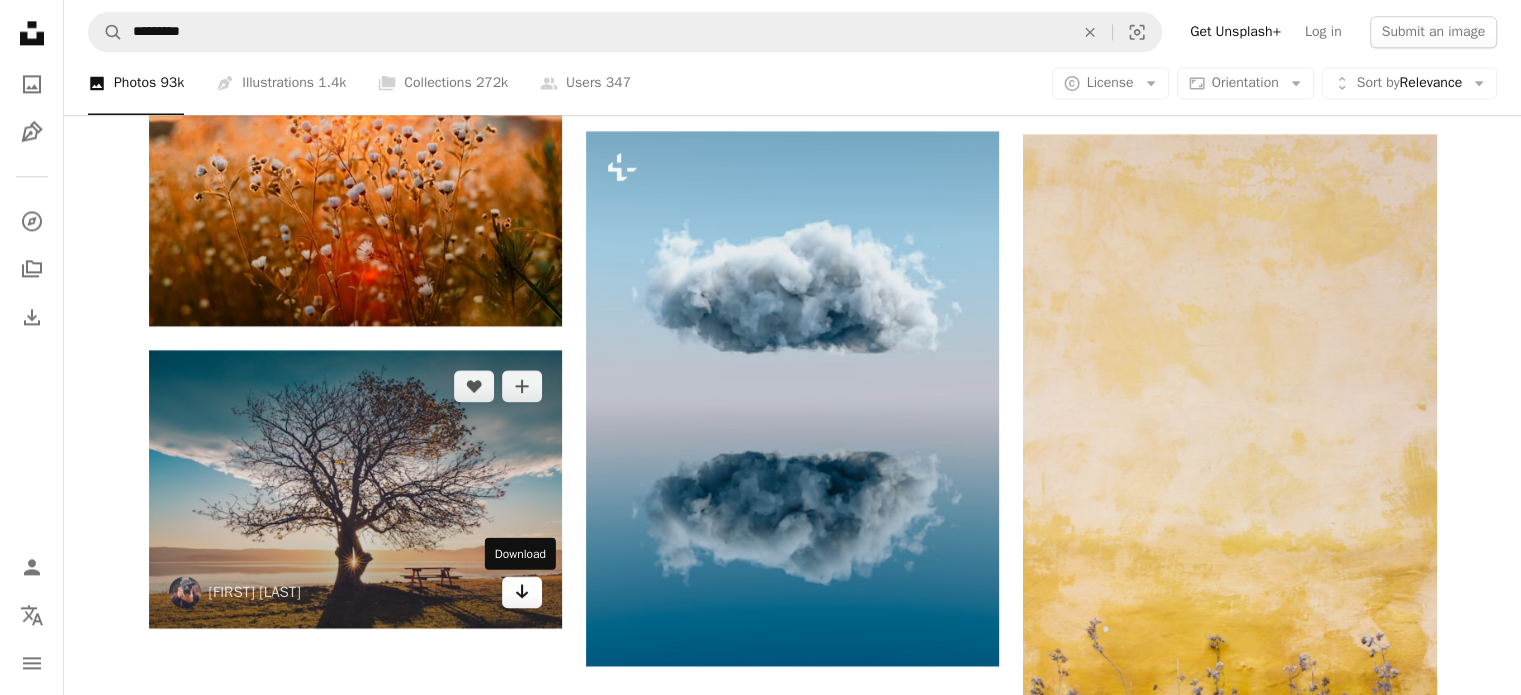 click on "Arrow pointing down" 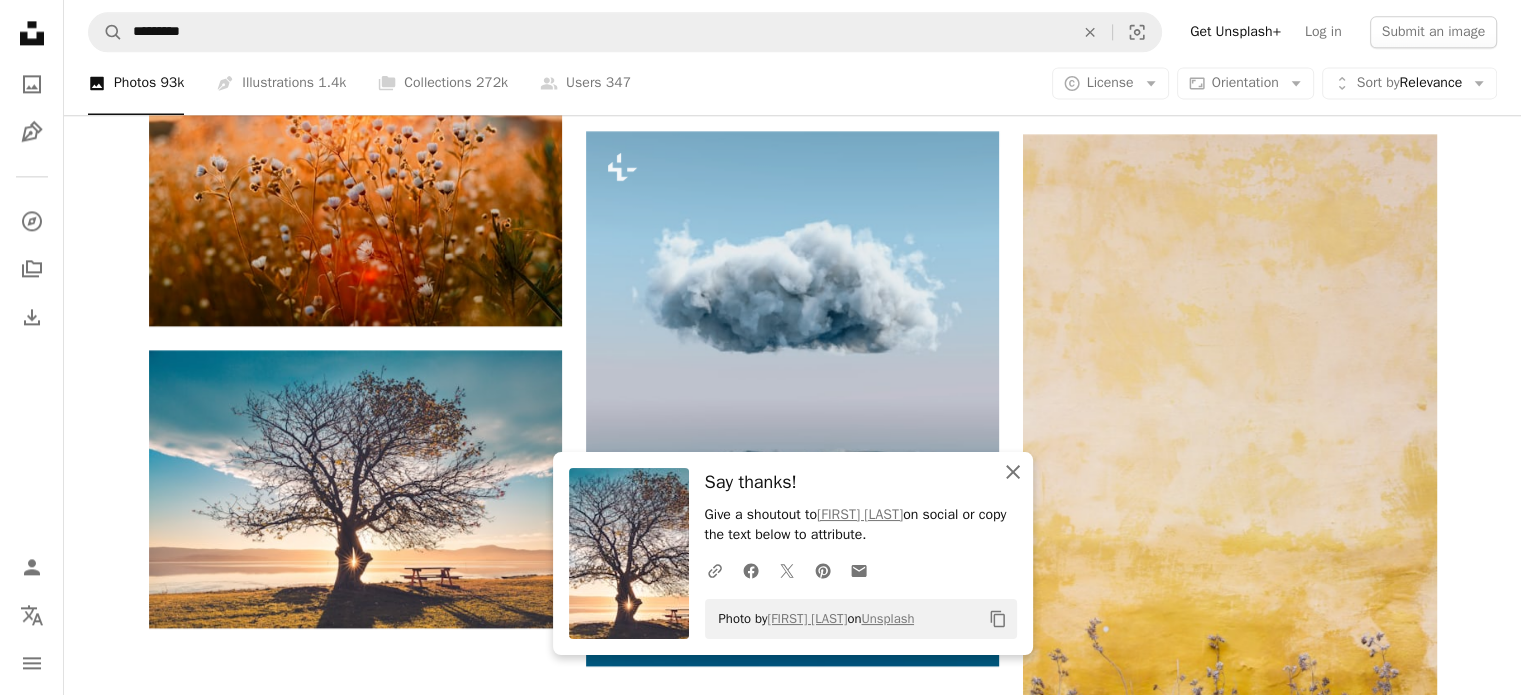 click 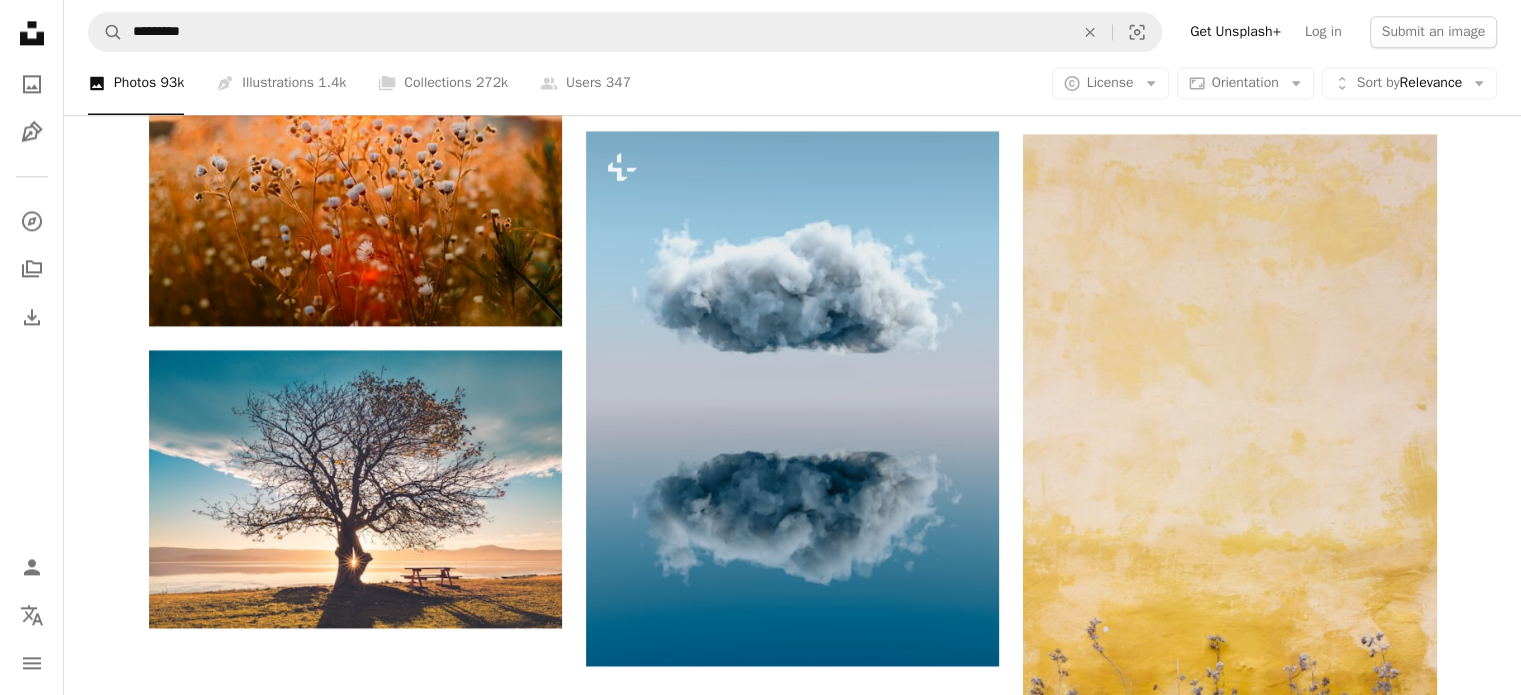 click at bounding box center (1506, 680) 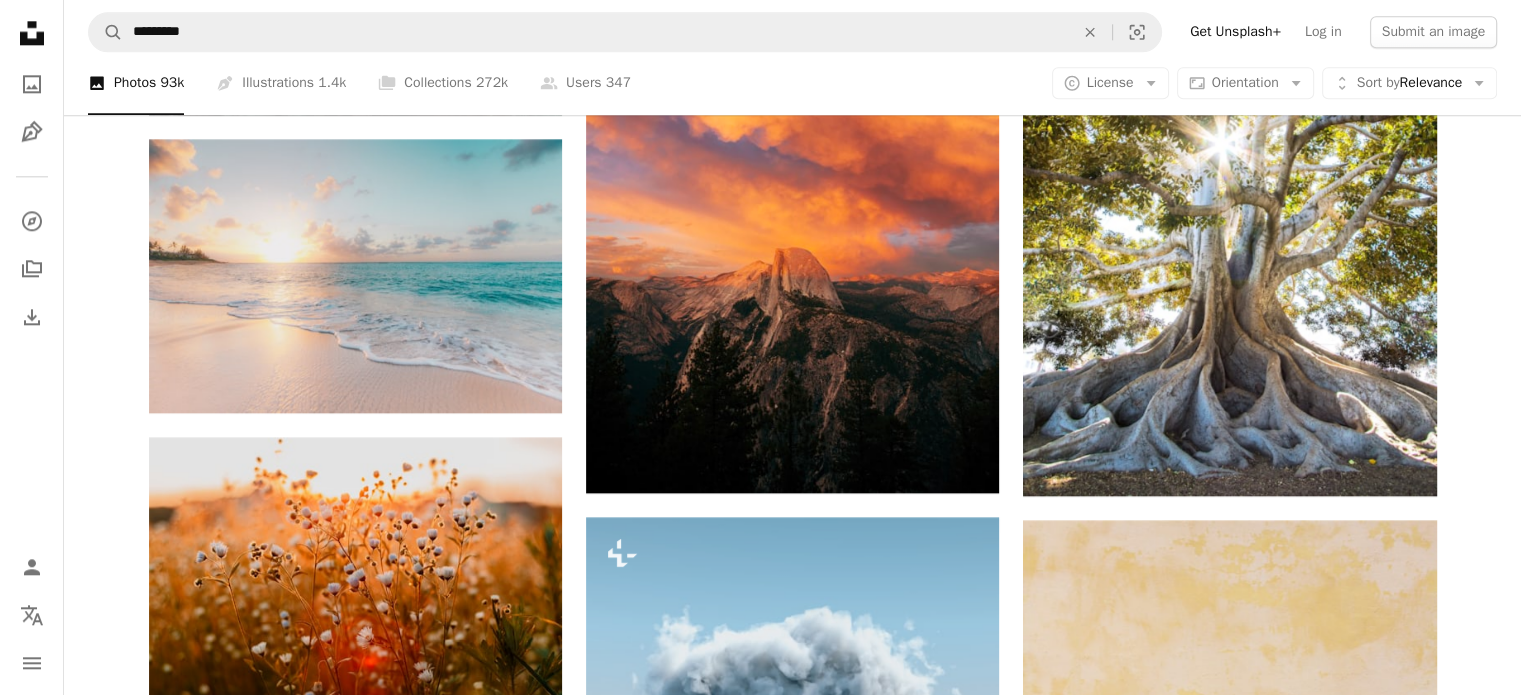 scroll, scrollTop: 2395, scrollLeft: 0, axis: vertical 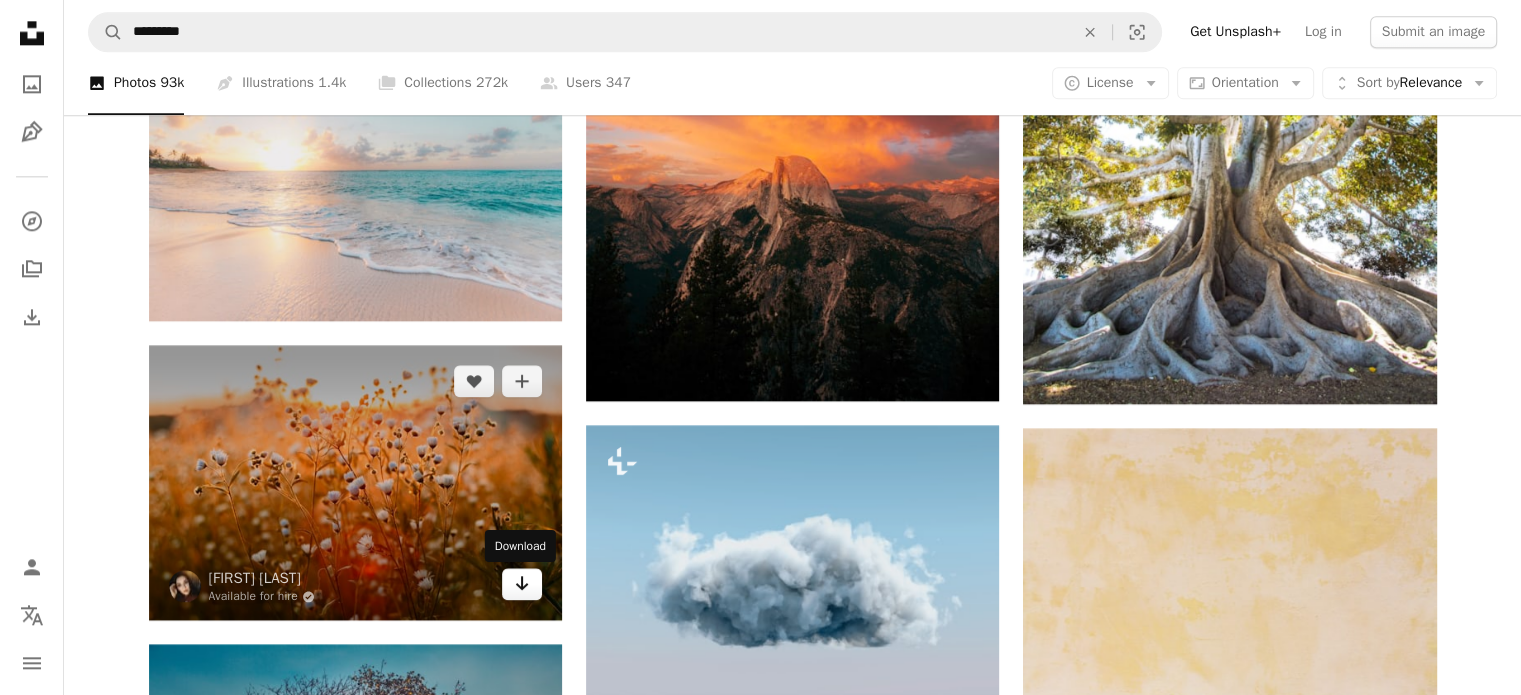 click on "Arrow pointing down" 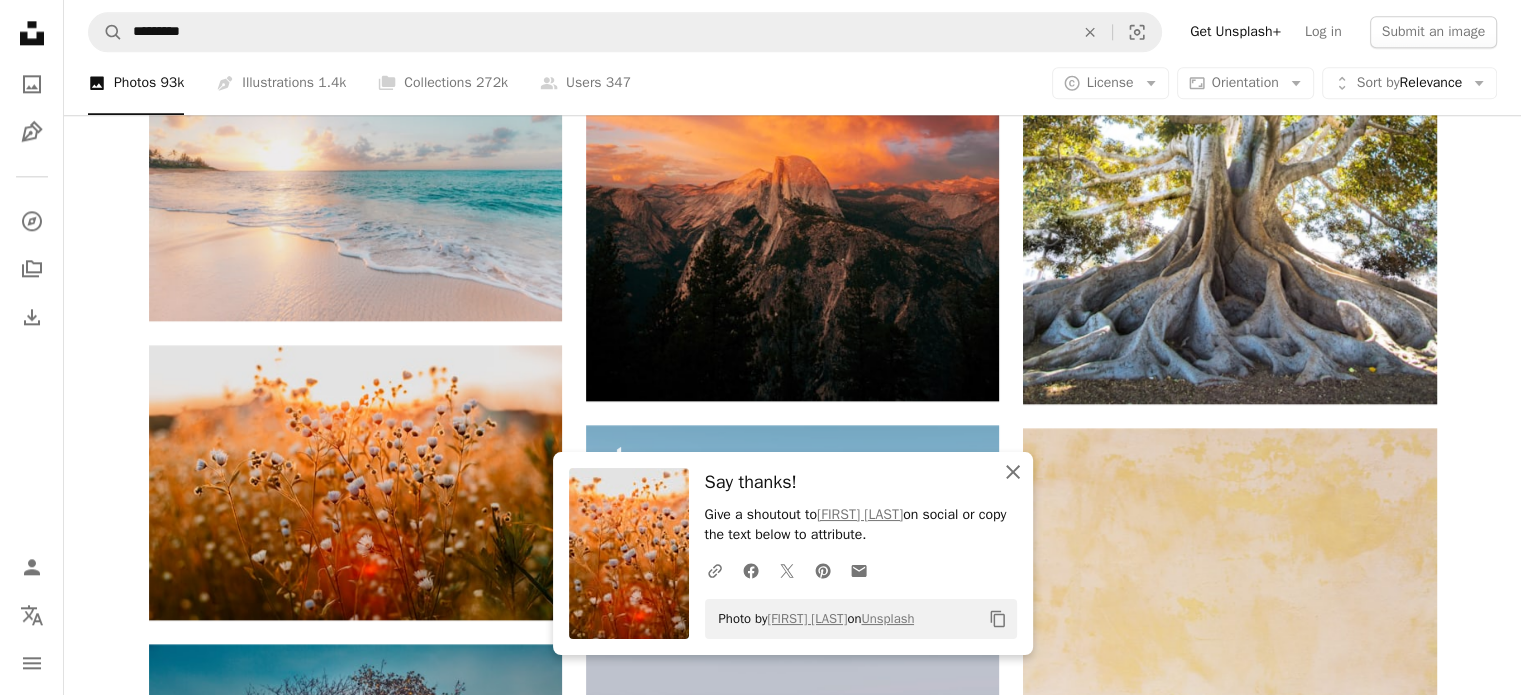 click on "An X shape" 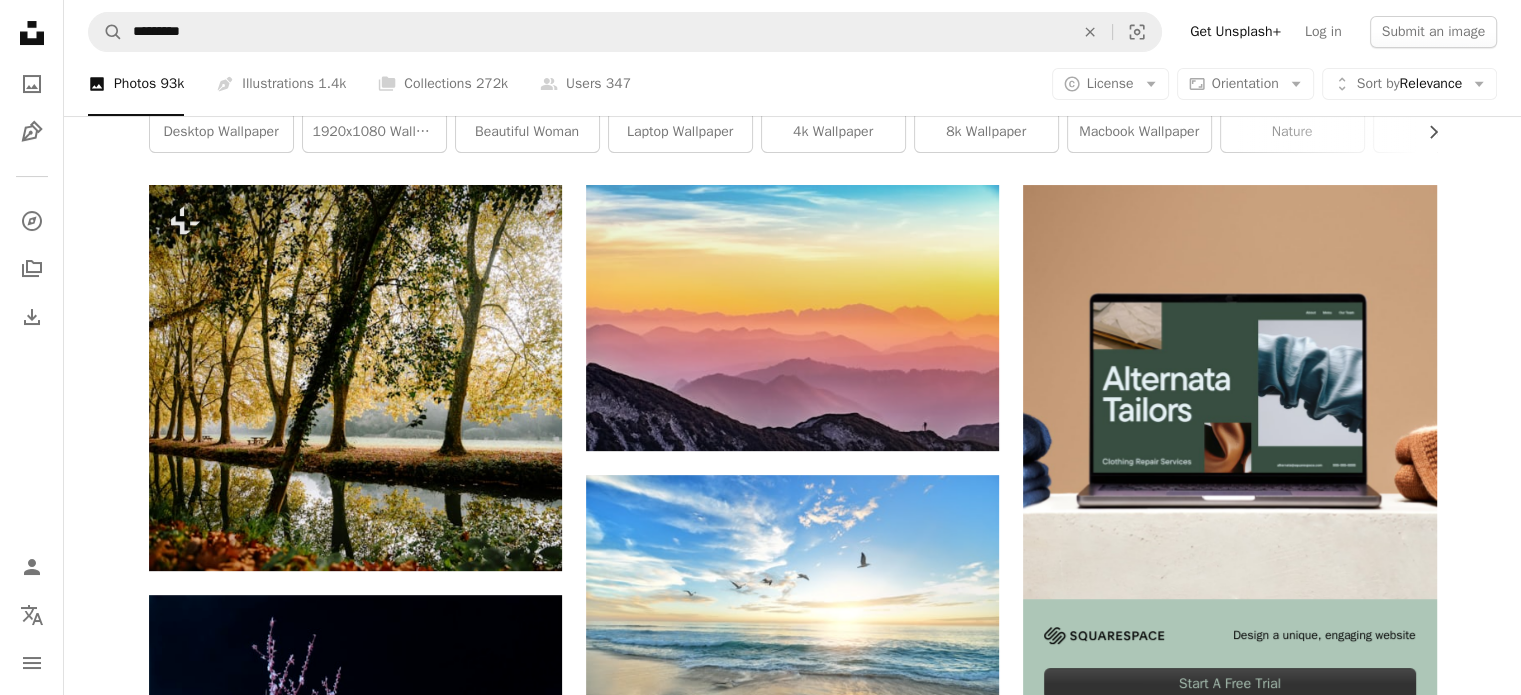 scroll, scrollTop: 296, scrollLeft: 0, axis: vertical 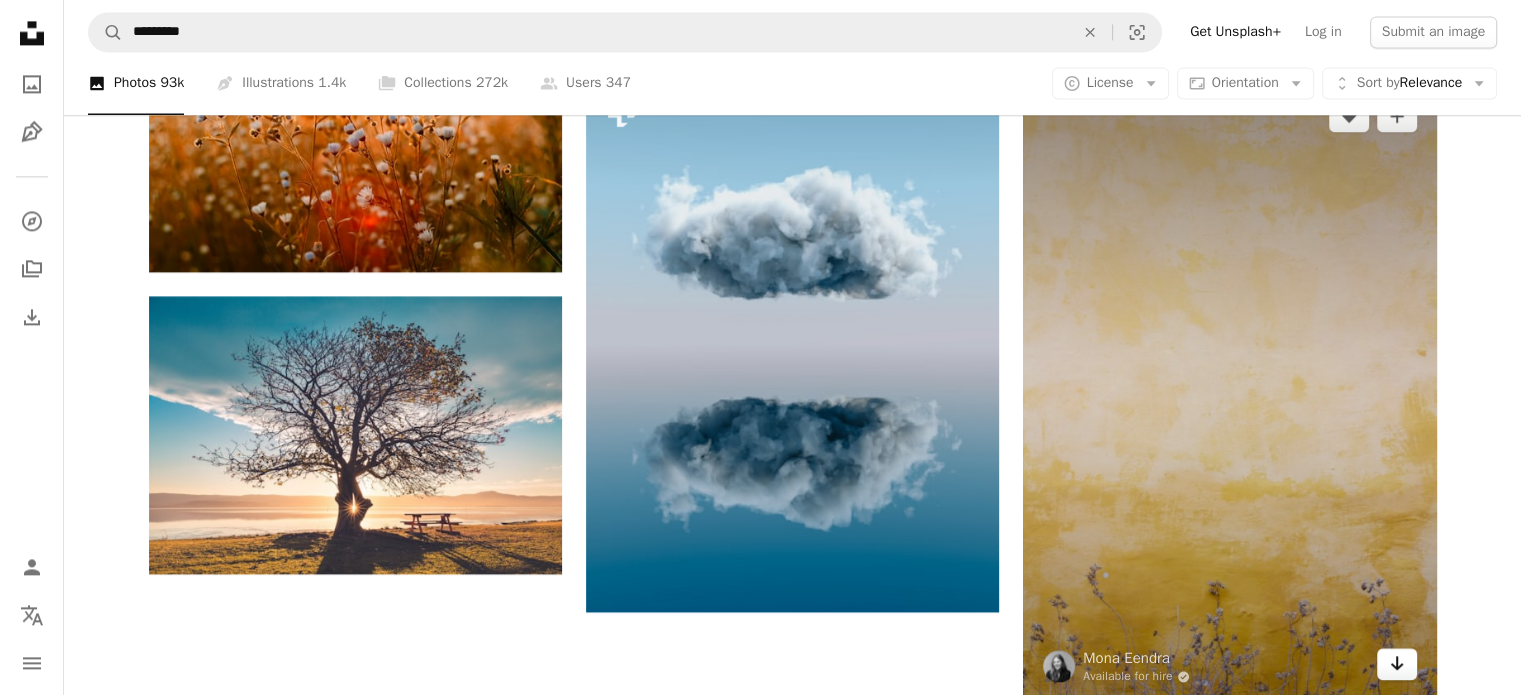 click on "Arrow pointing down" 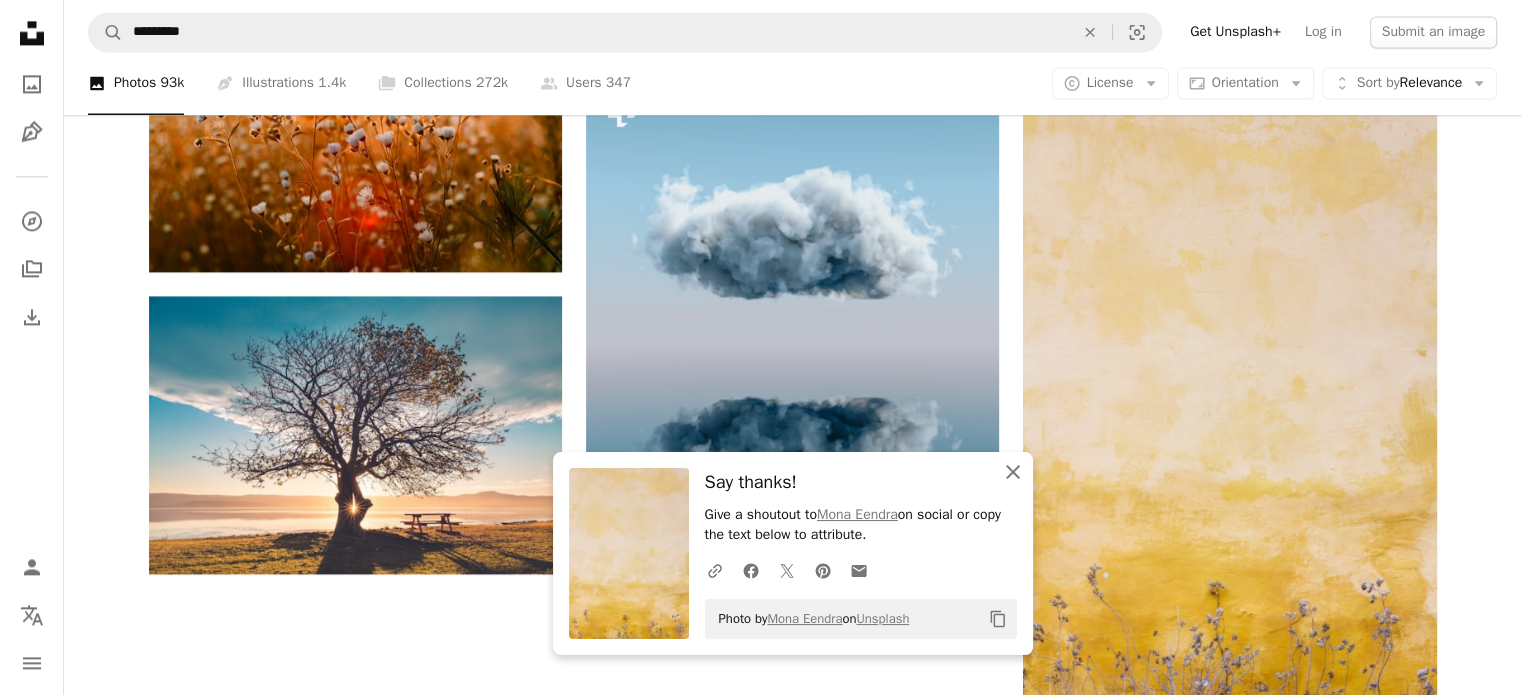click 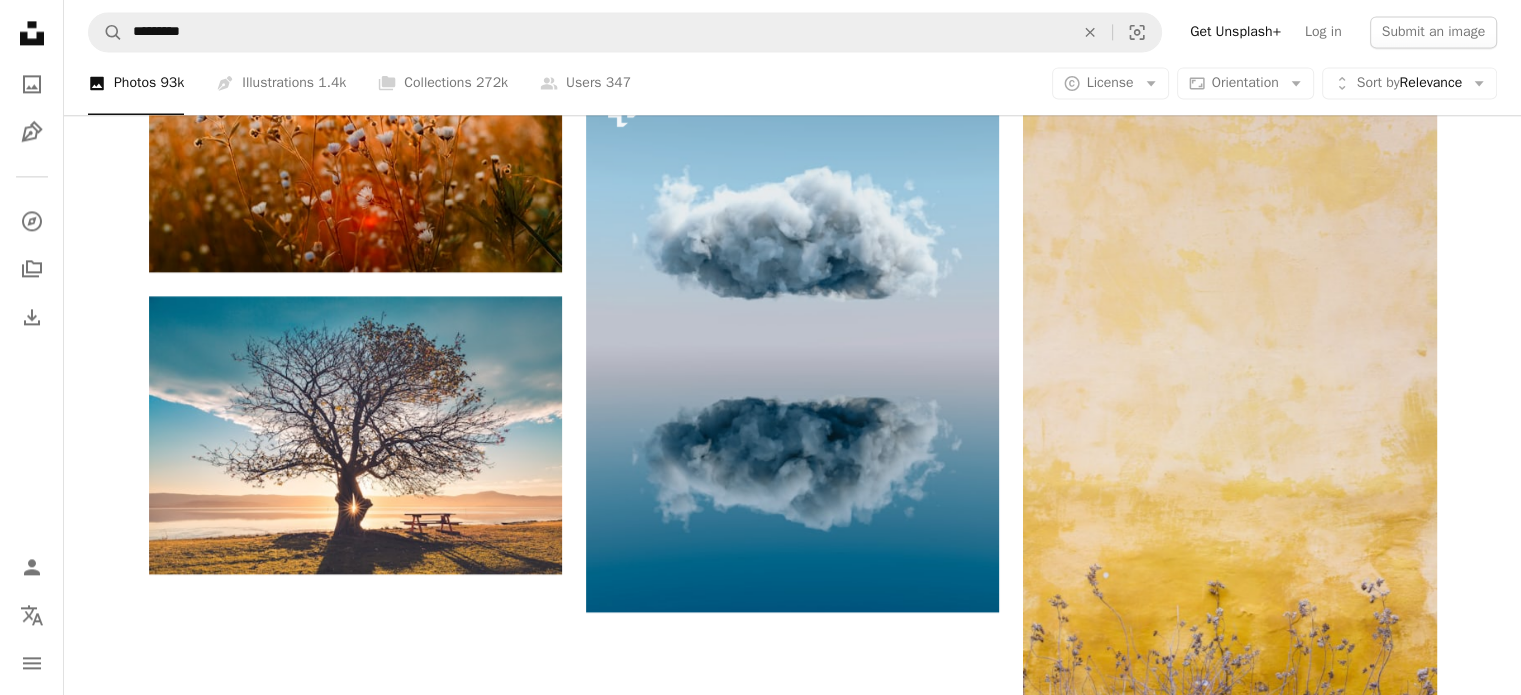 click at bounding box center (1506, 680) 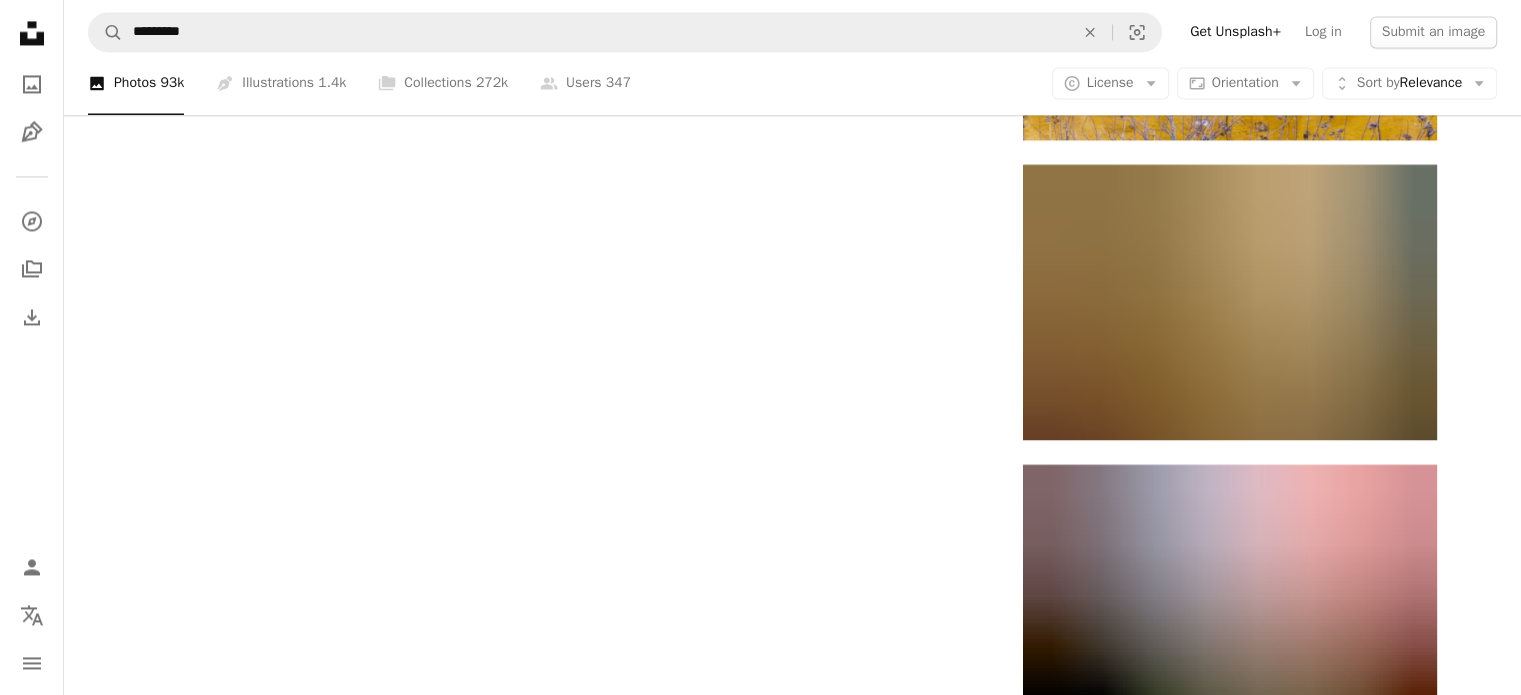 scroll, scrollTop: 3419, scrollLeft: 0, axis: vertical 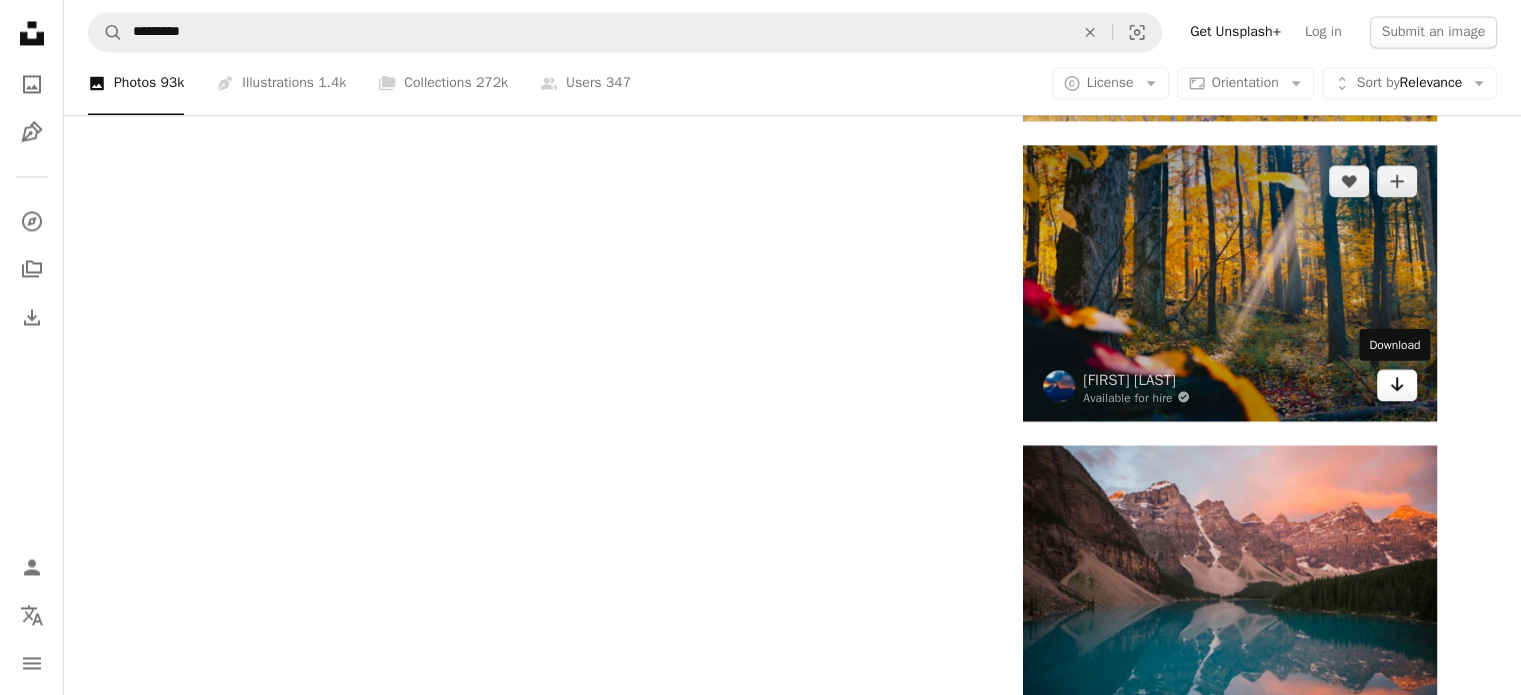 click on "Arrow pointing down" 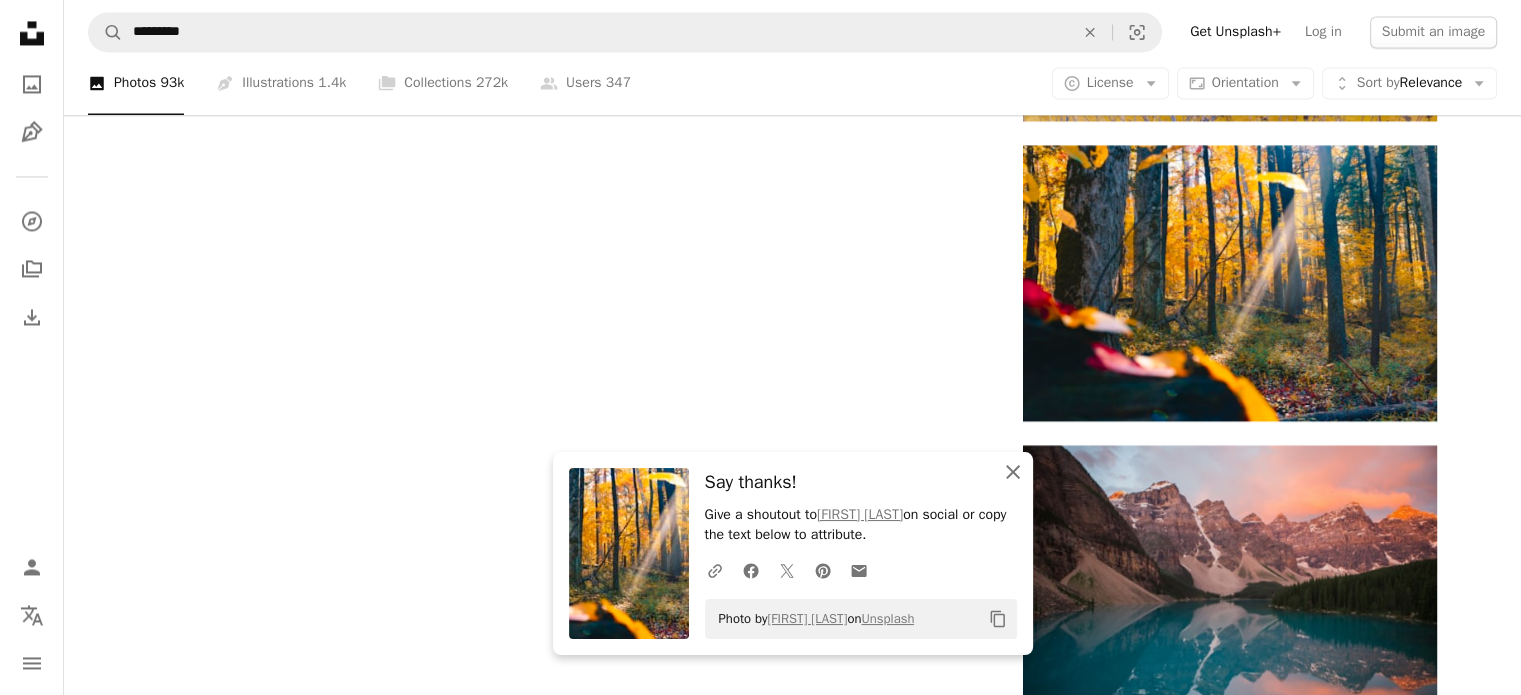 click 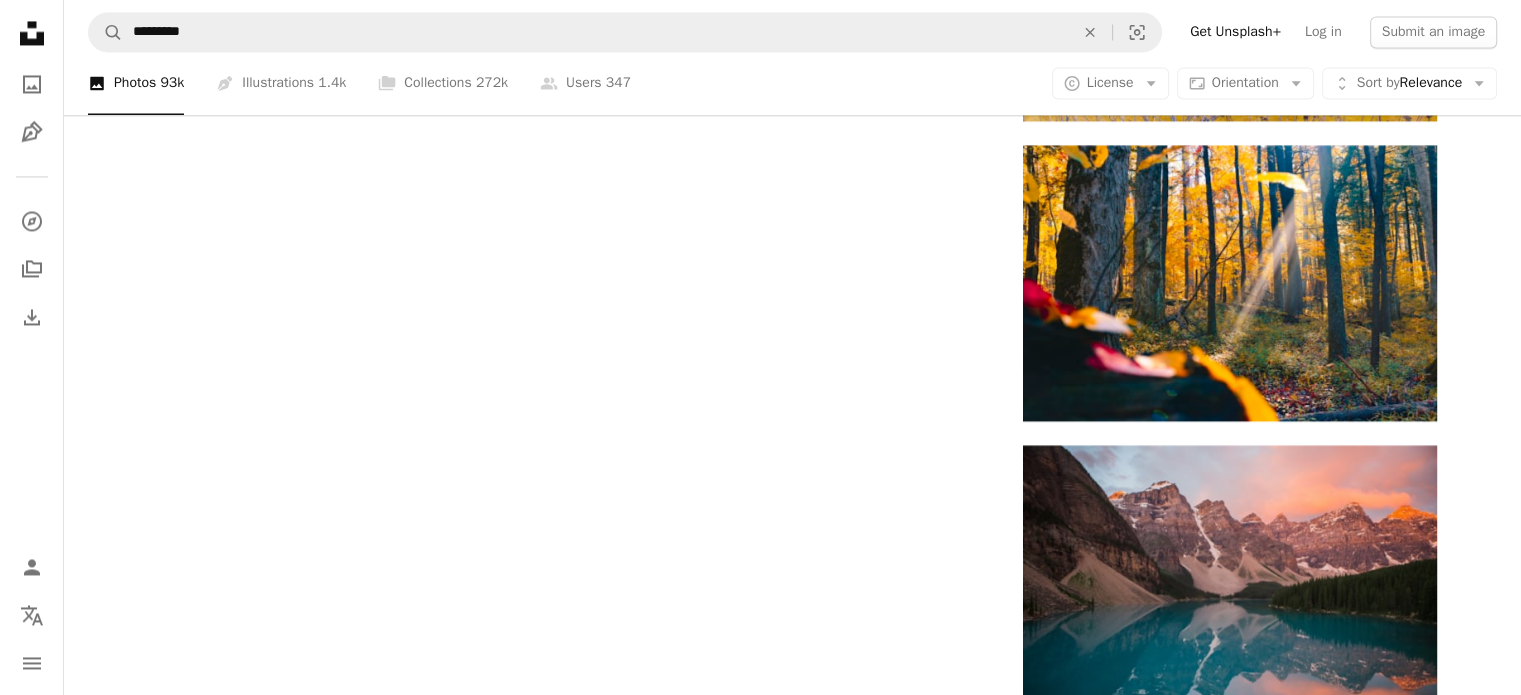 click at bounding box center [1506, 680] 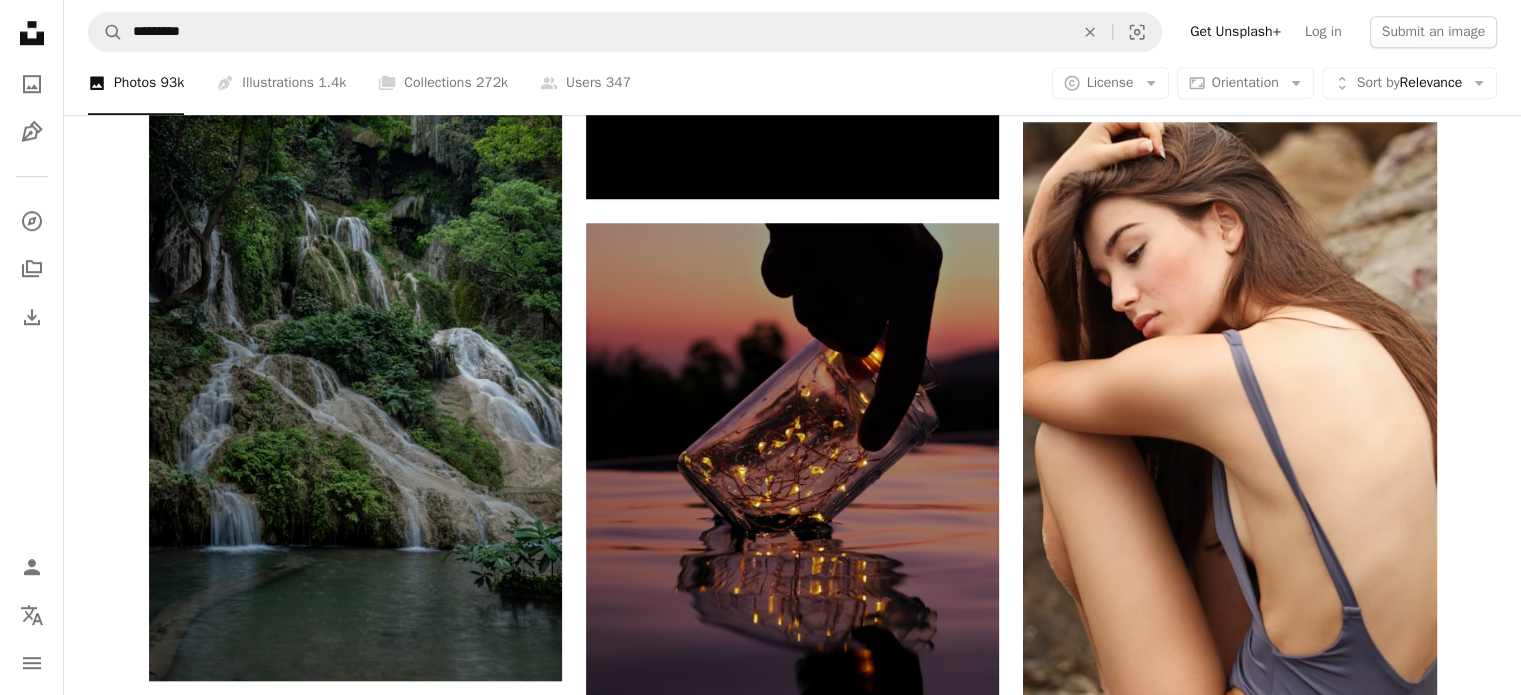 scroll, scrollTop: 1523, scrollLeft: 0, axis: vertical 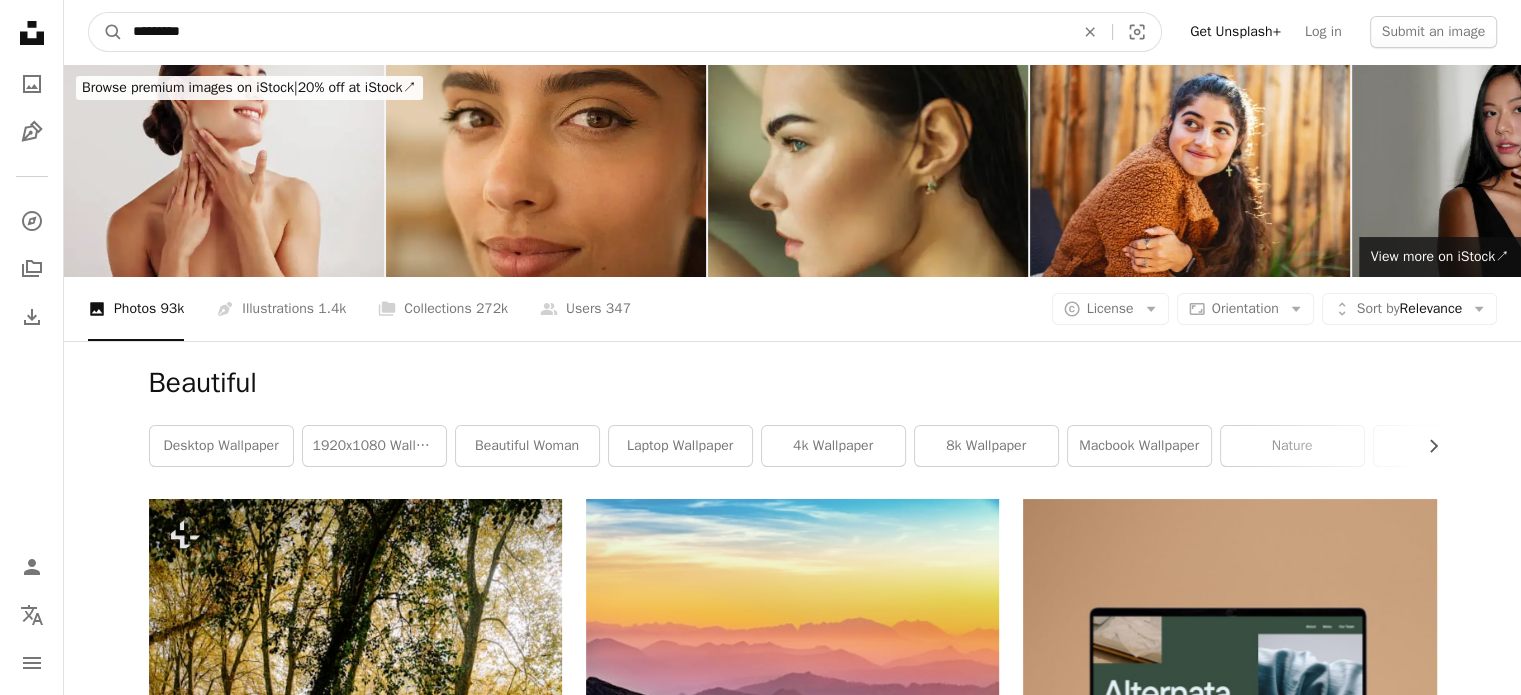 click on "*********" at bounding box center (595, 32) 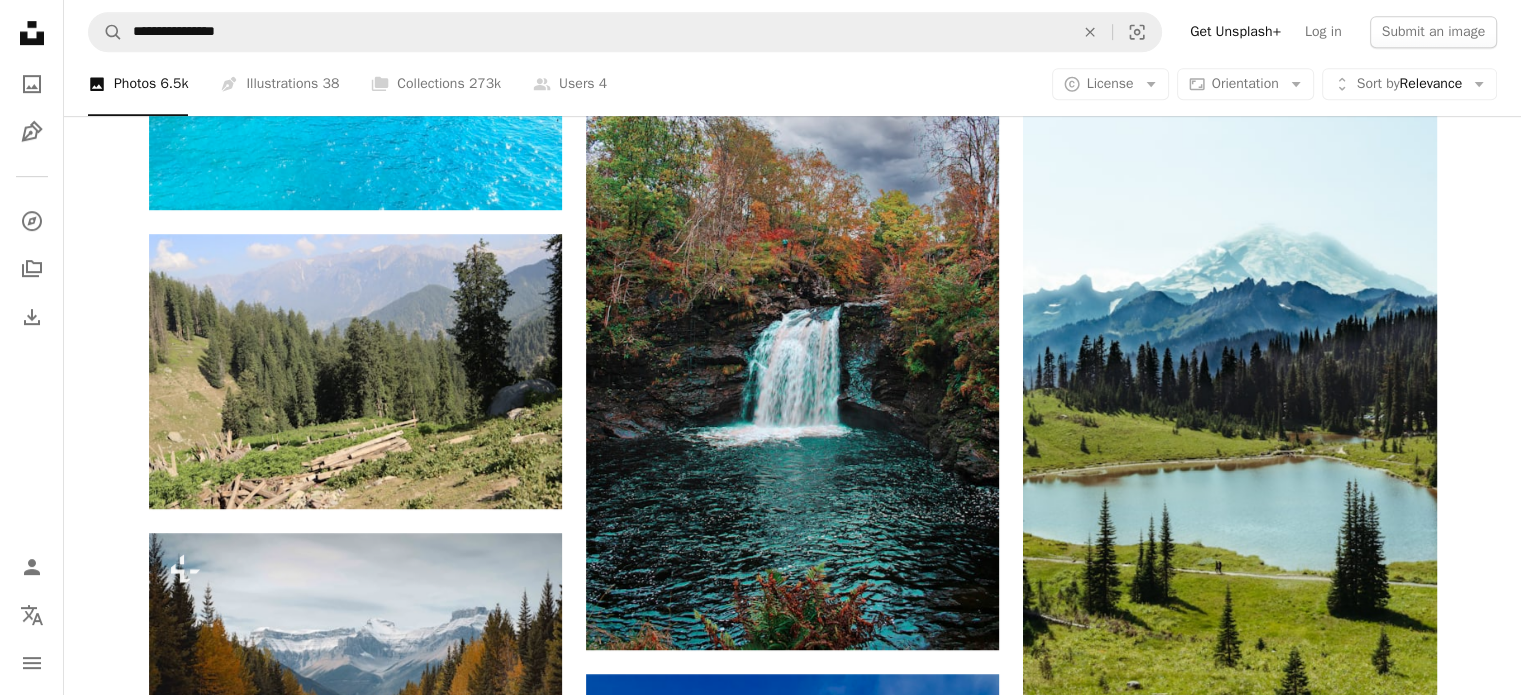 scroll, scrollTop: 1092, scrollLeft: 0, axis: vertical 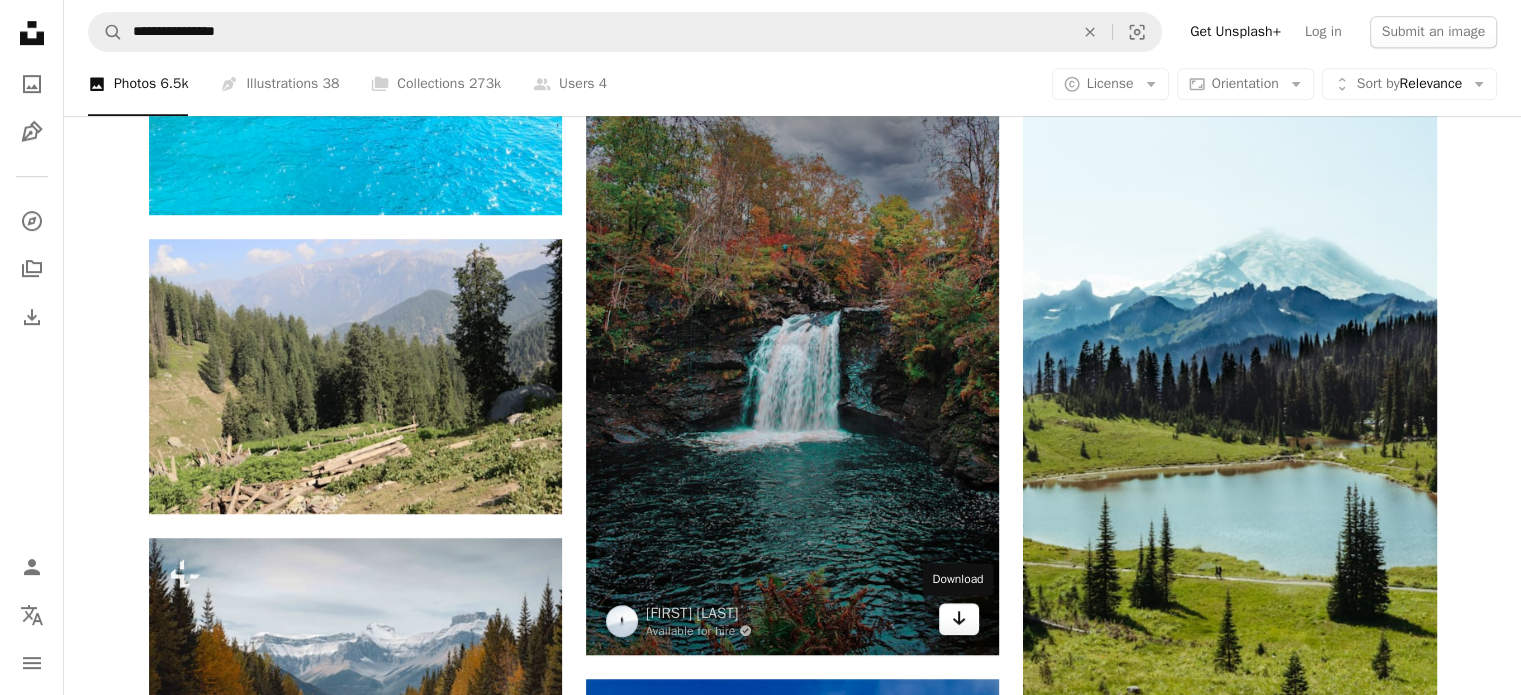 click 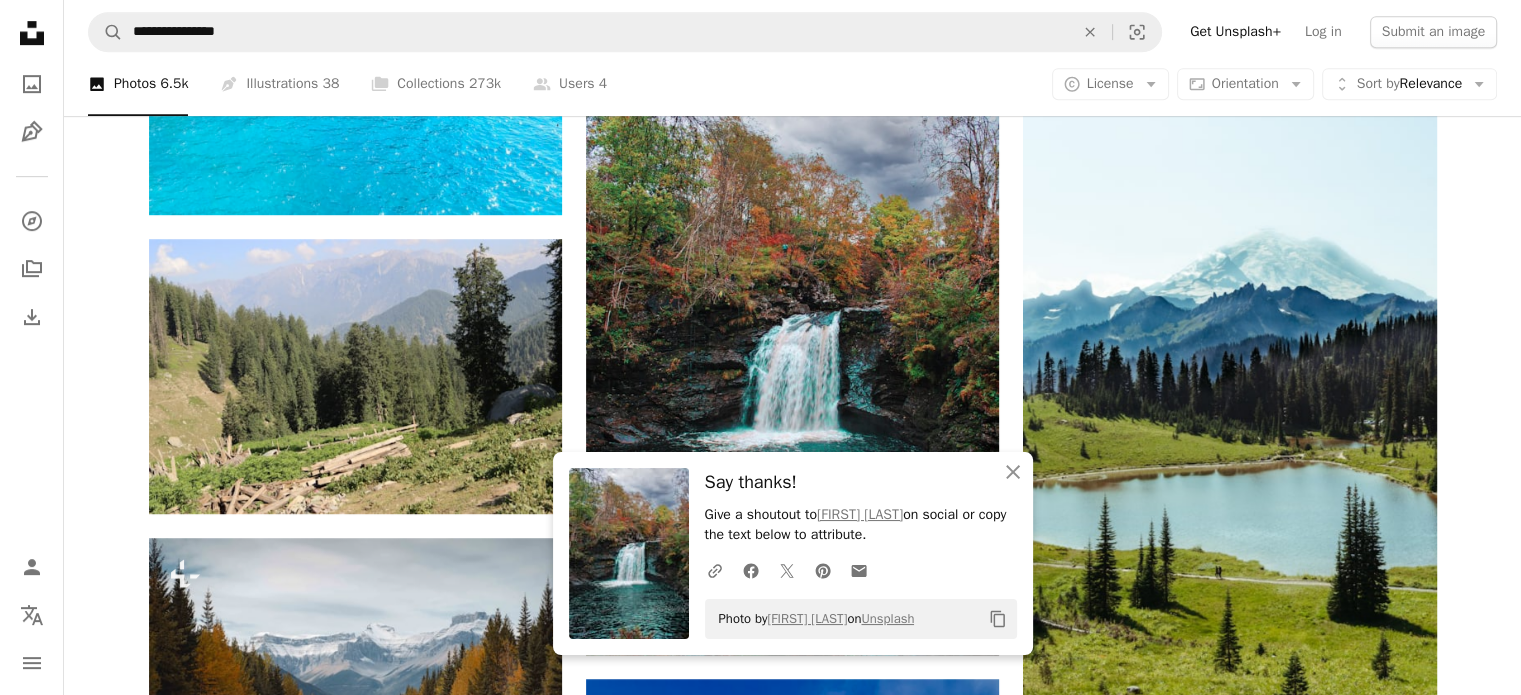scroll, scrollTop: 1087, scrollLeft: 0, axis: vertical 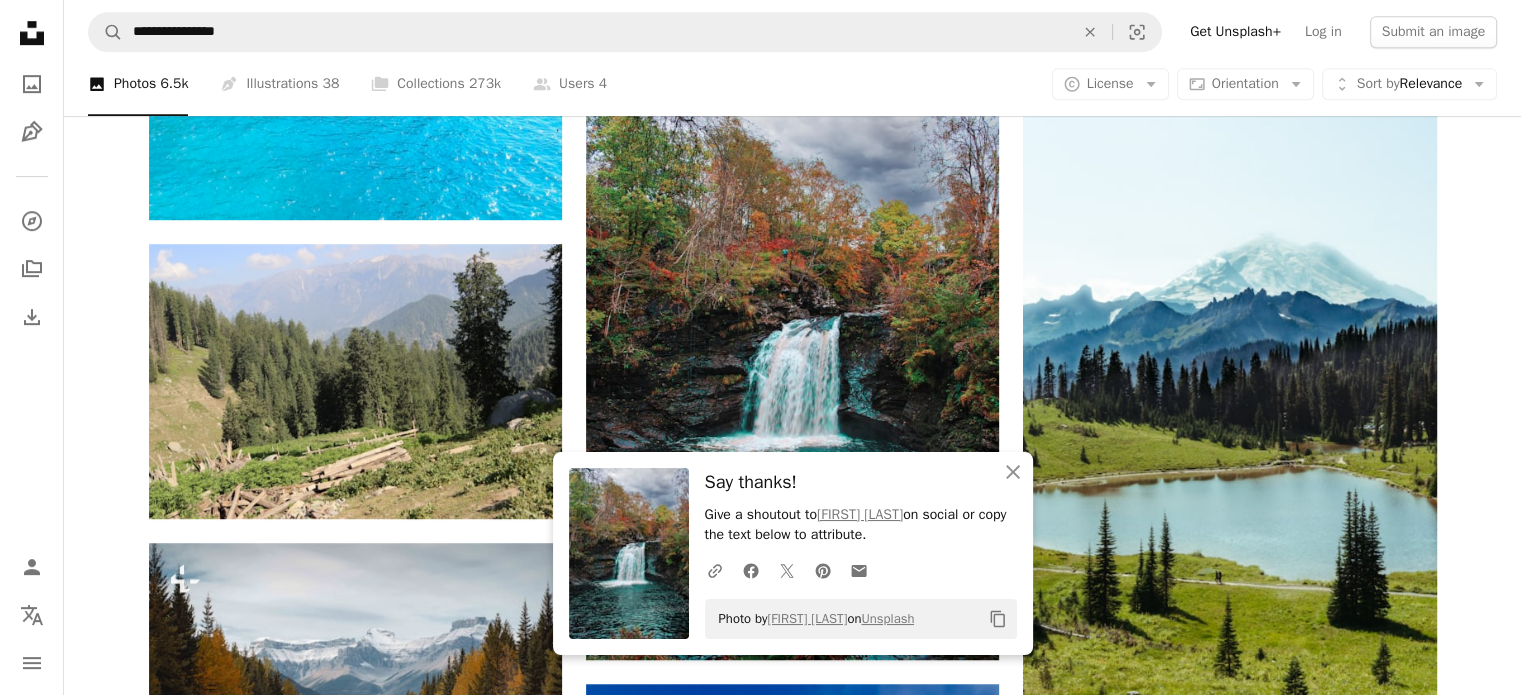 click at bounding box center [1506, 680] 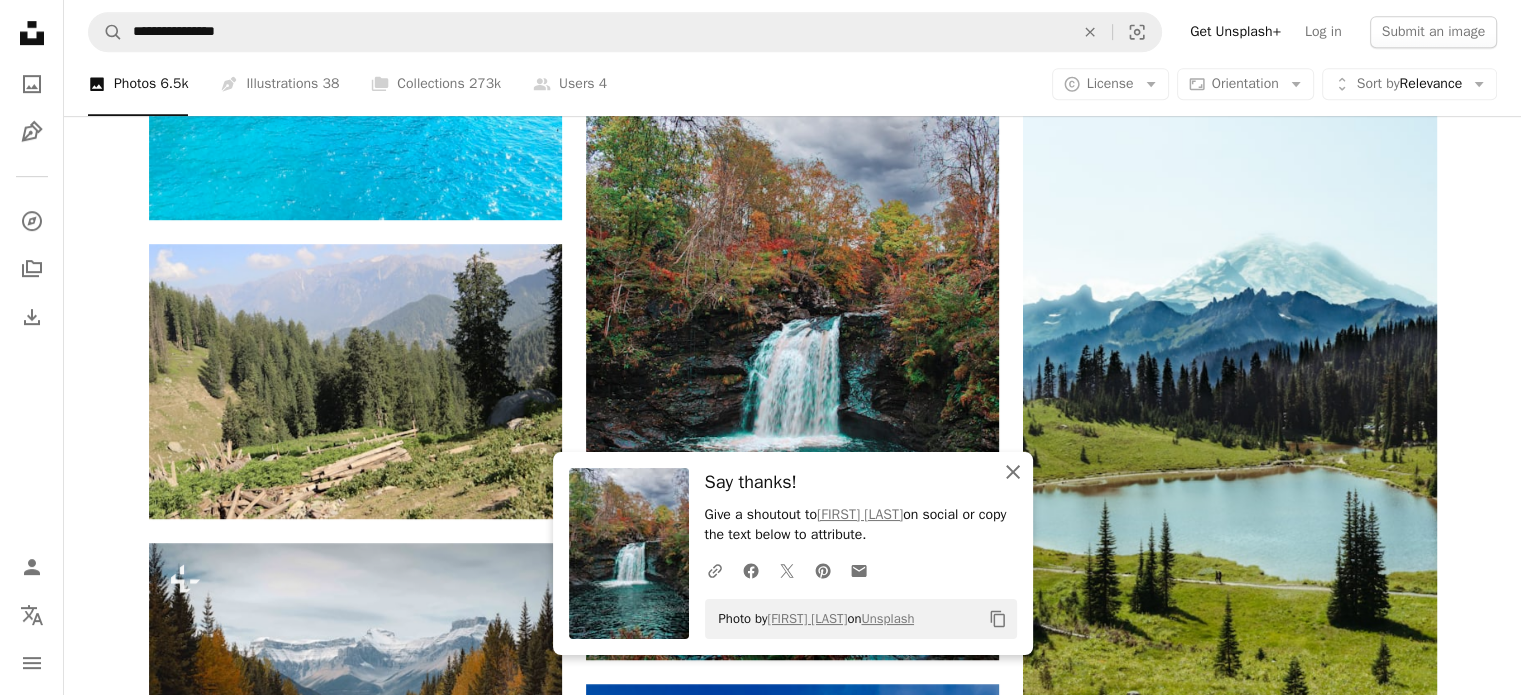 click on "An X shape" 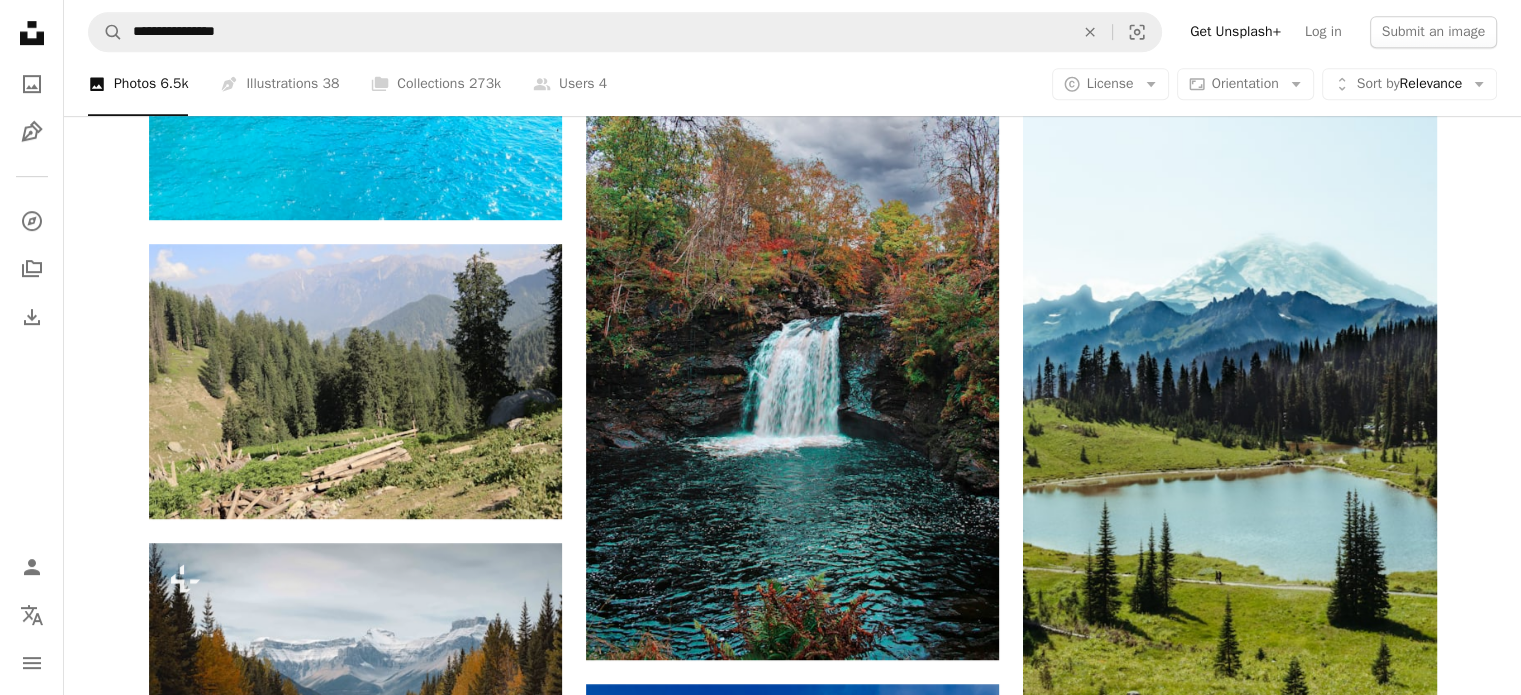 click at bounding box center [1506, 680] 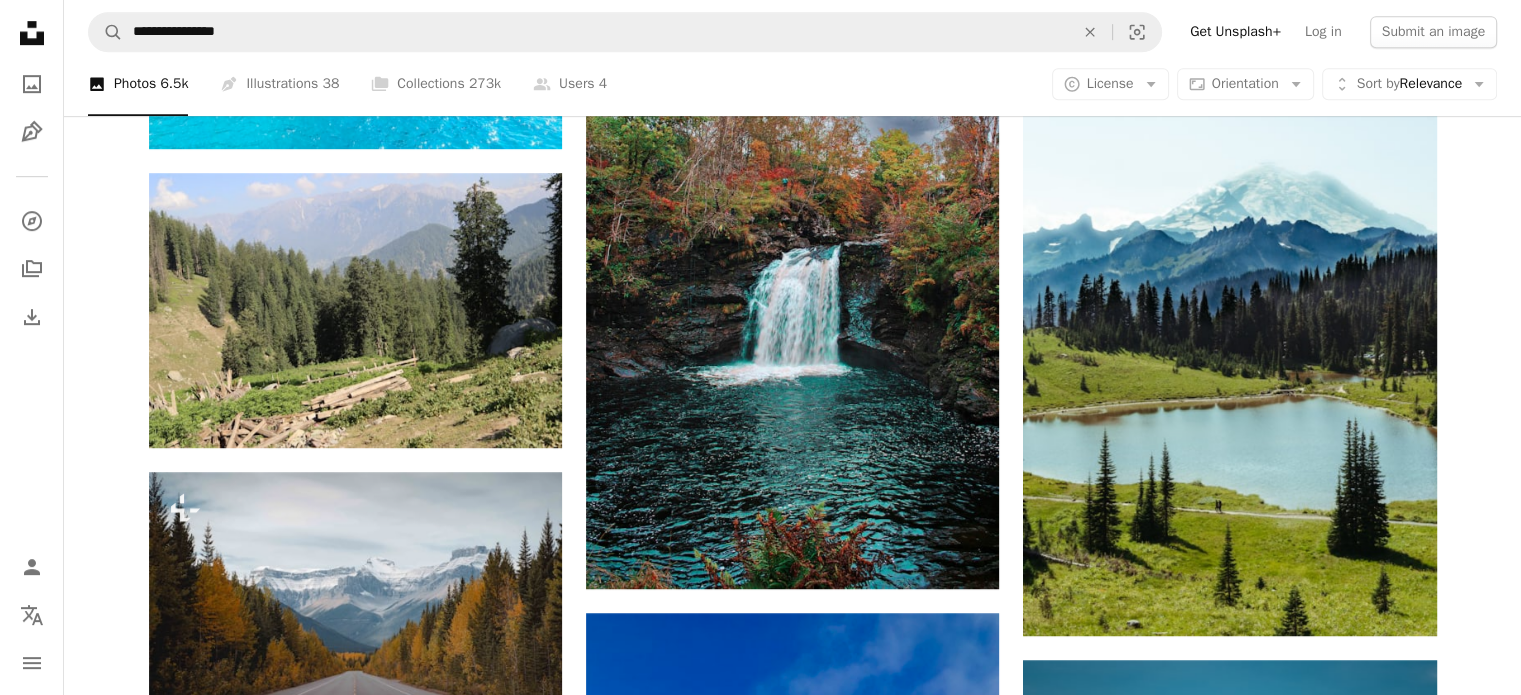 scroll, scrollTop: 1146, scrollLeft: 0, axis: vertical 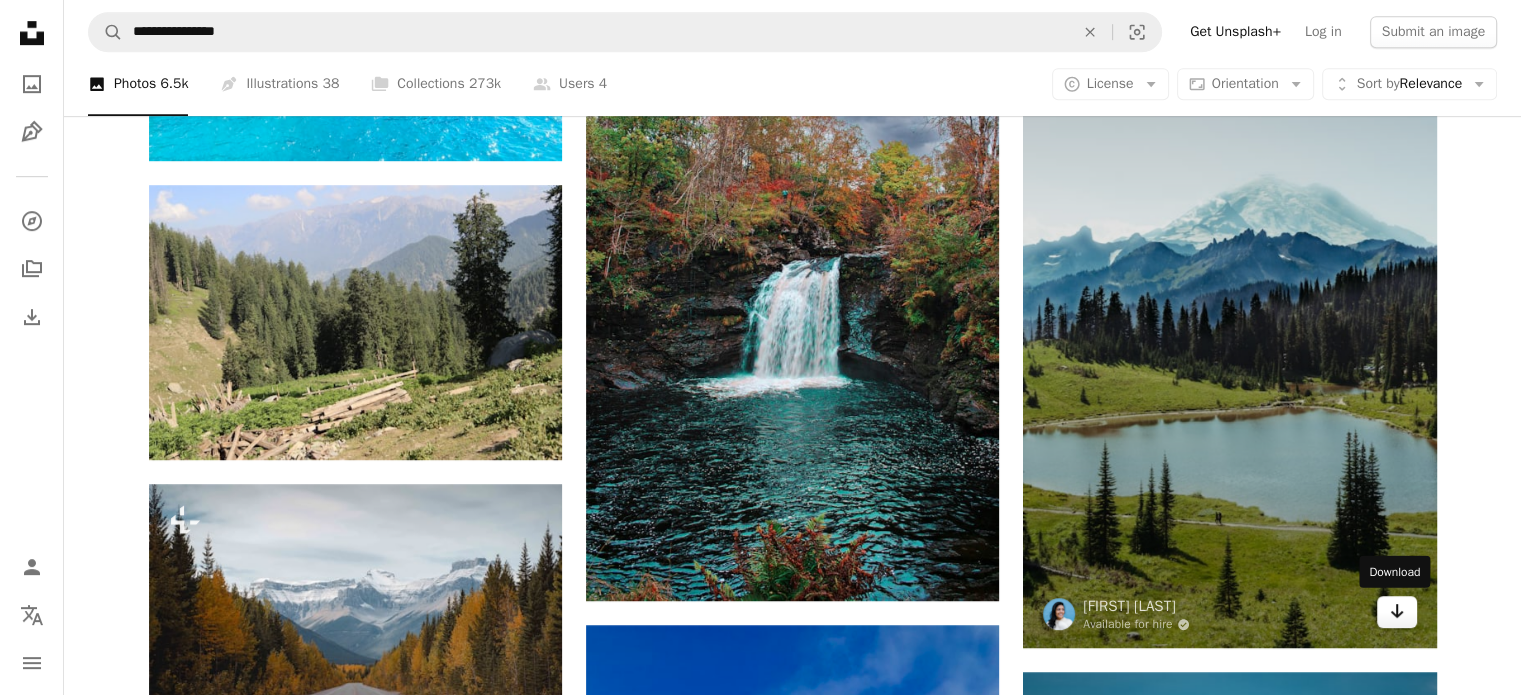 click on "Arrow pointing down" 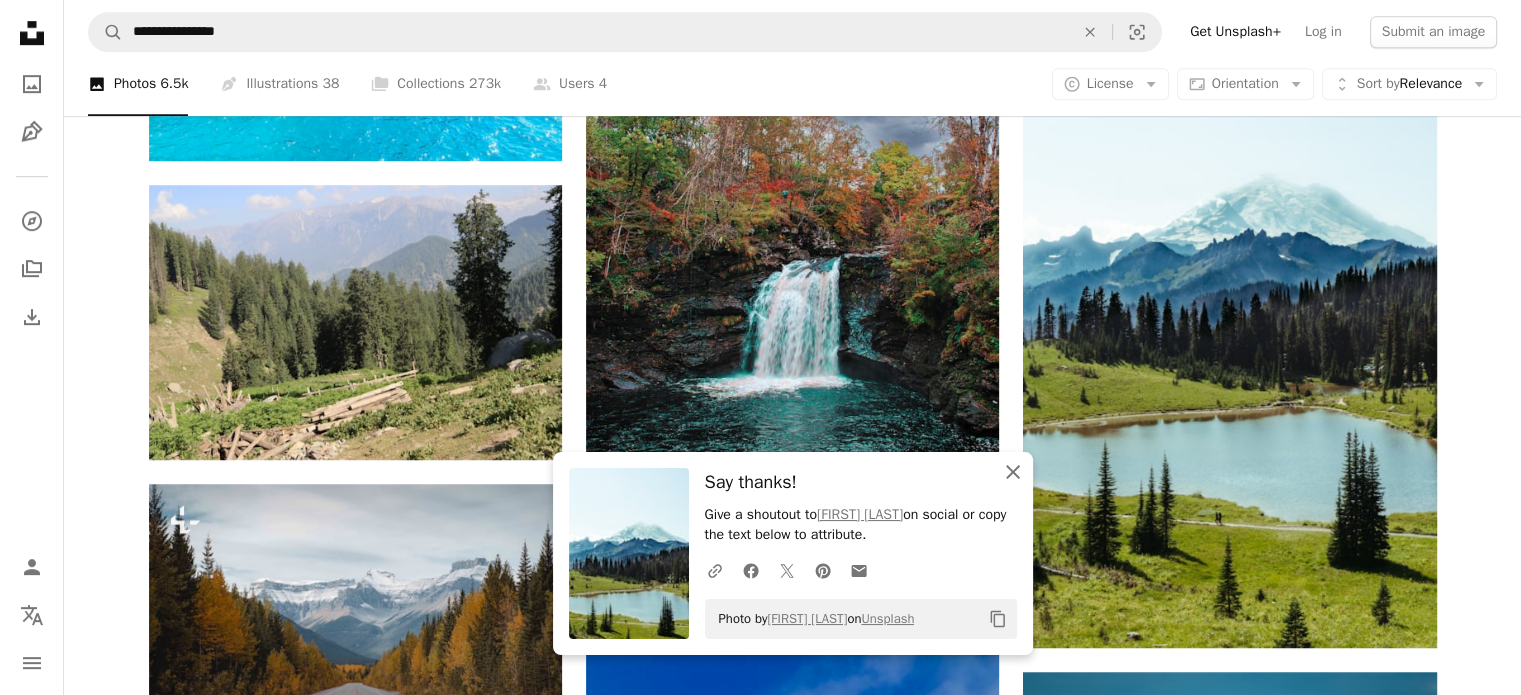 click on "An X shape" 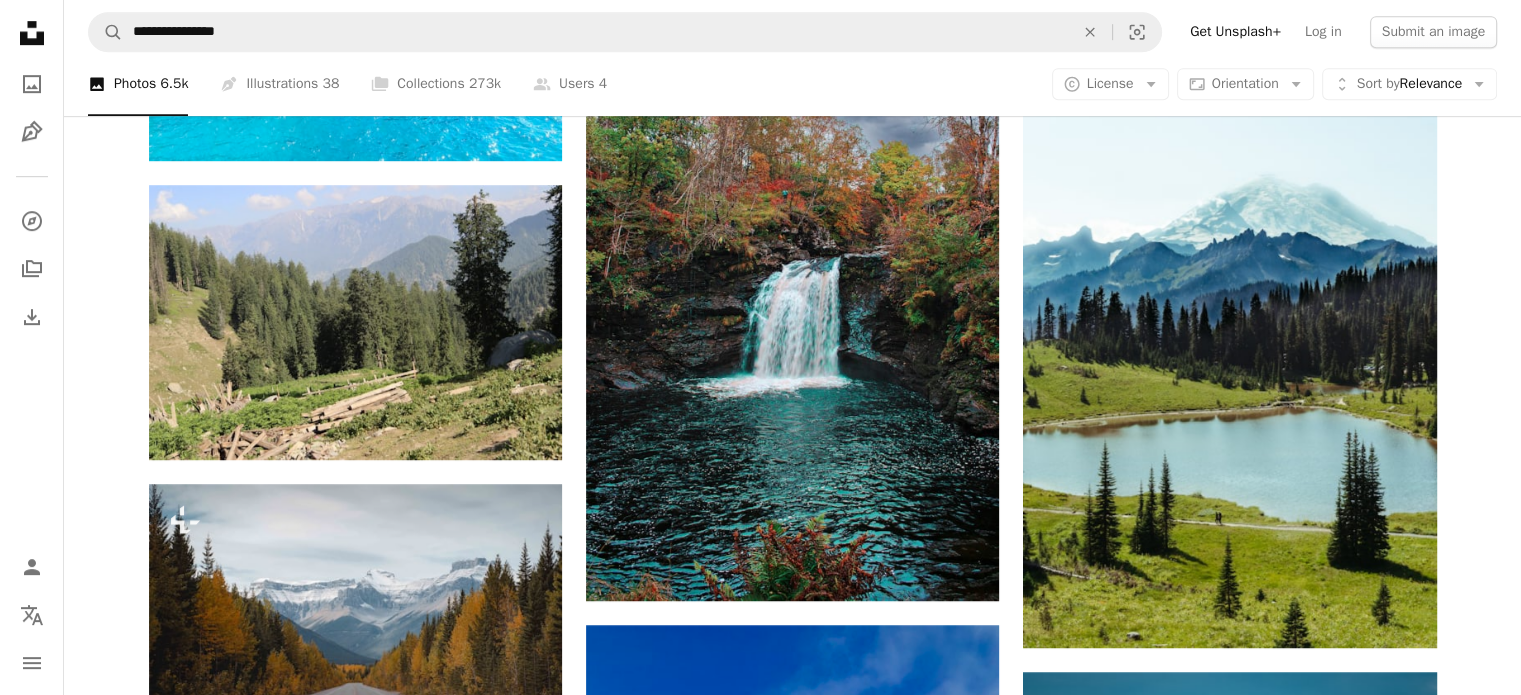 click at bounding box center (1506, 680) 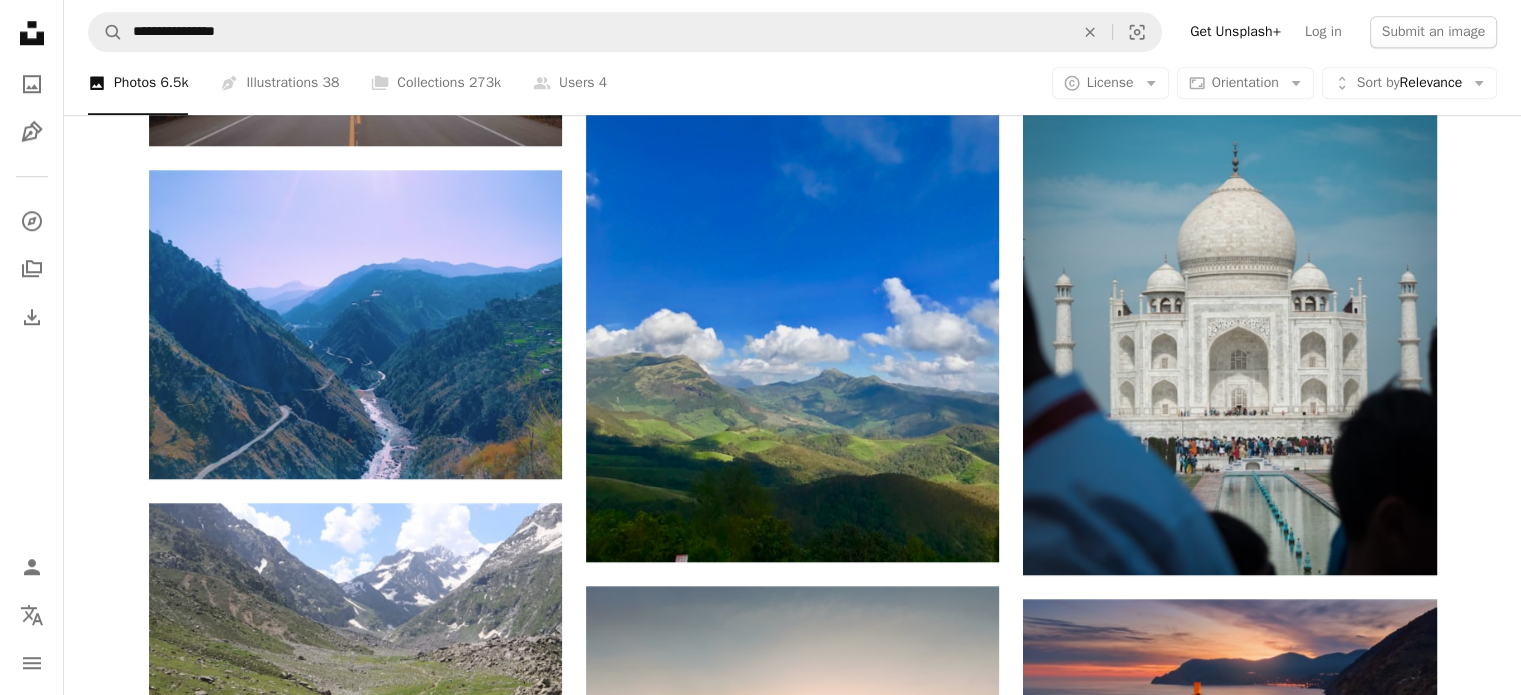 scroll, scrollTop: 1749, scrollLeft: 0, axis: vertical 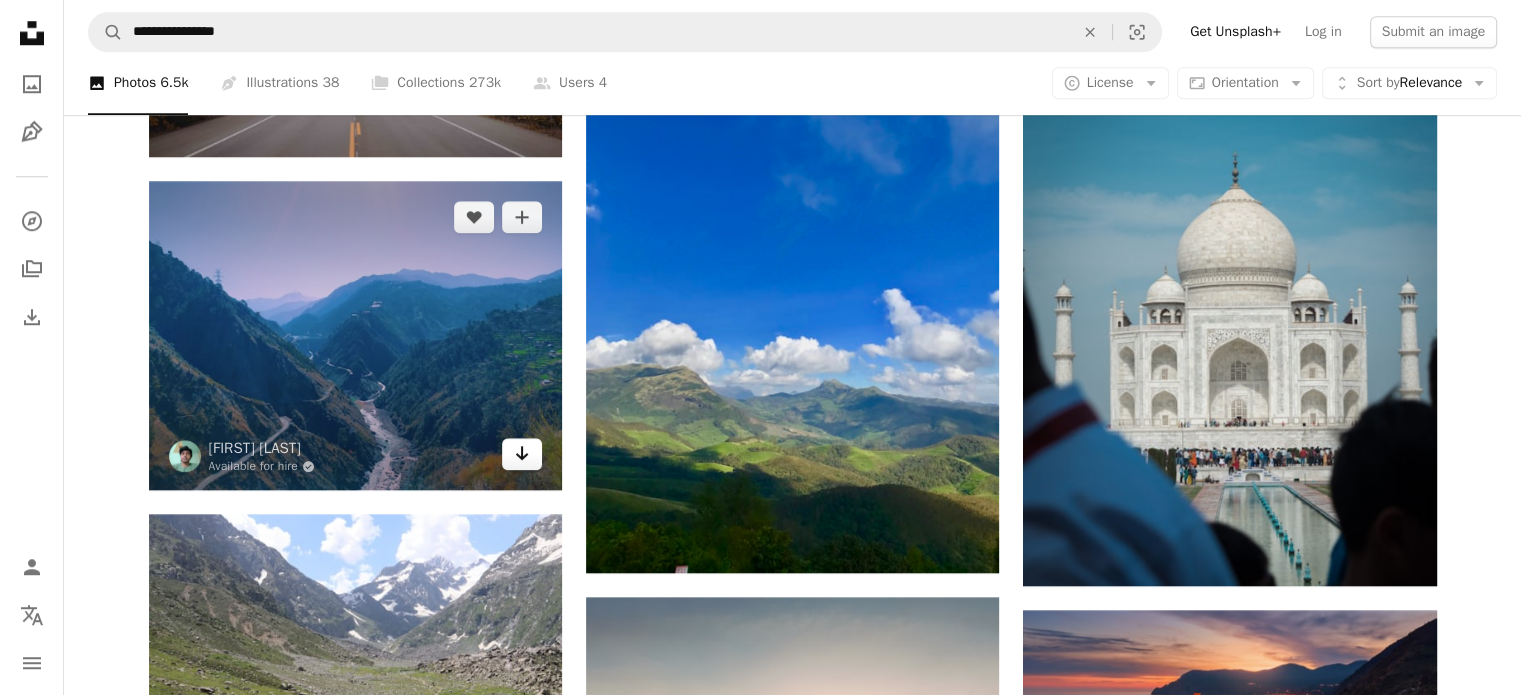 click 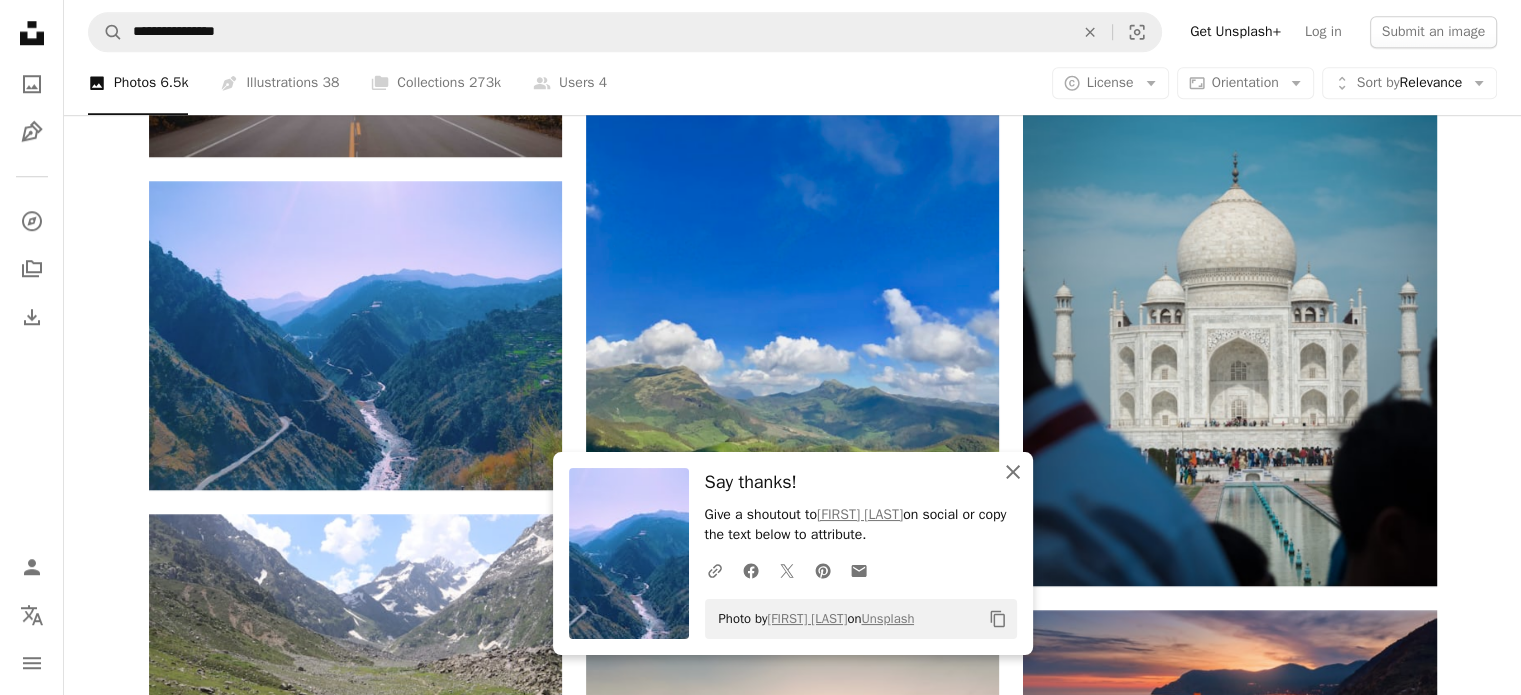 click on "An X shape" 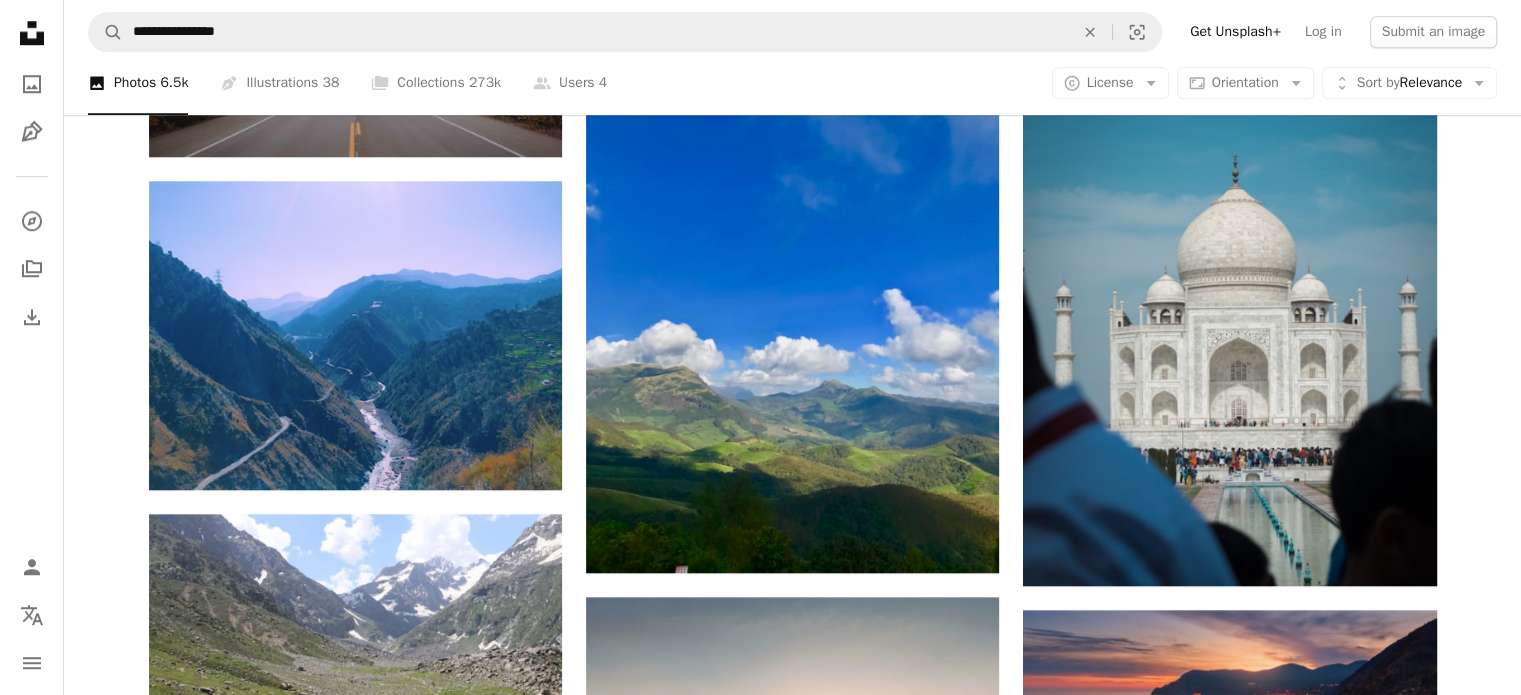 click at bounding box center [1506, 680] 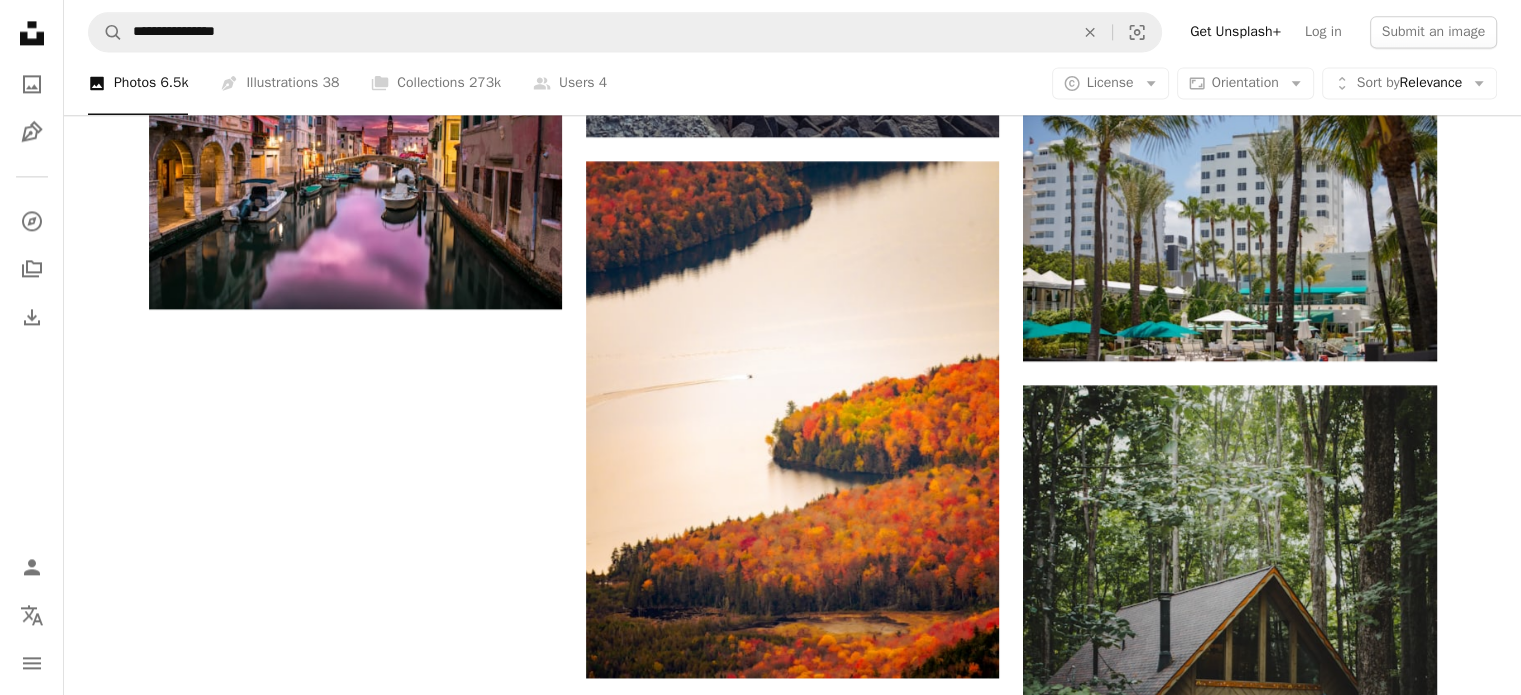 scroll, scrollTop: 2835, scrollLeft: 0, axis: vertical 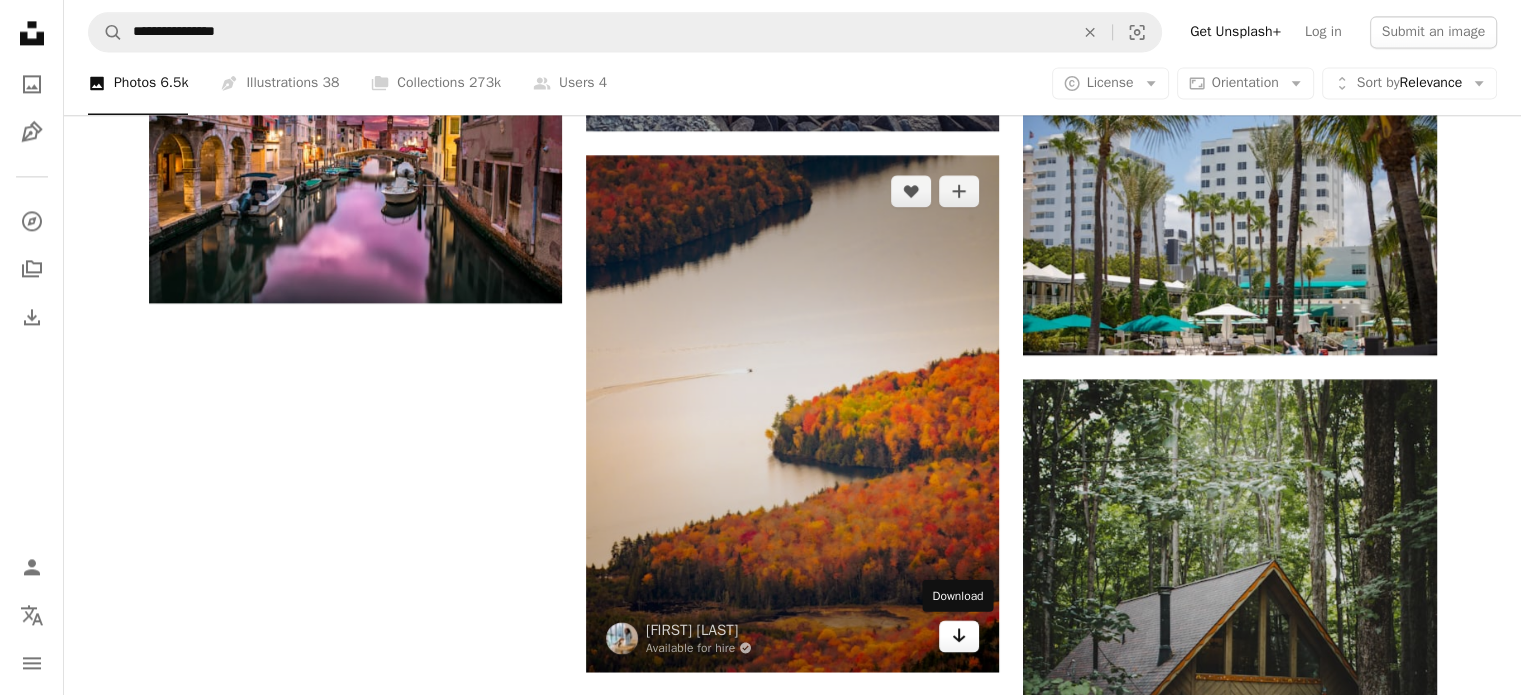 click on "Arrow pointing down" 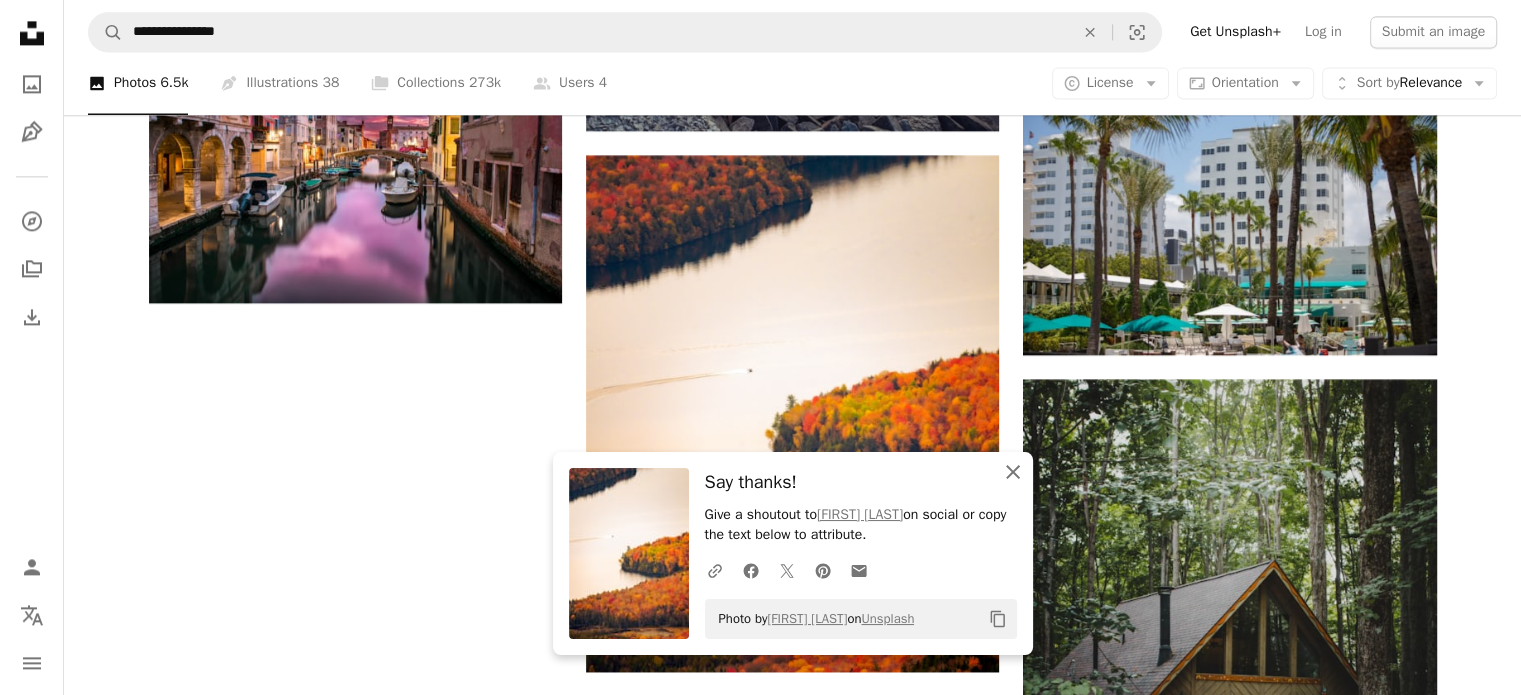 click on "An X shape" 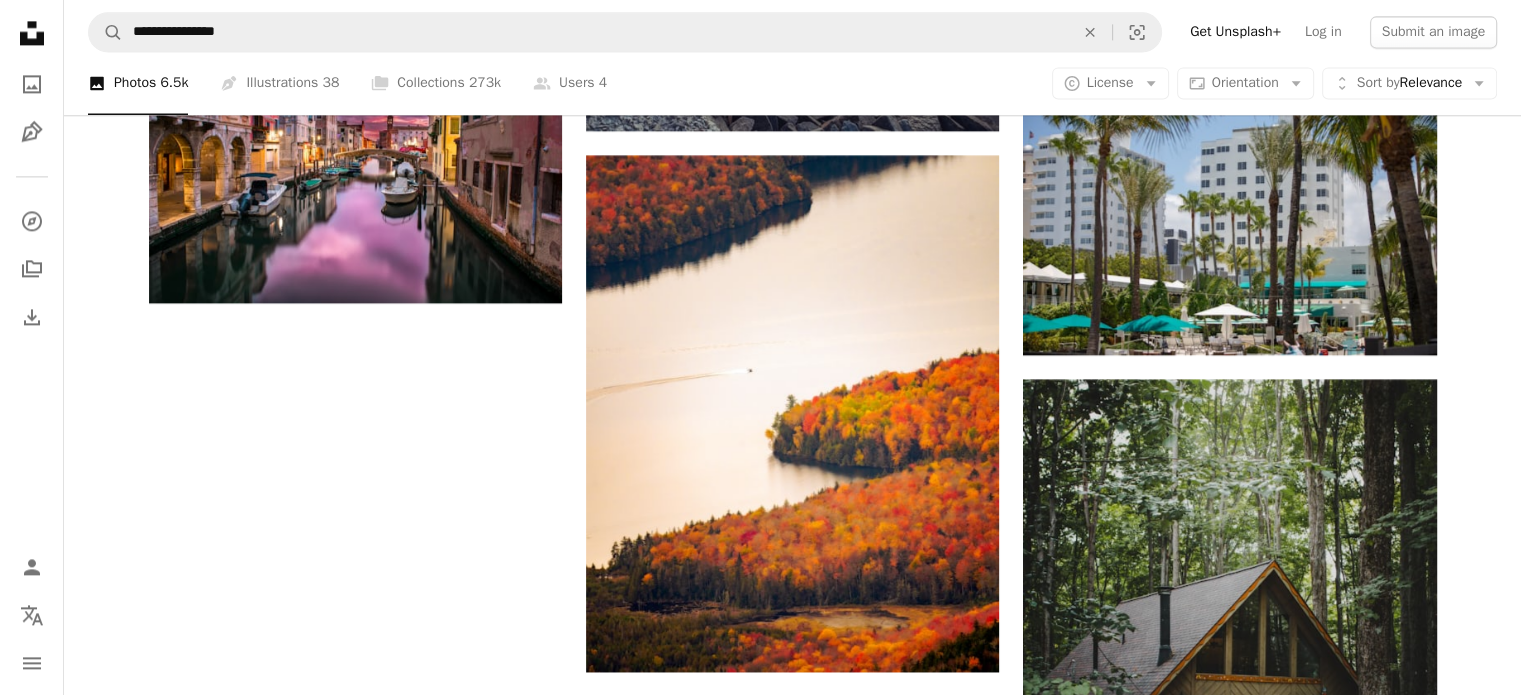 click at bounding box center [1506, 680] 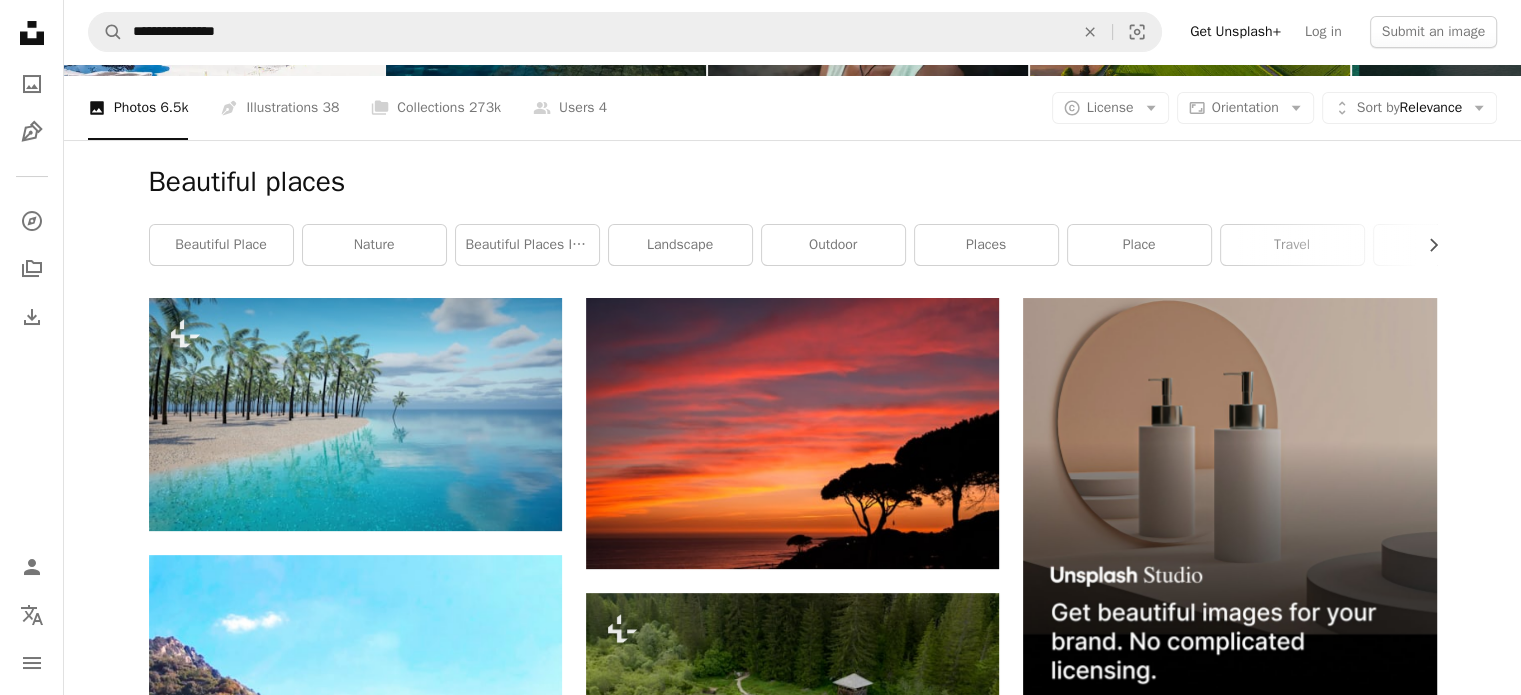 scroll, scrollTop: 0, scrollLeft: 0, axis: both 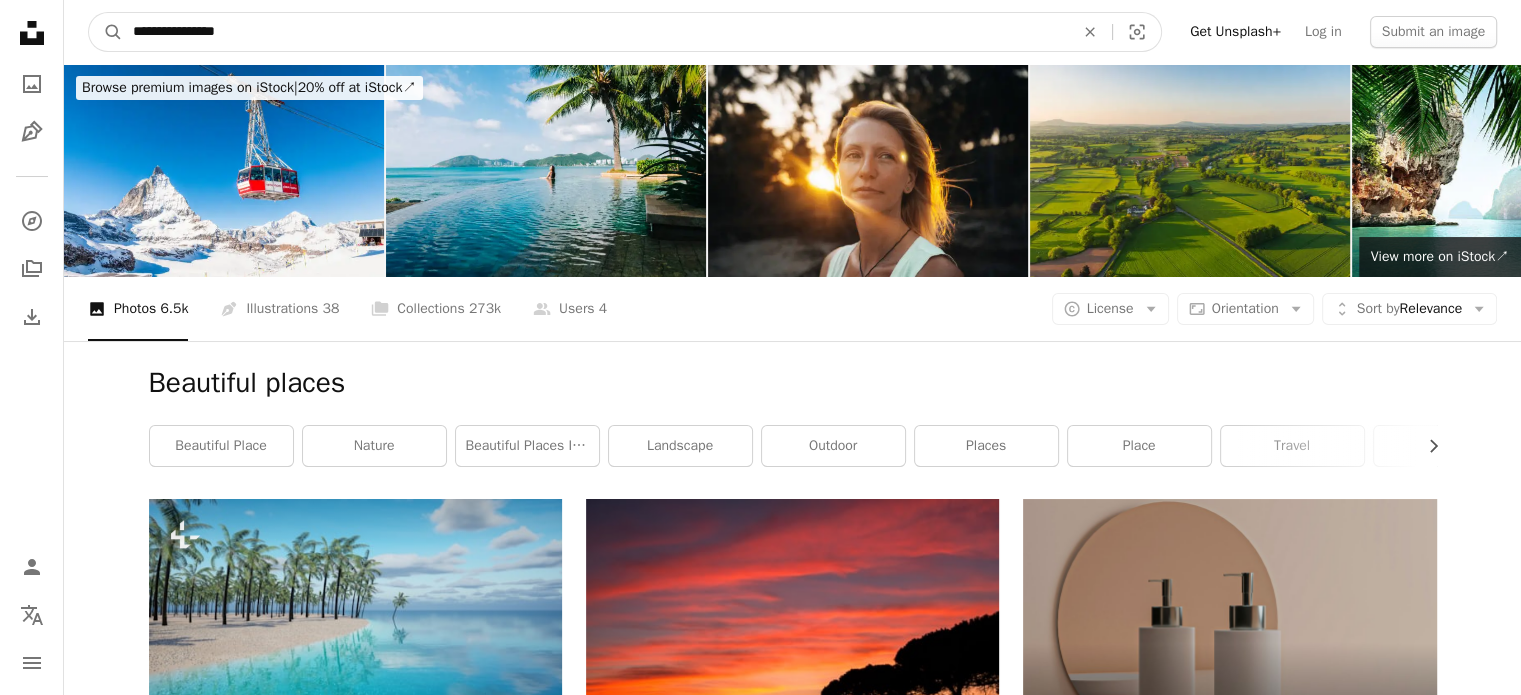 click on "**********" at bounding box center (595, 32) 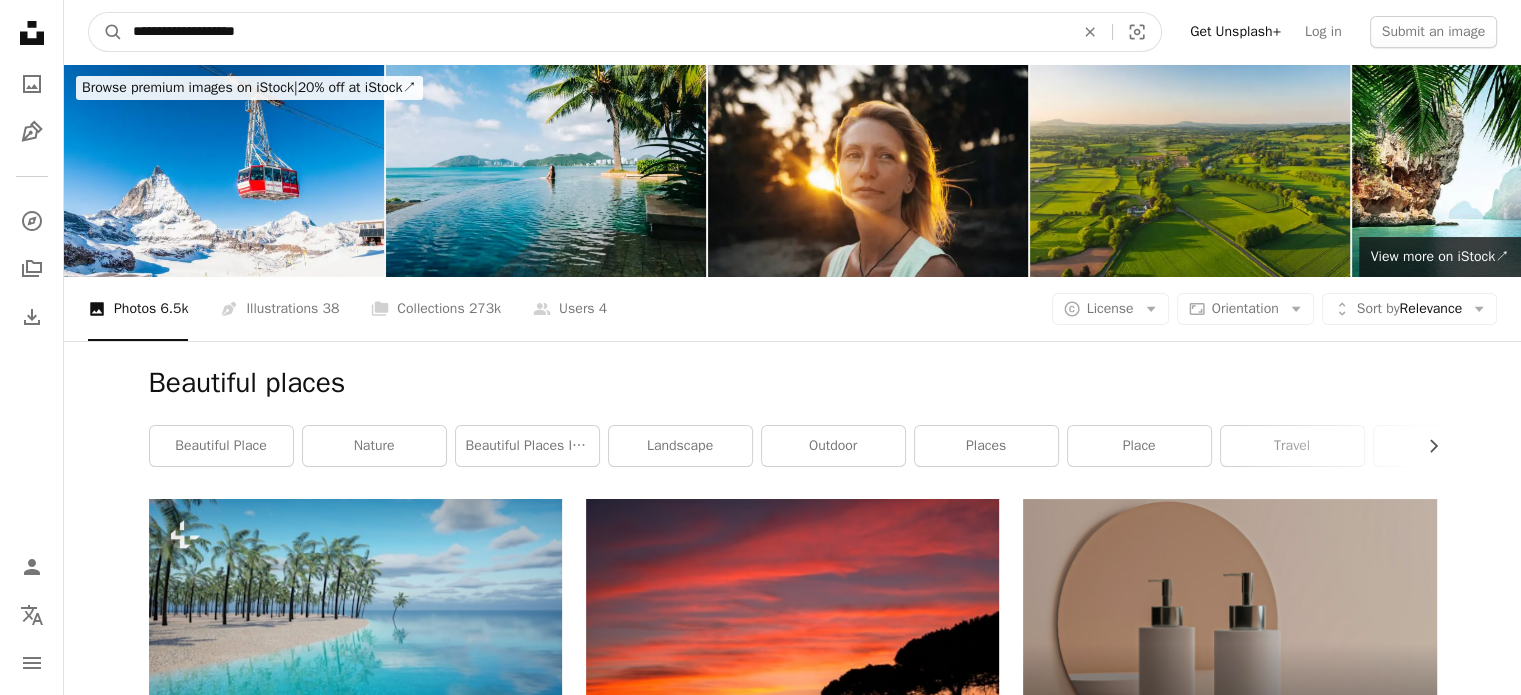 type on "**********" 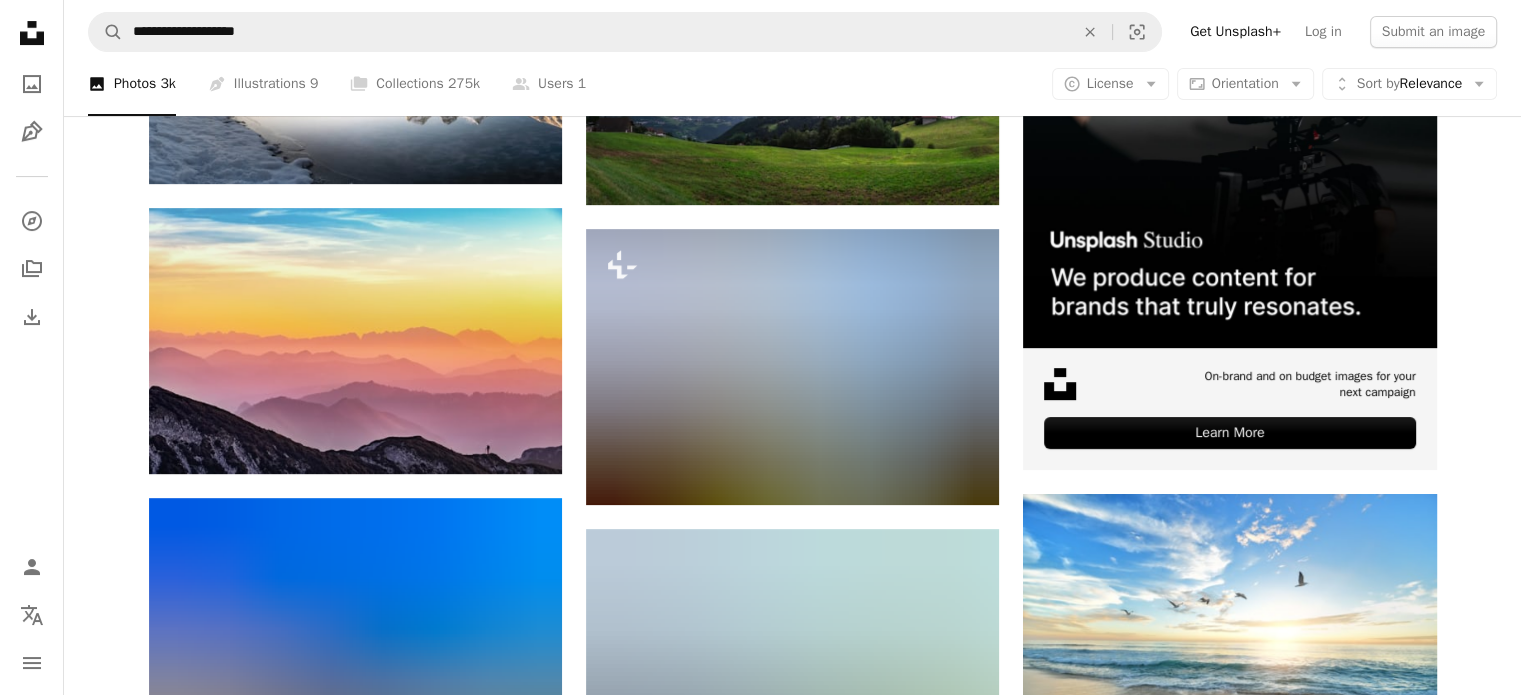 scroll, scrollTop: 0, scrollLeft: 0, axis: both 